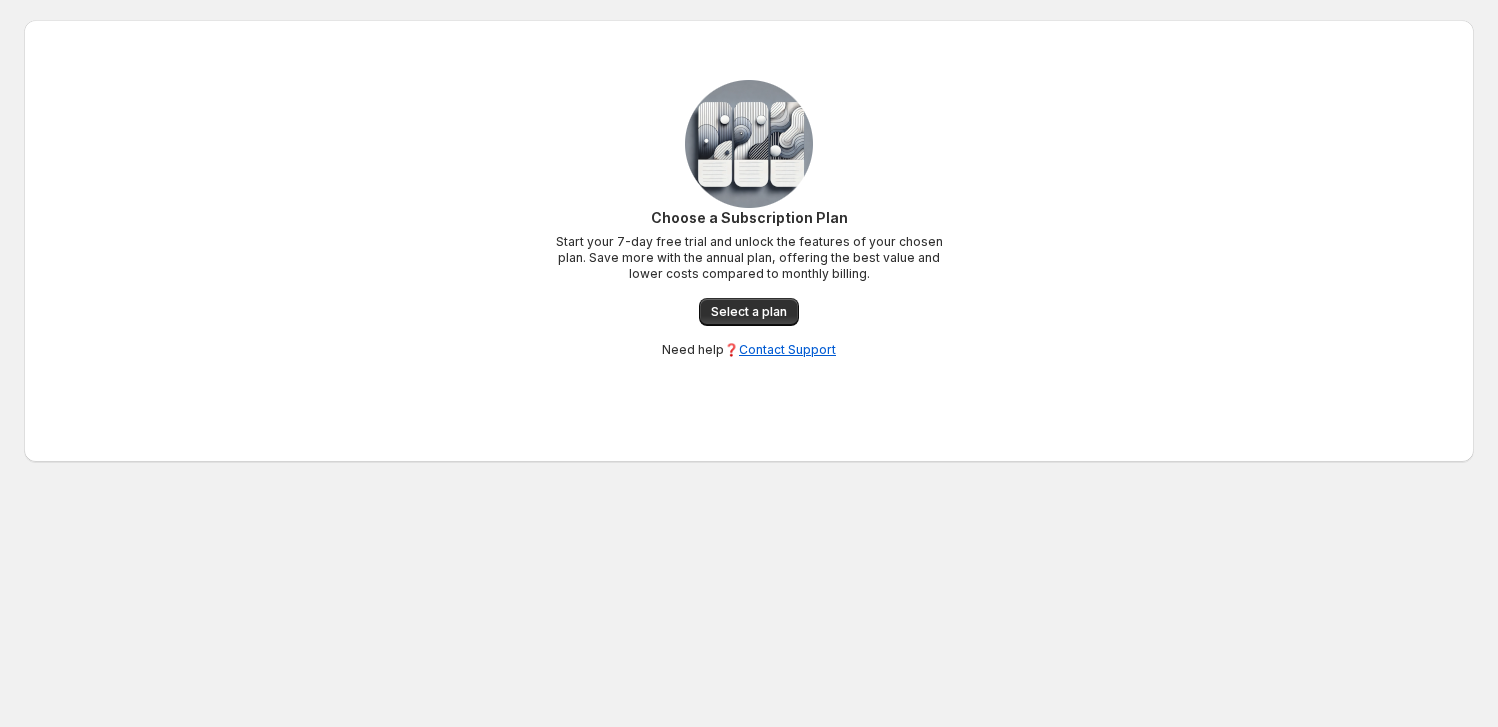 scroll, scrollTop: 0, scrollLeft: 0, axis: both 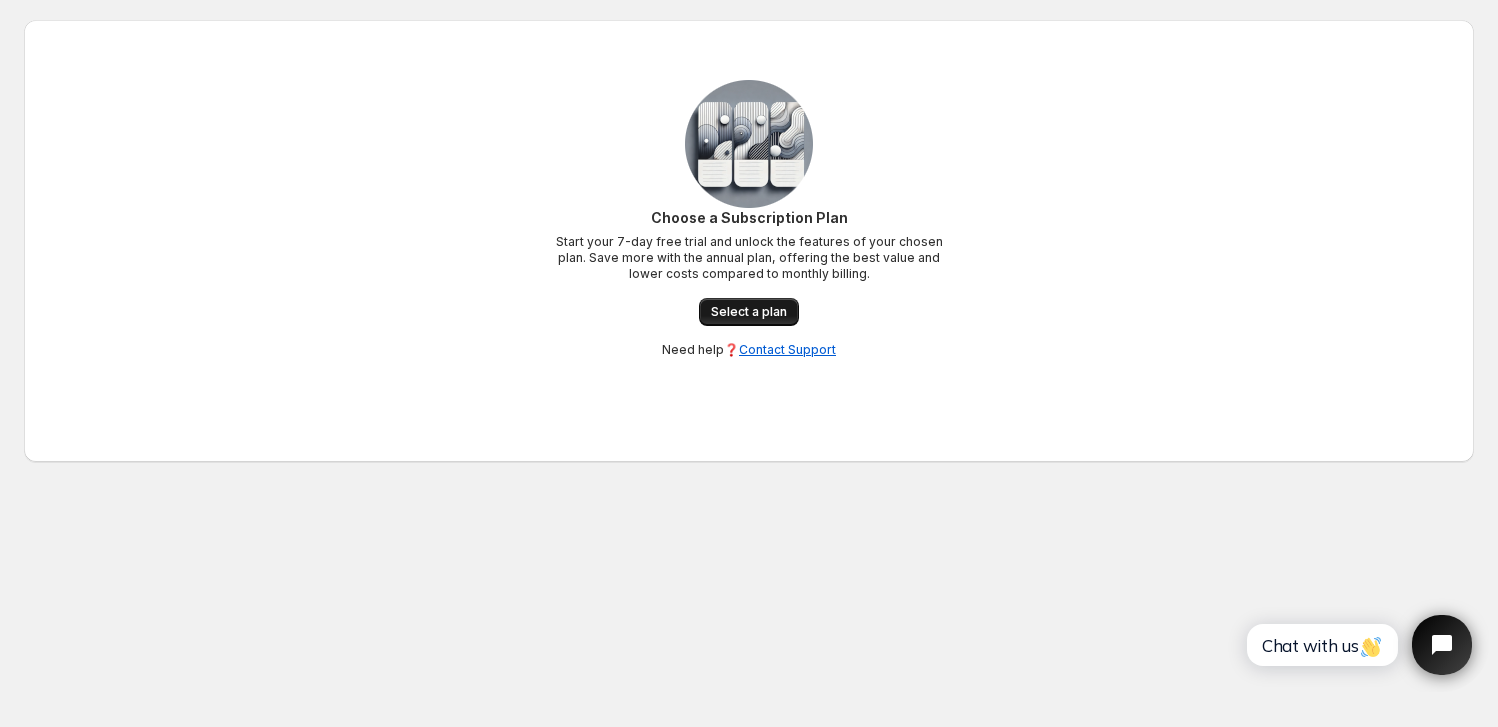 click on "Select a plan" at bounding box center (749, 312) 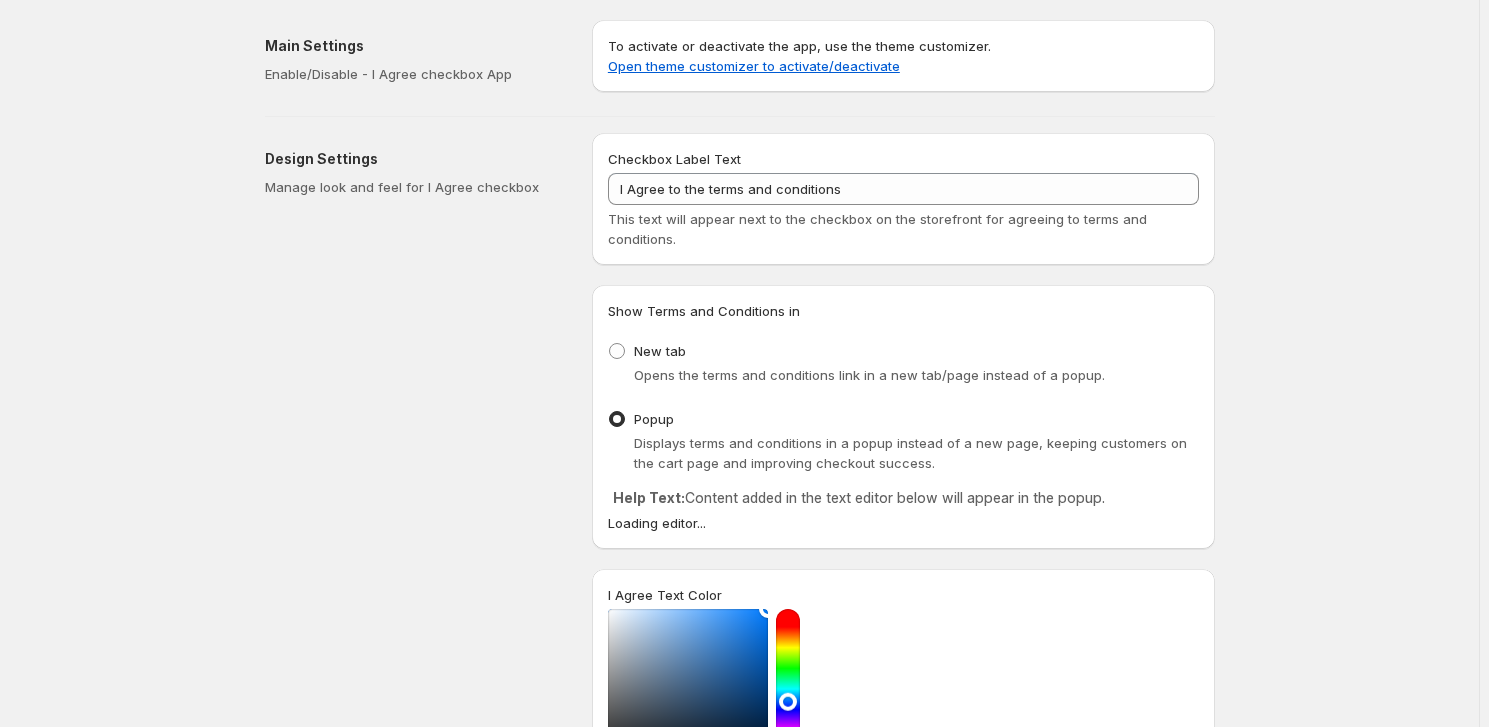 scroll, scrollTop: 0, scrollLeft: 0, axis: both 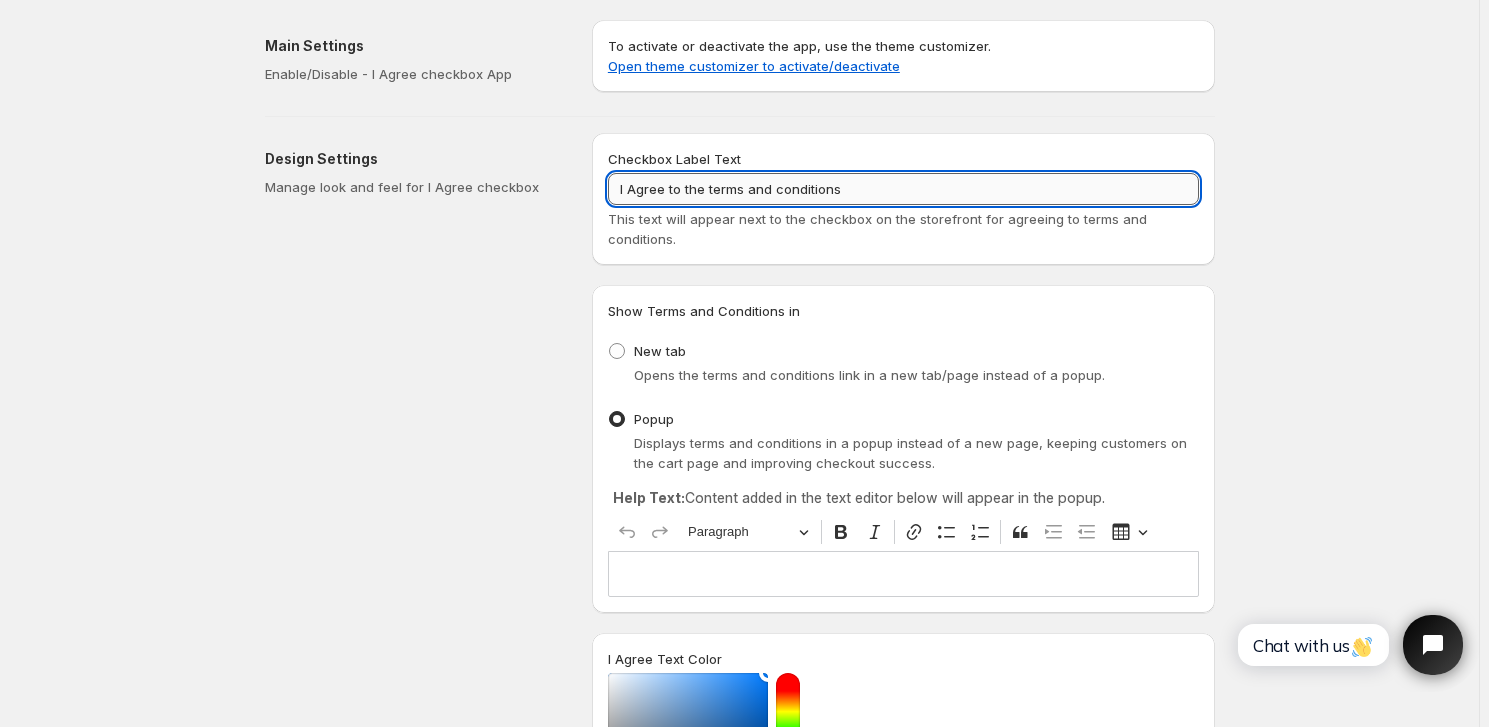 click on "I Agree to the terms and conditions" at bounding box center [903, 189] 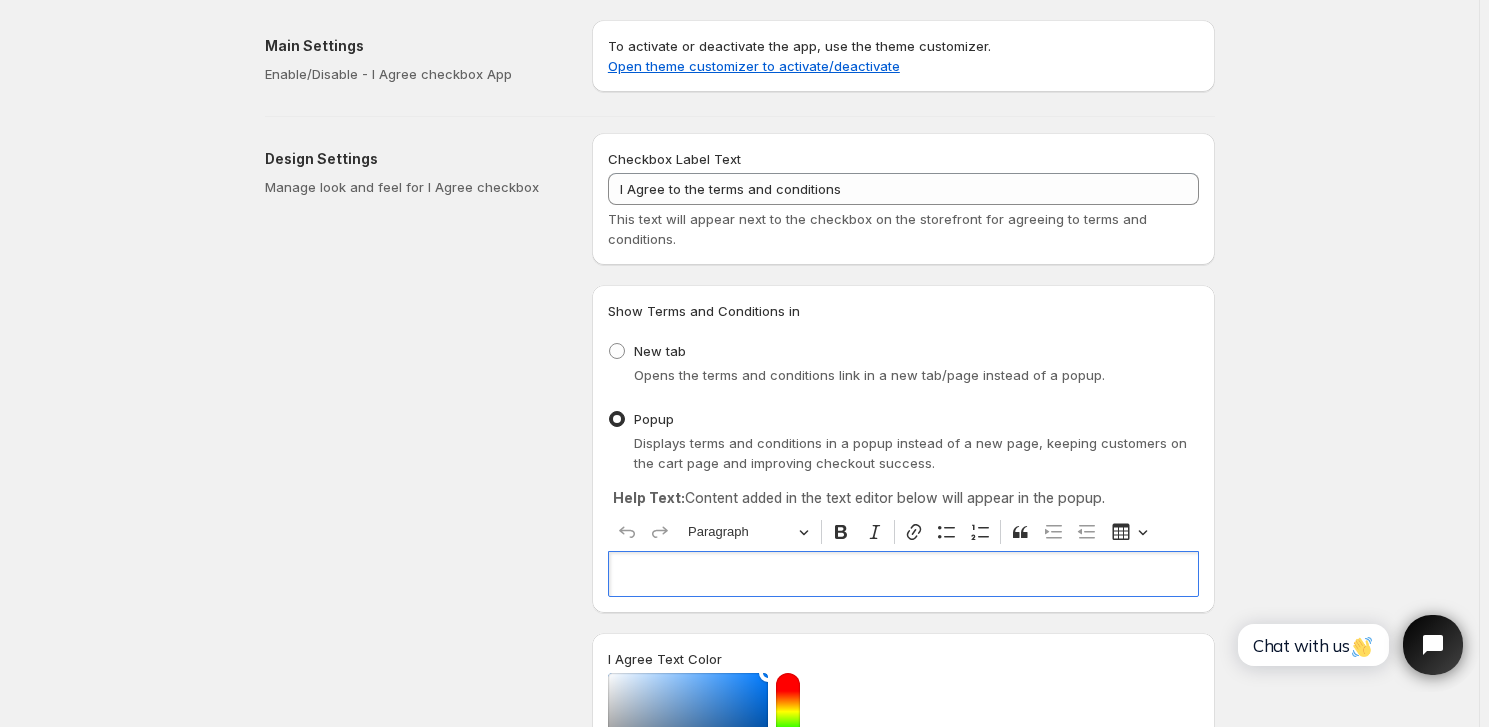 click at bounding box center [903, 573] 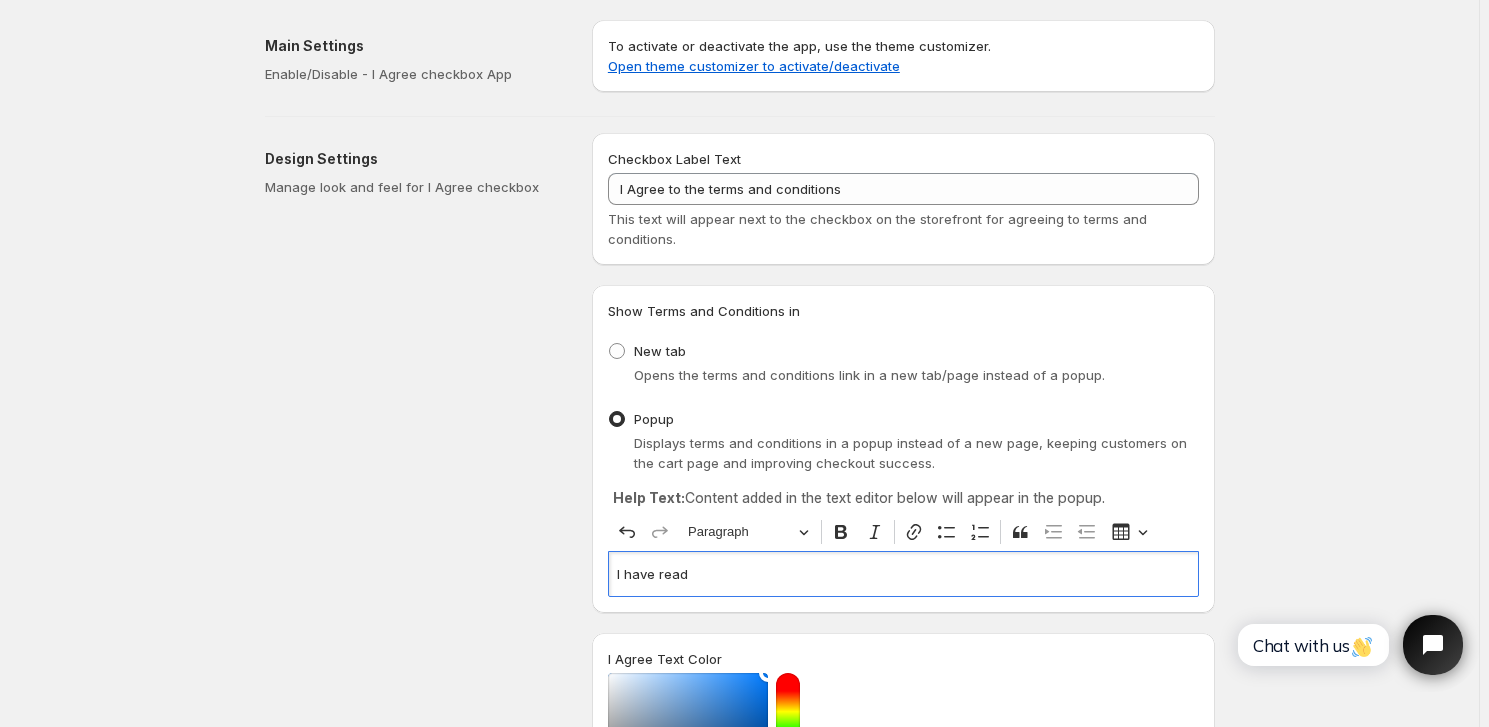 click on "I have read" at bounding box center [903, 574] 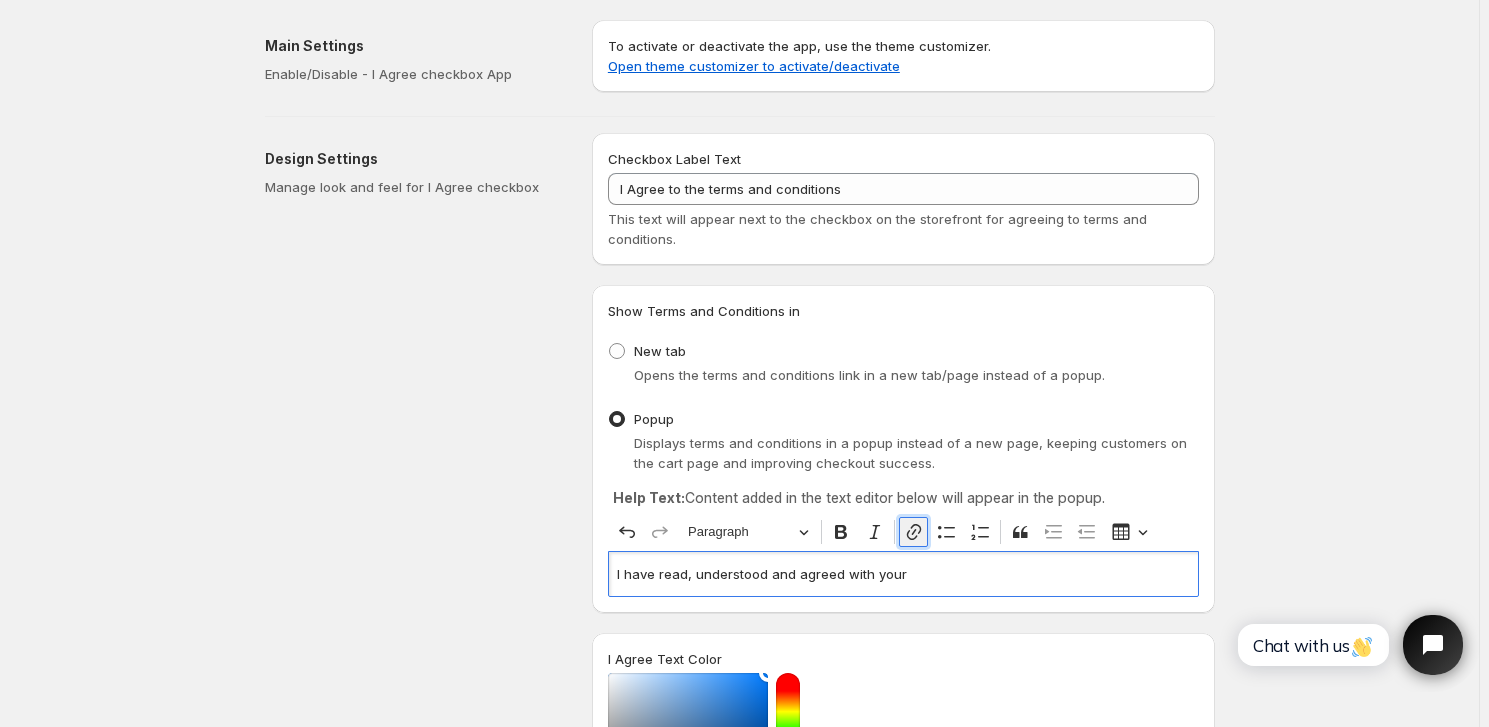 click 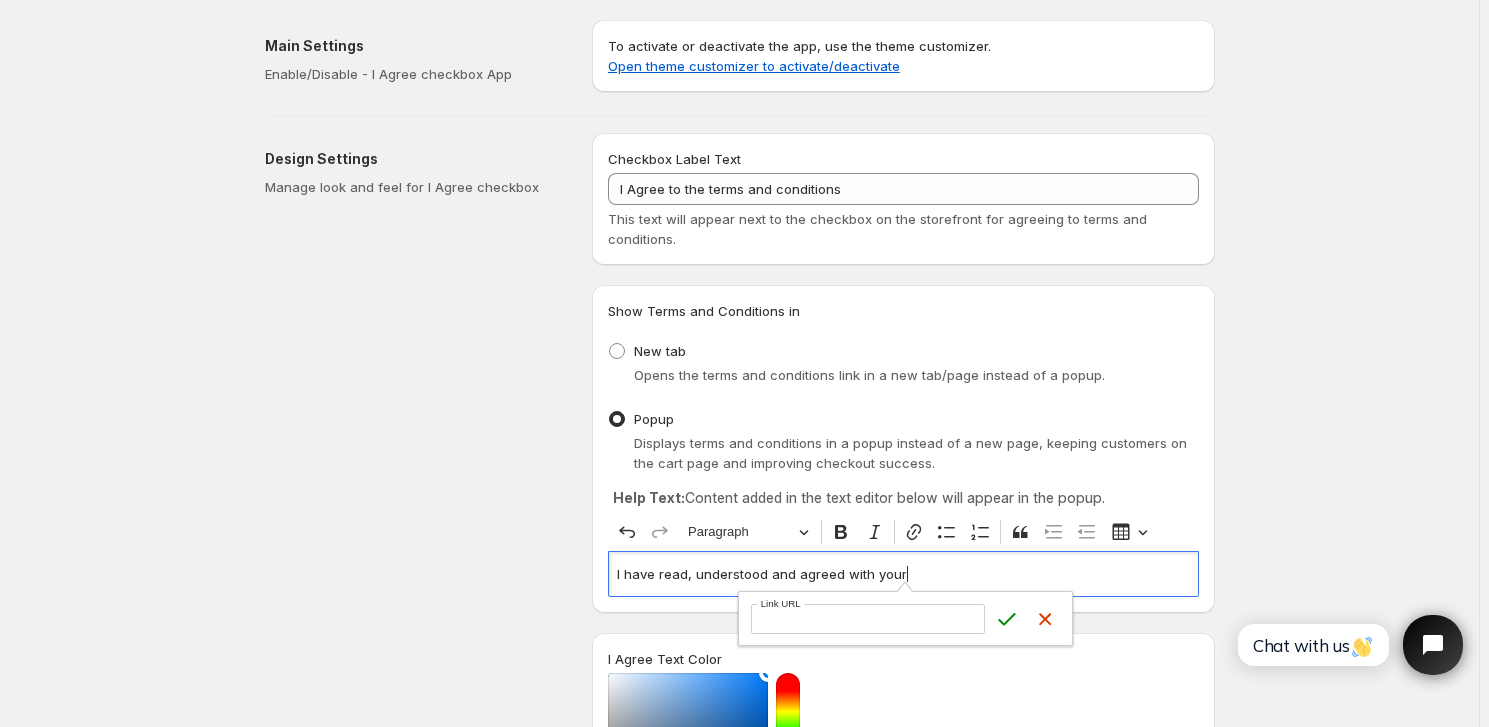 click on "Link URL" at bounding box center [868, 619] 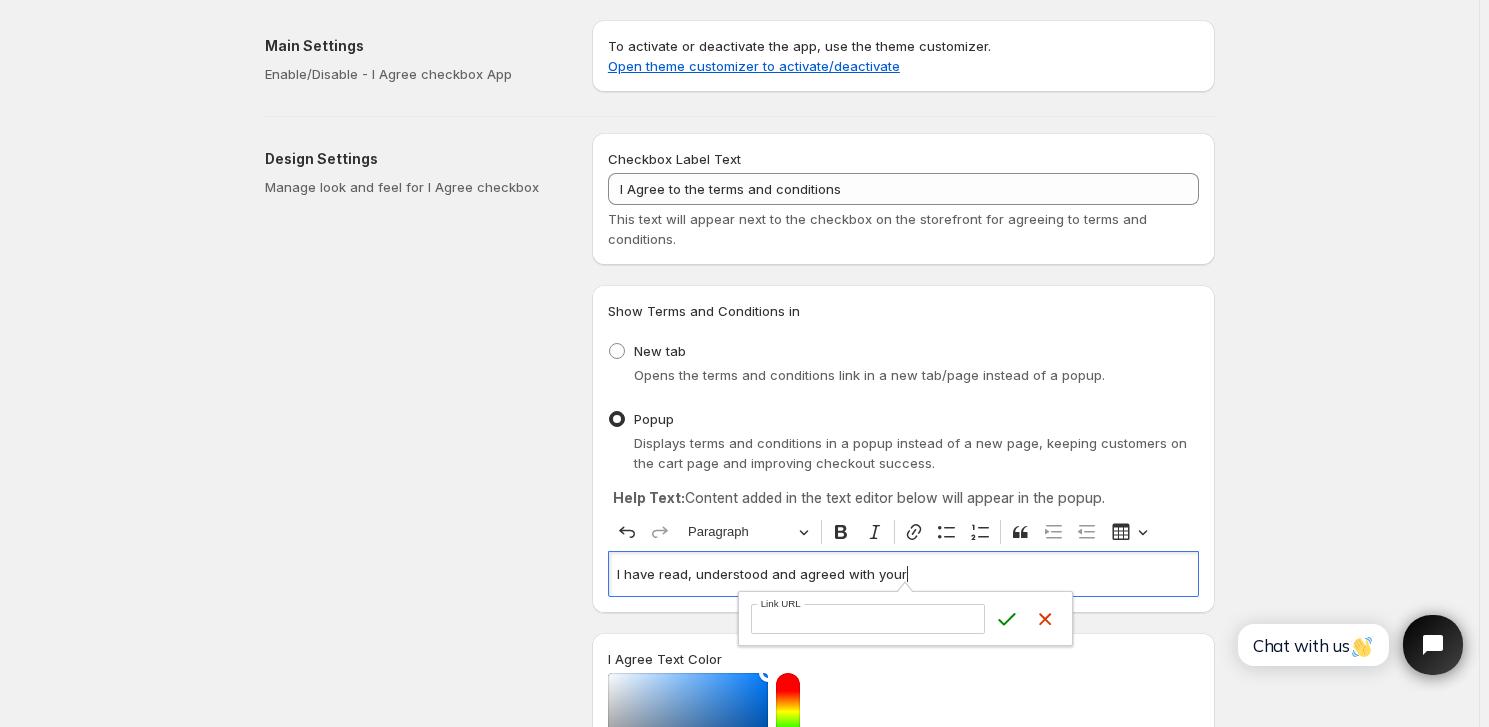 click on "I have read, understood and agreed with your" at bounding box center (903, 574) 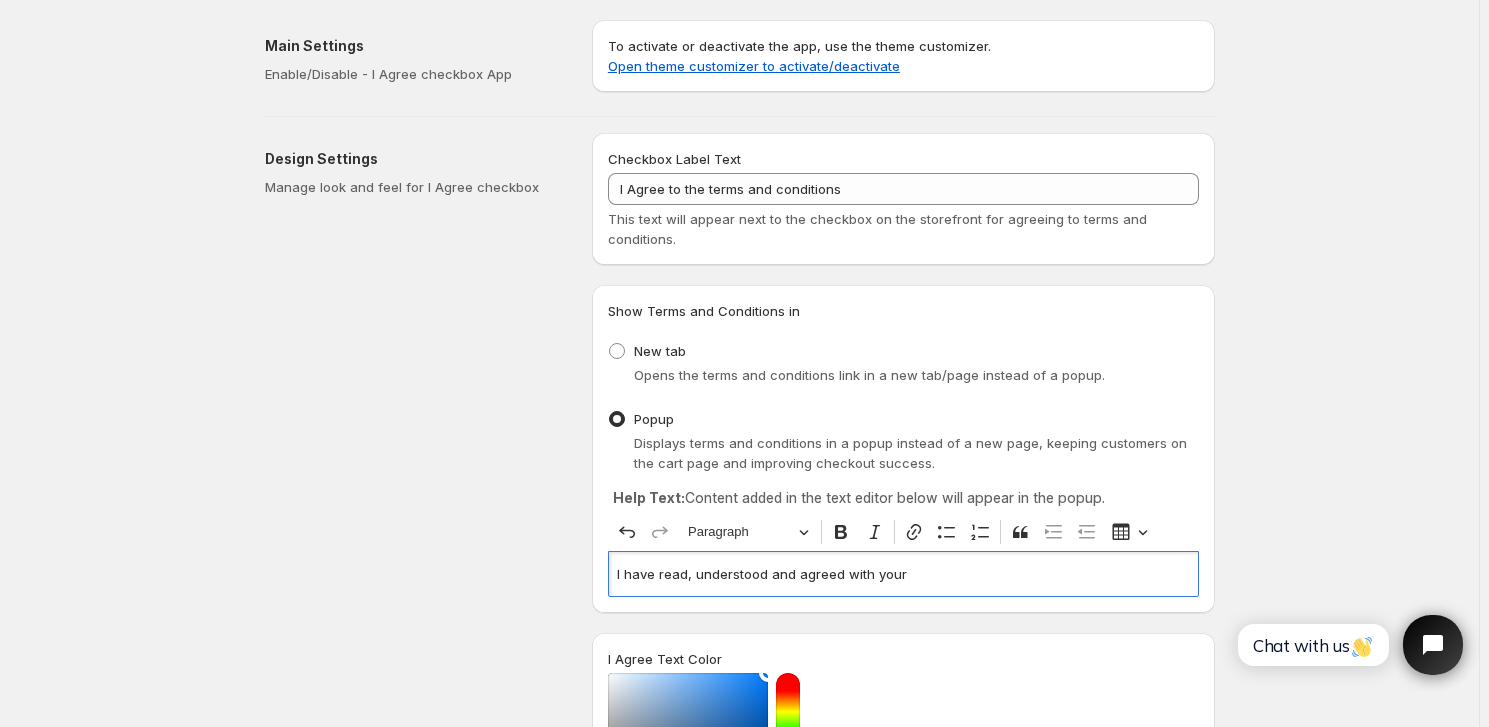 click on "I have read, understood and agreed with your" at bounding box center [903, 574] 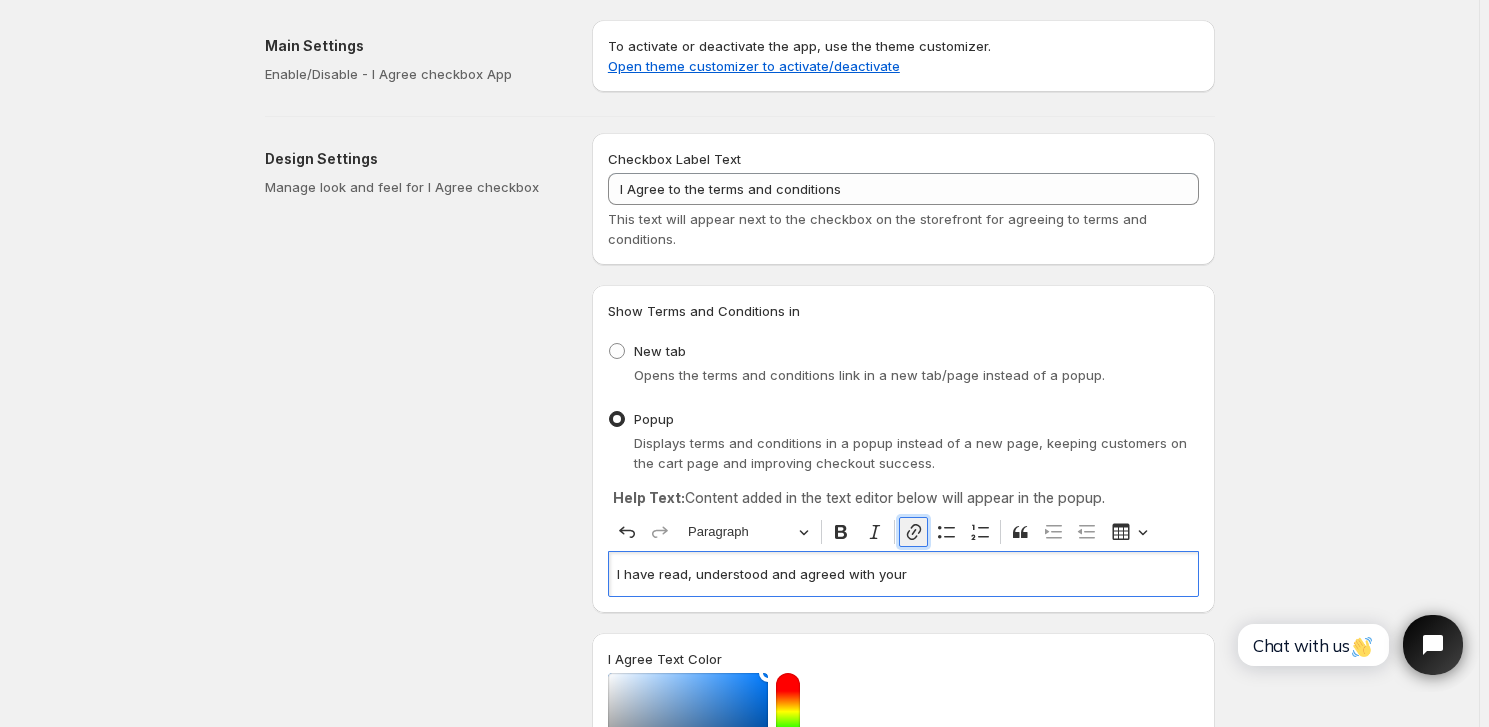 click 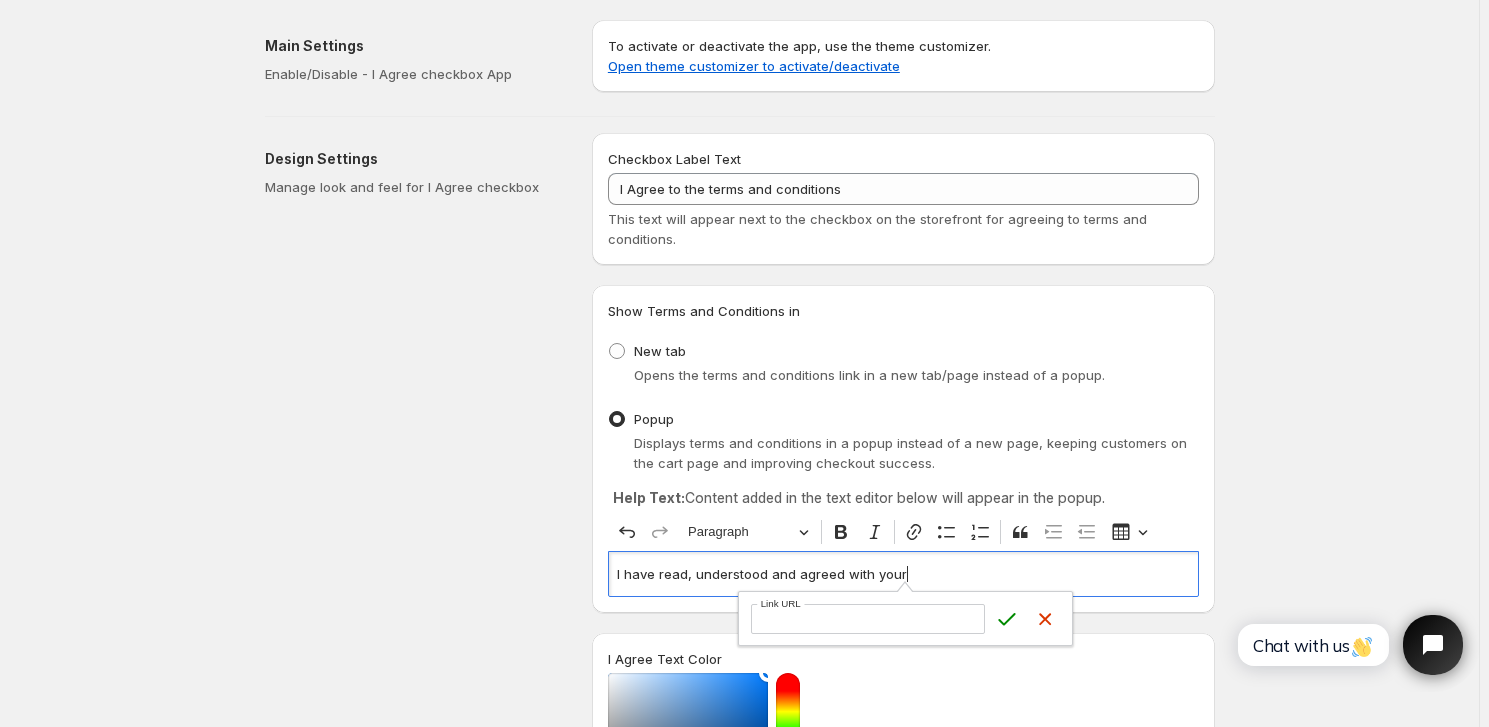 click on "Link URL" at bounding box center [868, 619] 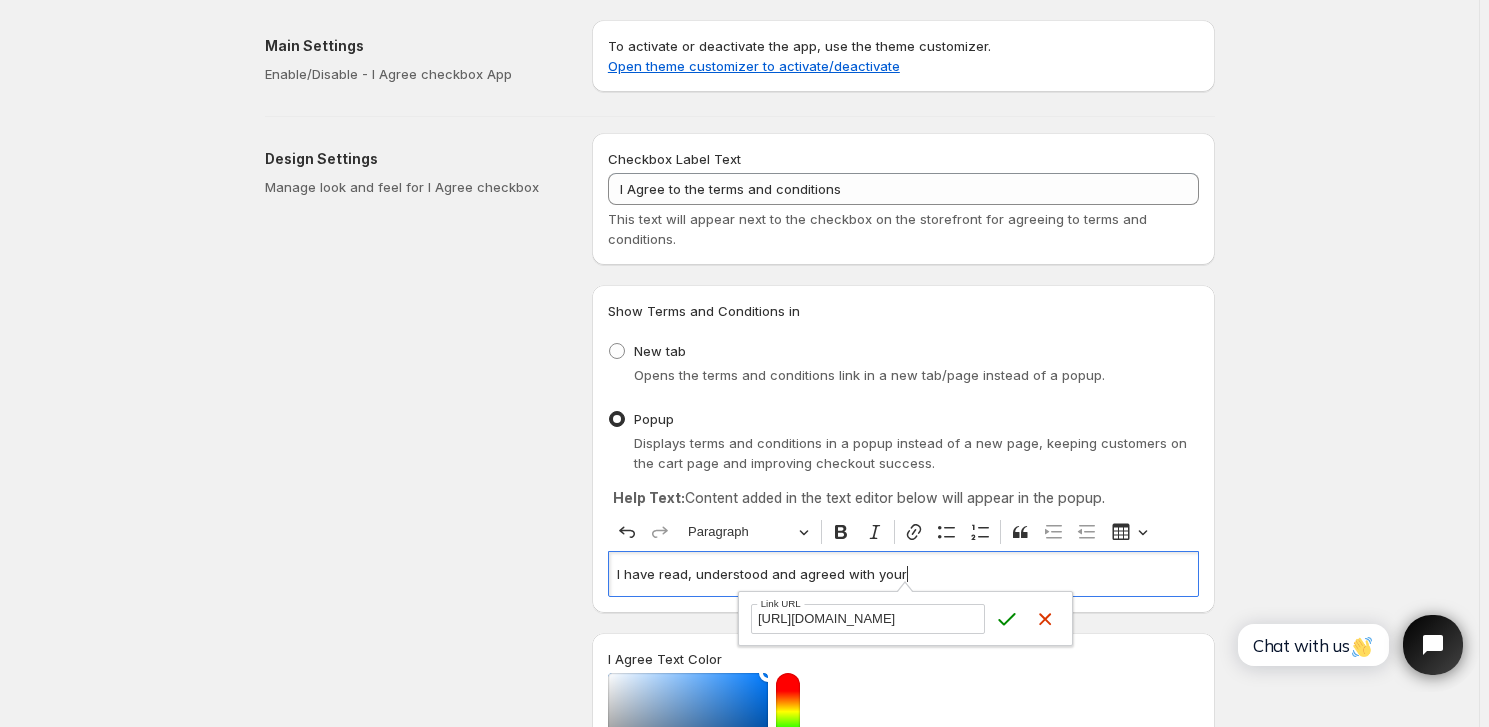 scroll, scrollTop: 0, scrollLeft: 64, axis: horizontal 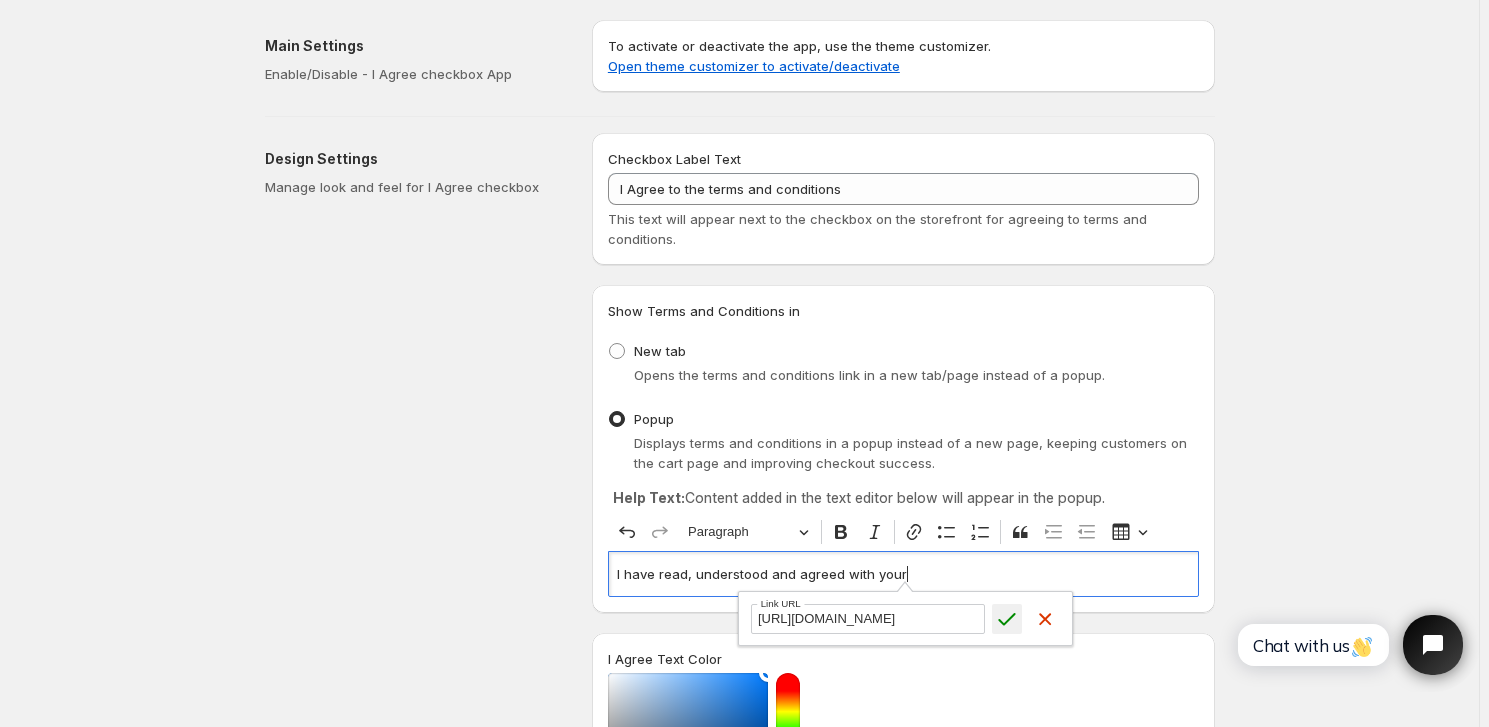 type on "[URL][DOMAIN_NAME]" 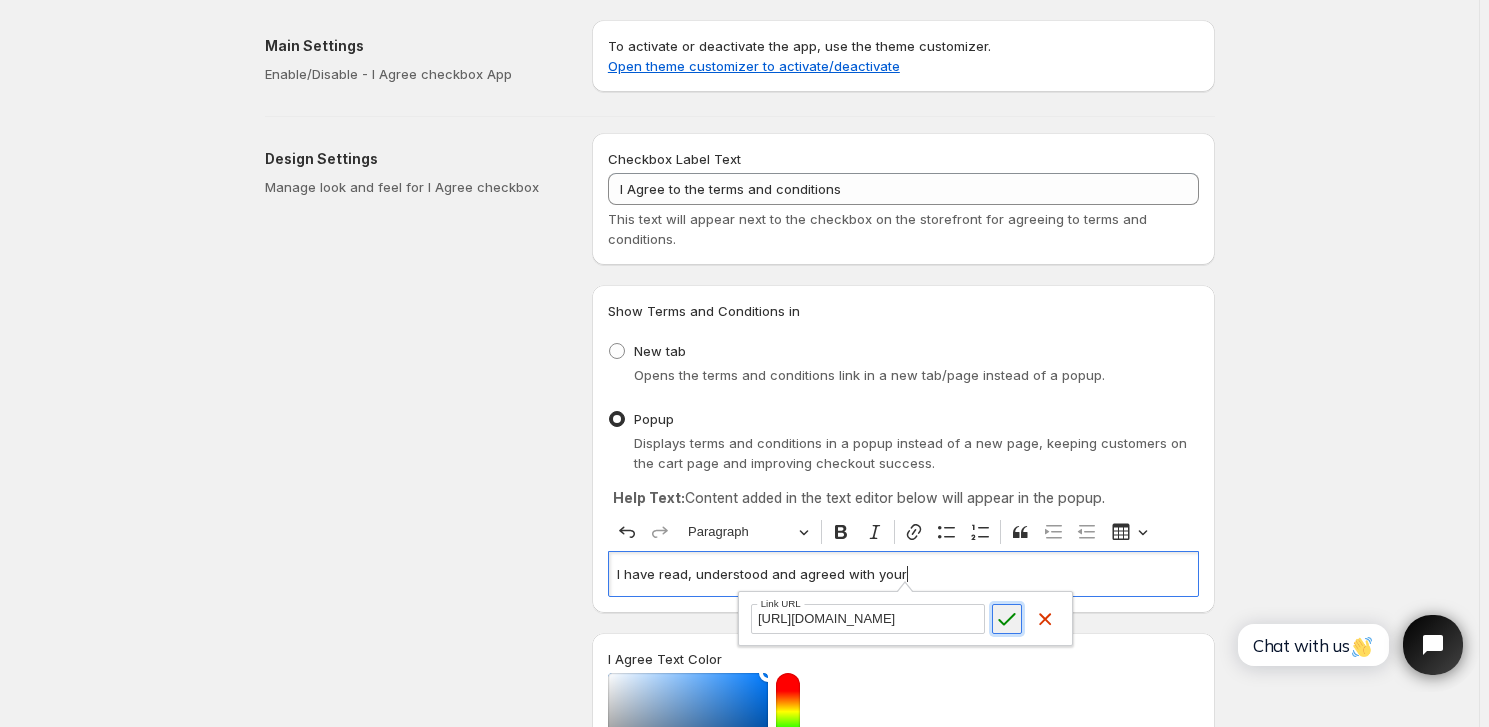 click 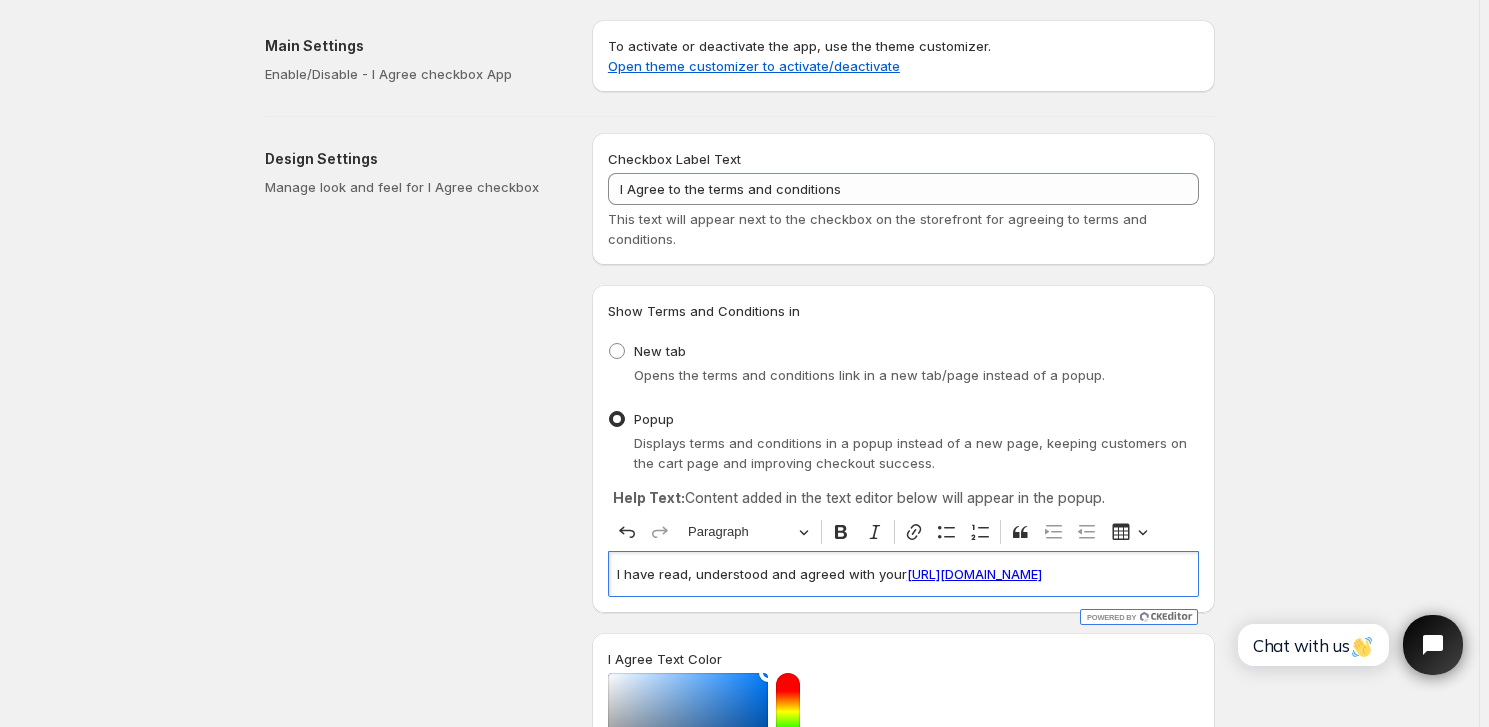 click on "[URL][DOMAIN_NAME]" at bounding box center (974, 574) 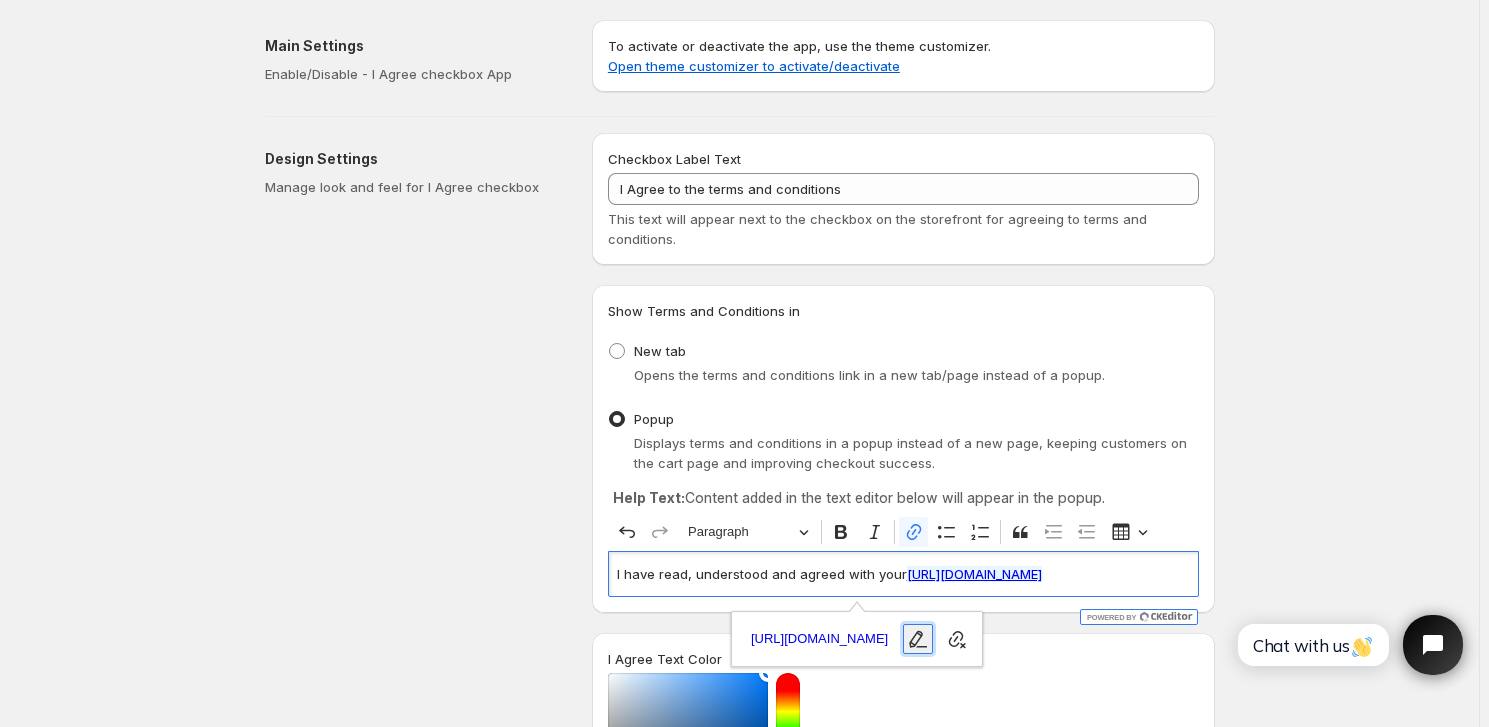 click 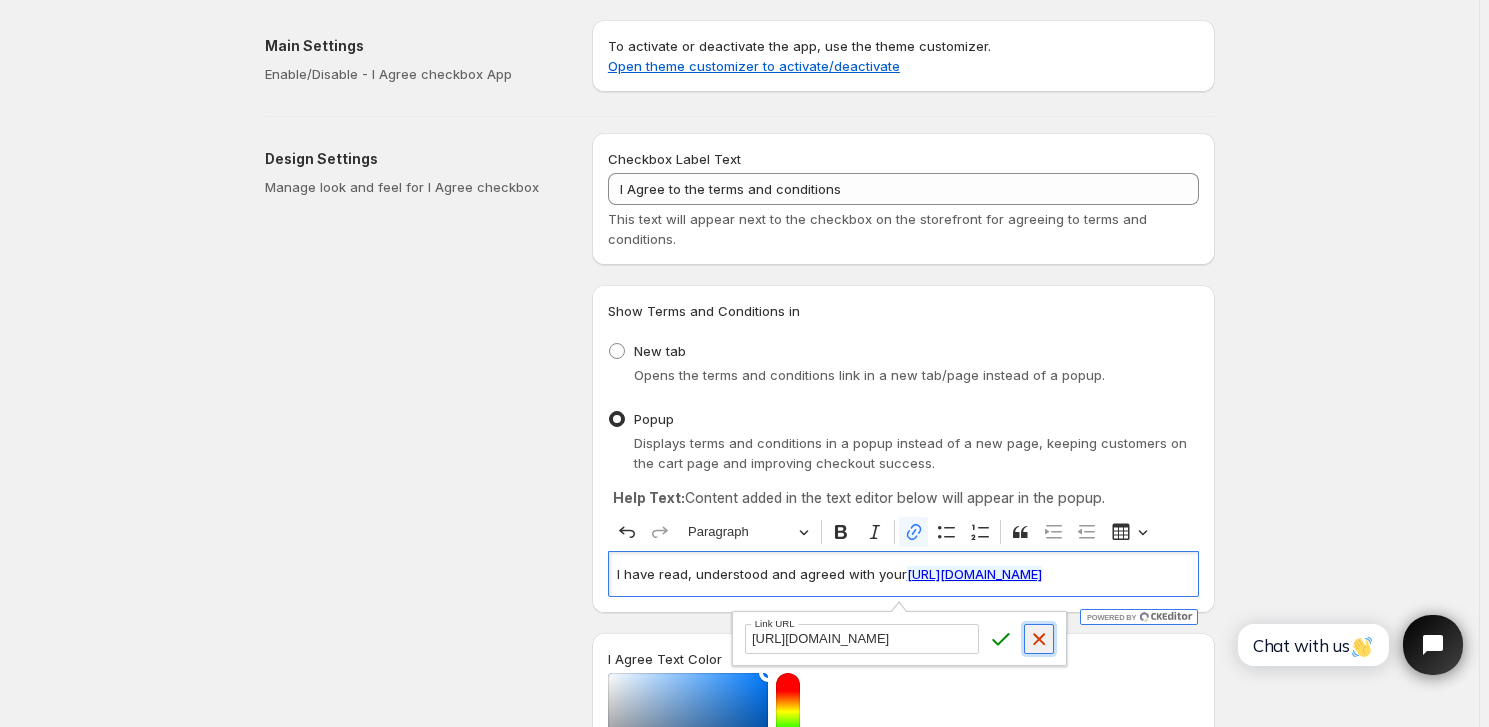 click 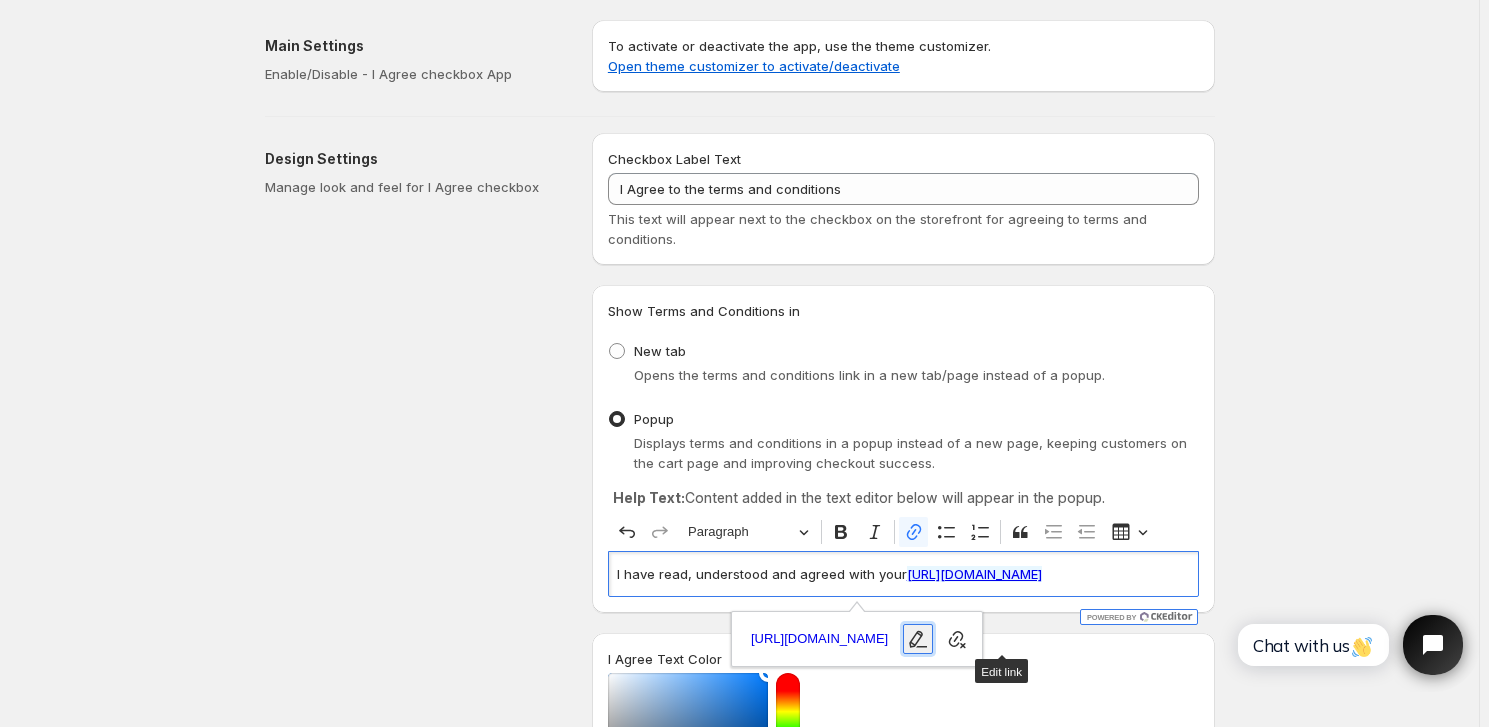 click 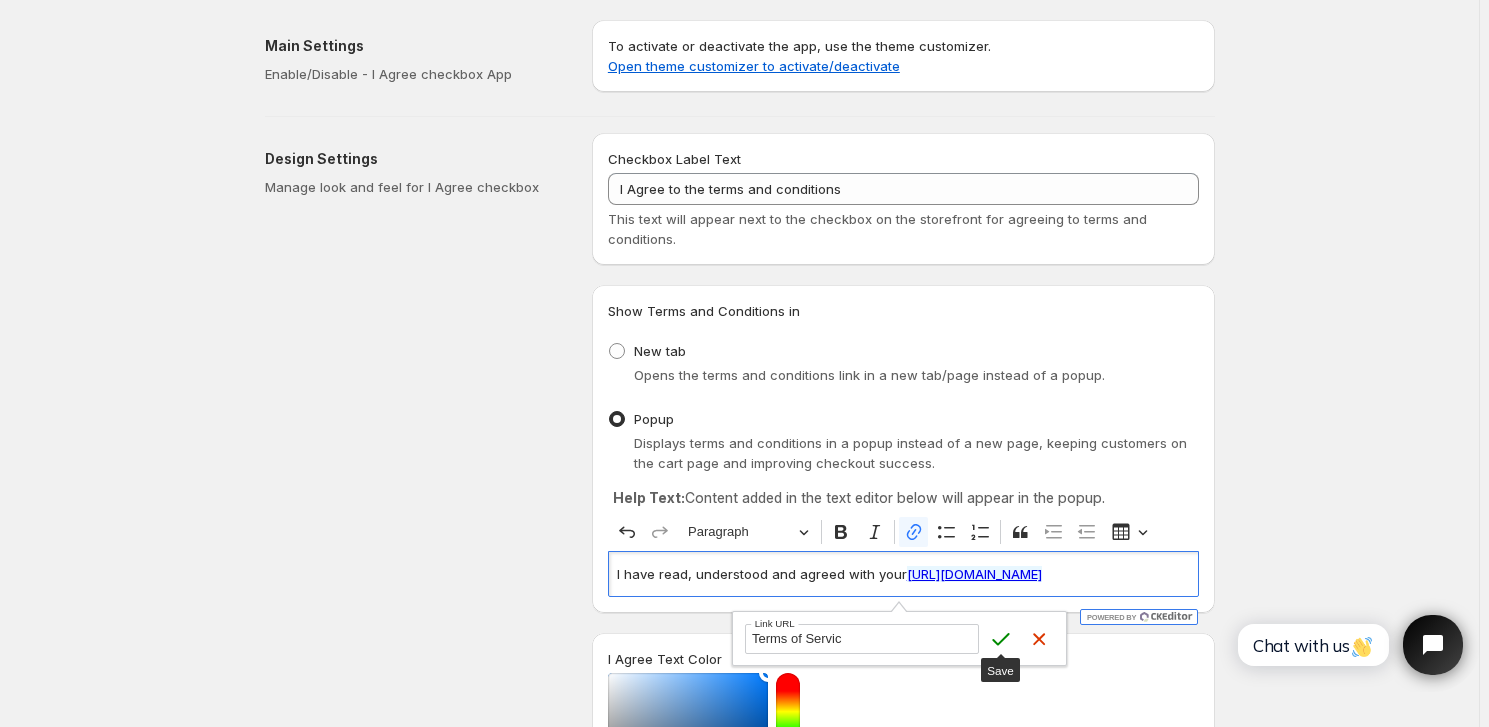 type on "Terms of Service" 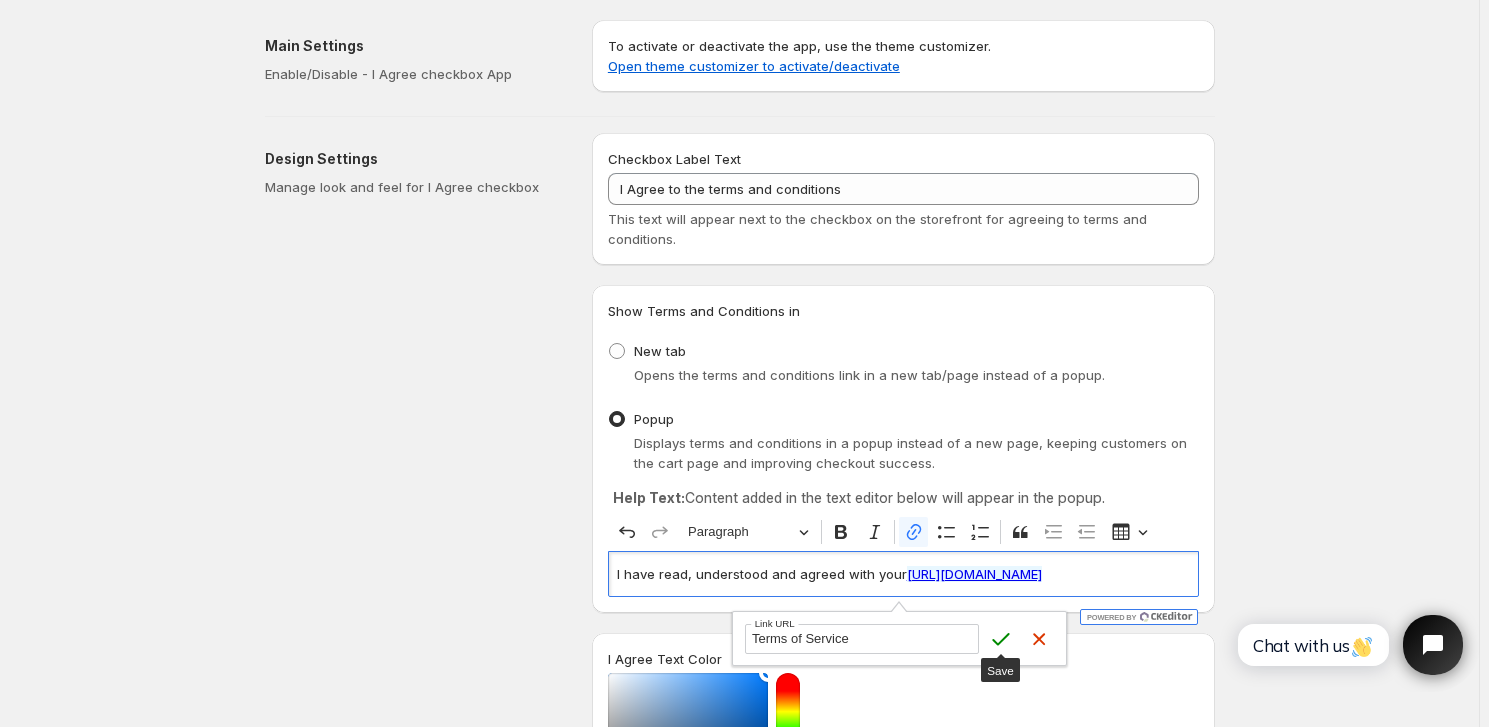 click on "Save" at bounding box center (1001, 639) 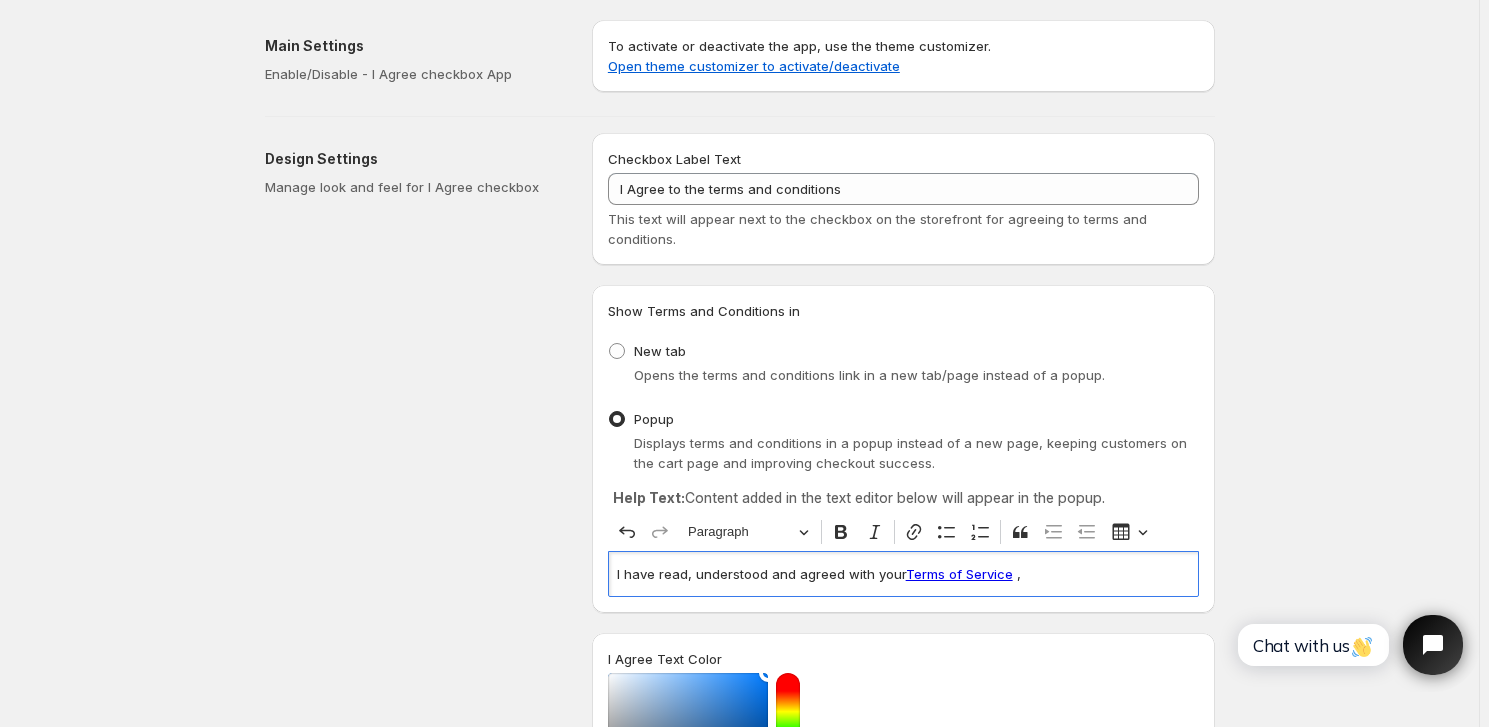 click on "I have read, understood and agreed with your  Terms of Service ⁠⁠⁠⁠⁠⁠⁠ ," at bounding box center (903, 574) 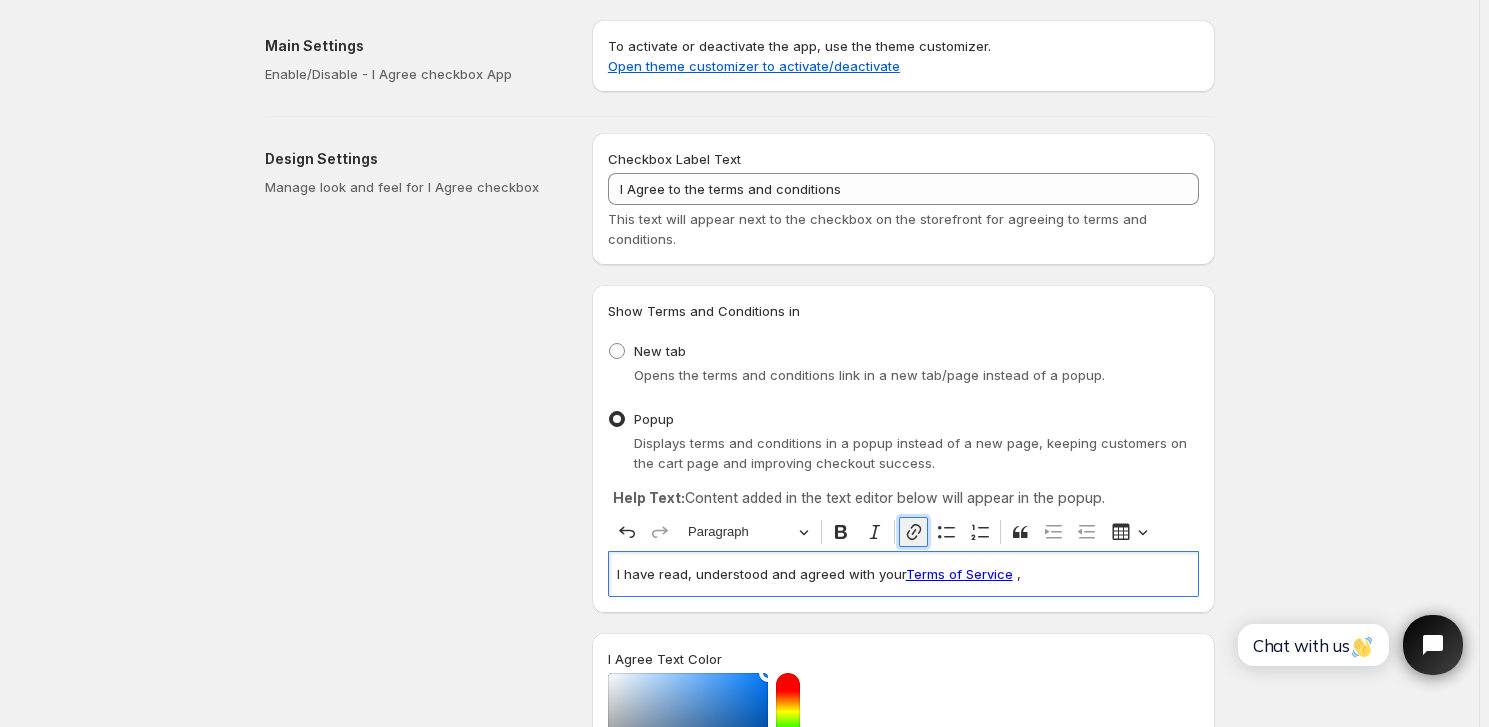 click 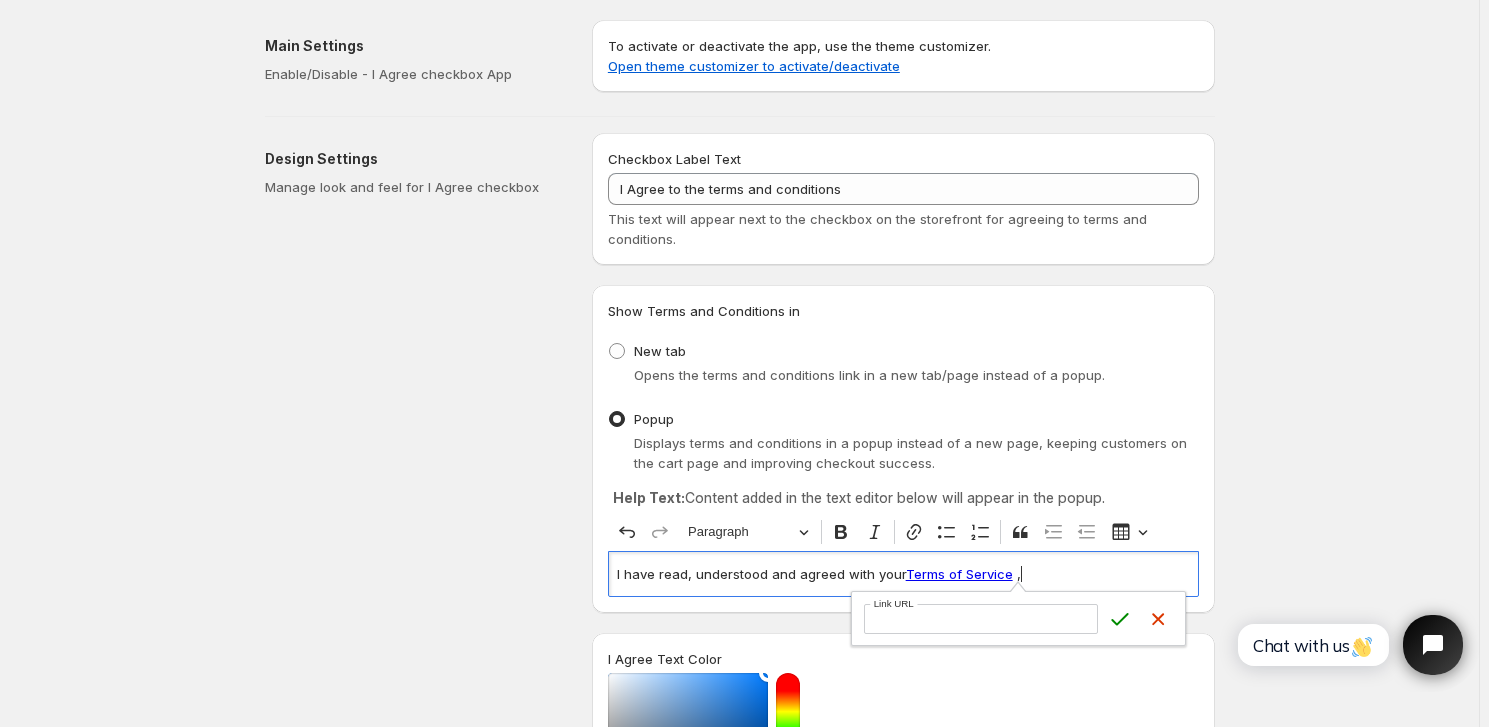 click on "Link URL" at bounding box center [981, 619] 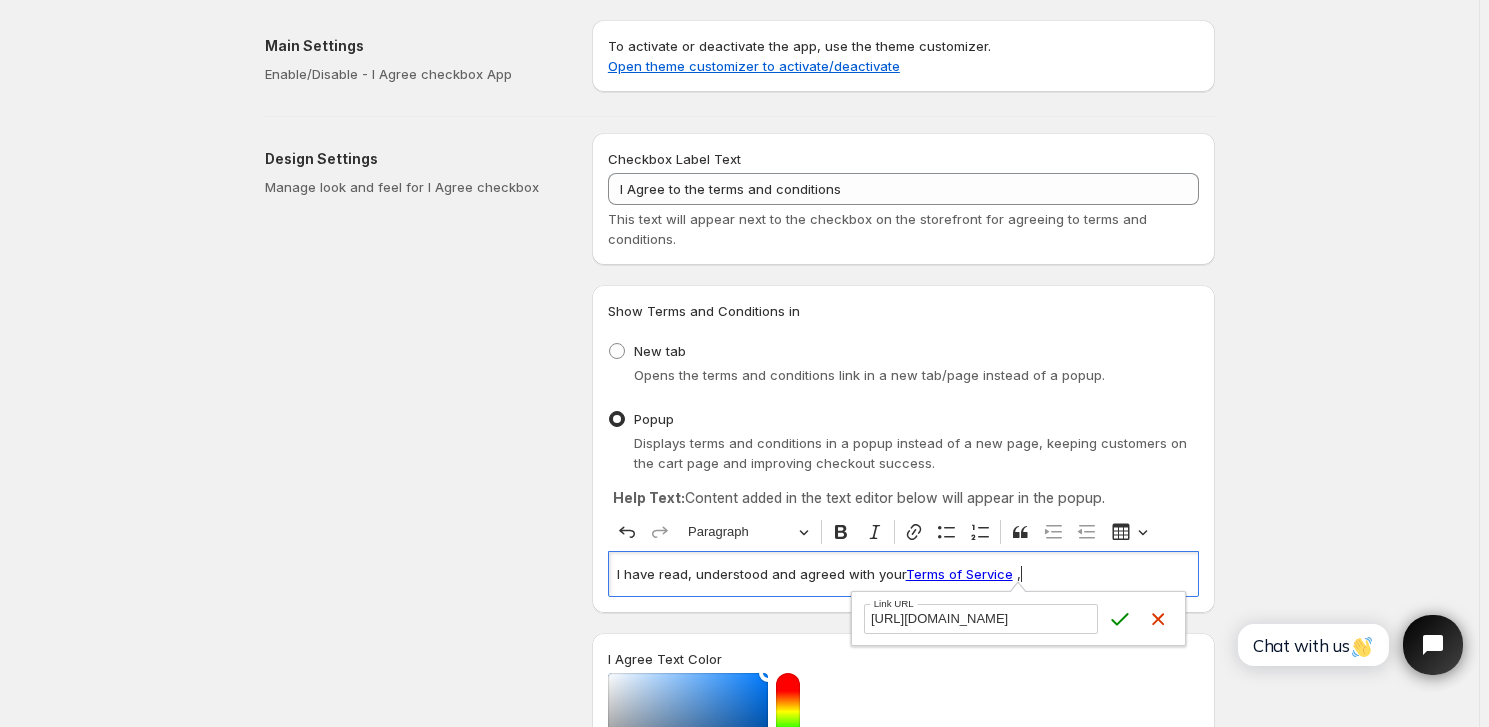scroll, scrollTop: 0, scrollLeft: 21, axis: horizontal 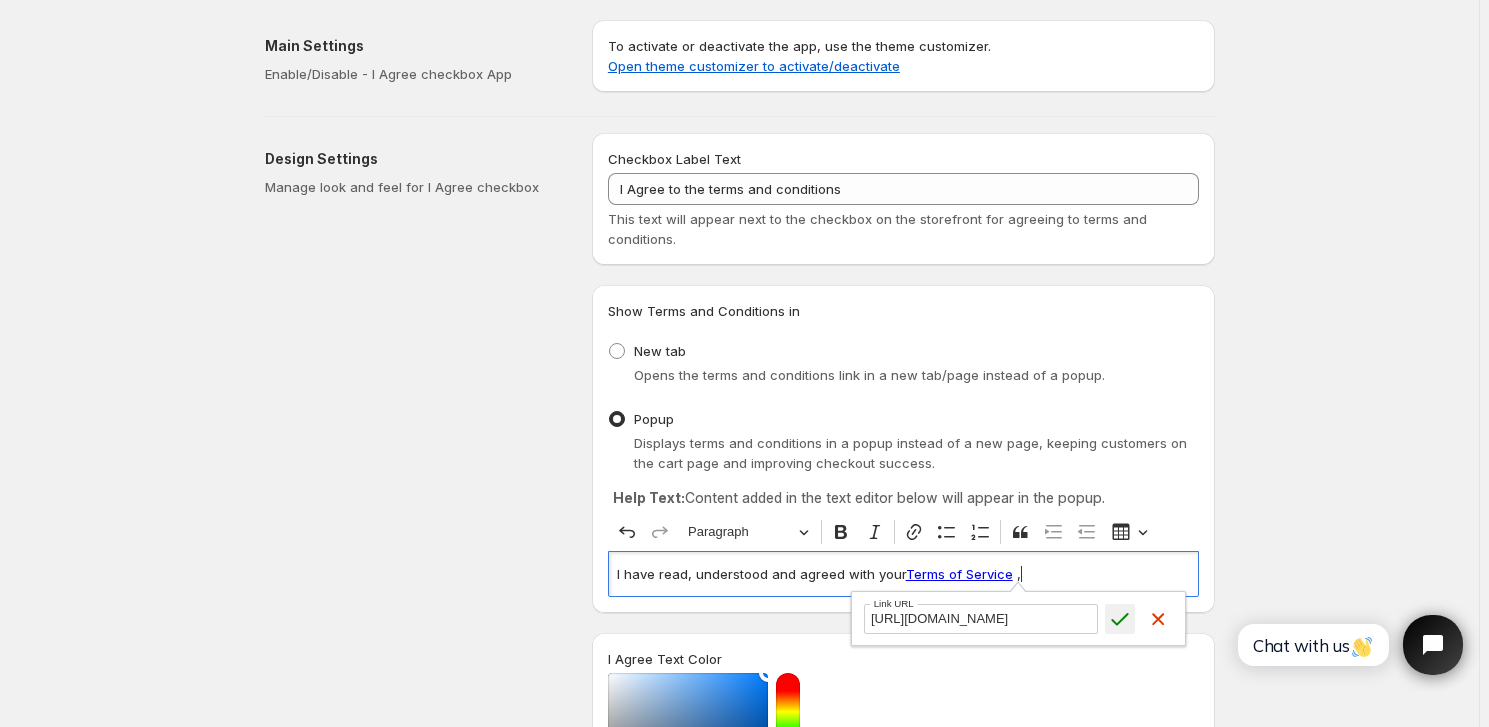 type on "[URL][DOMAIN_NAME]" 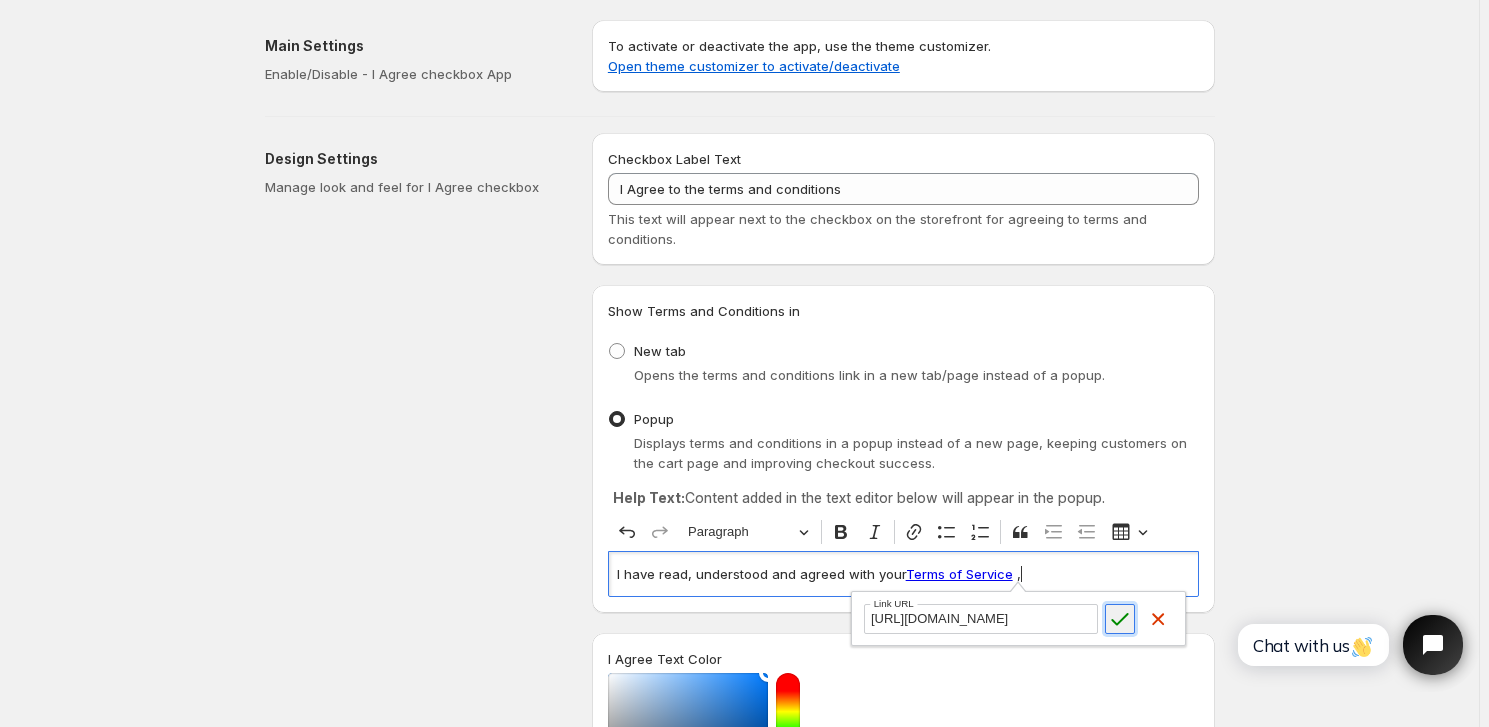 click 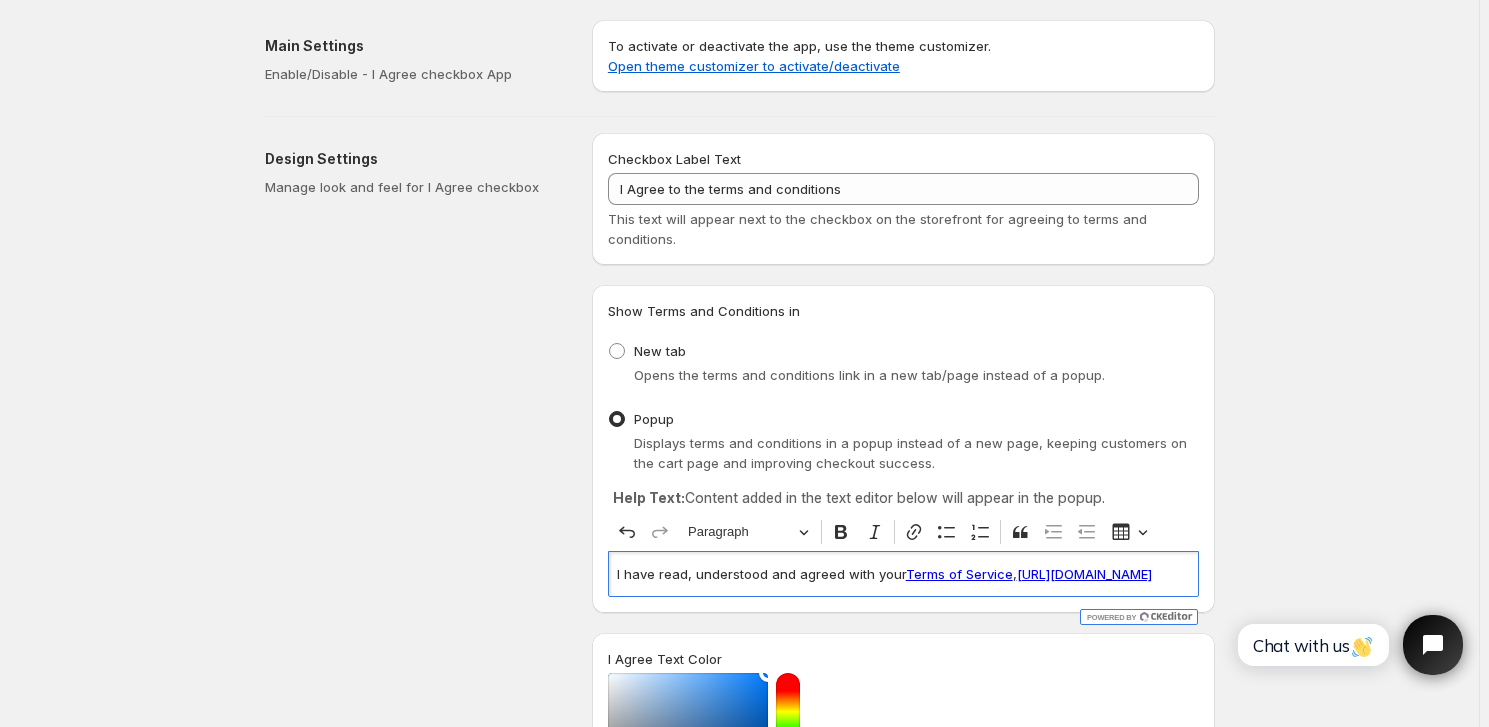 click on "[URL][DOMAIN_NAME]" at bounding box center (1084, 574) 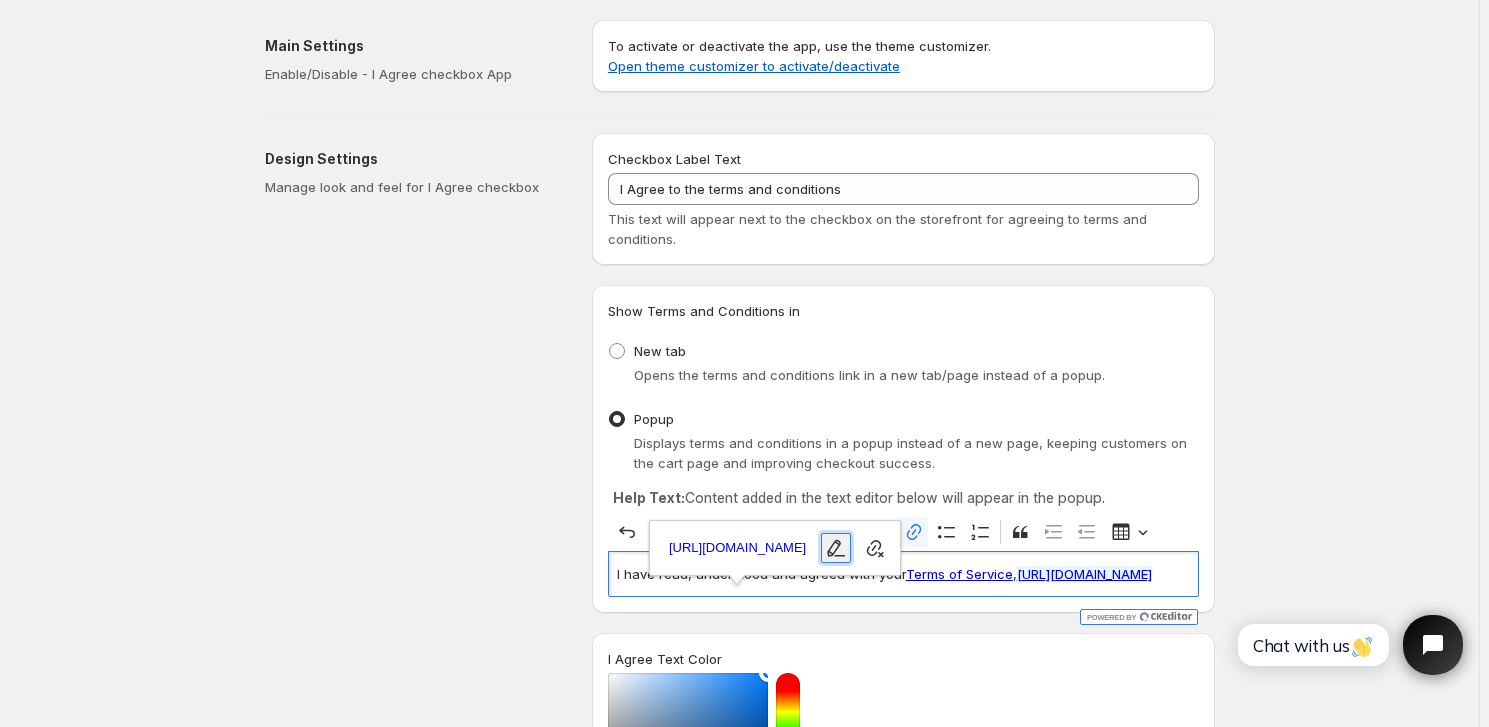 click 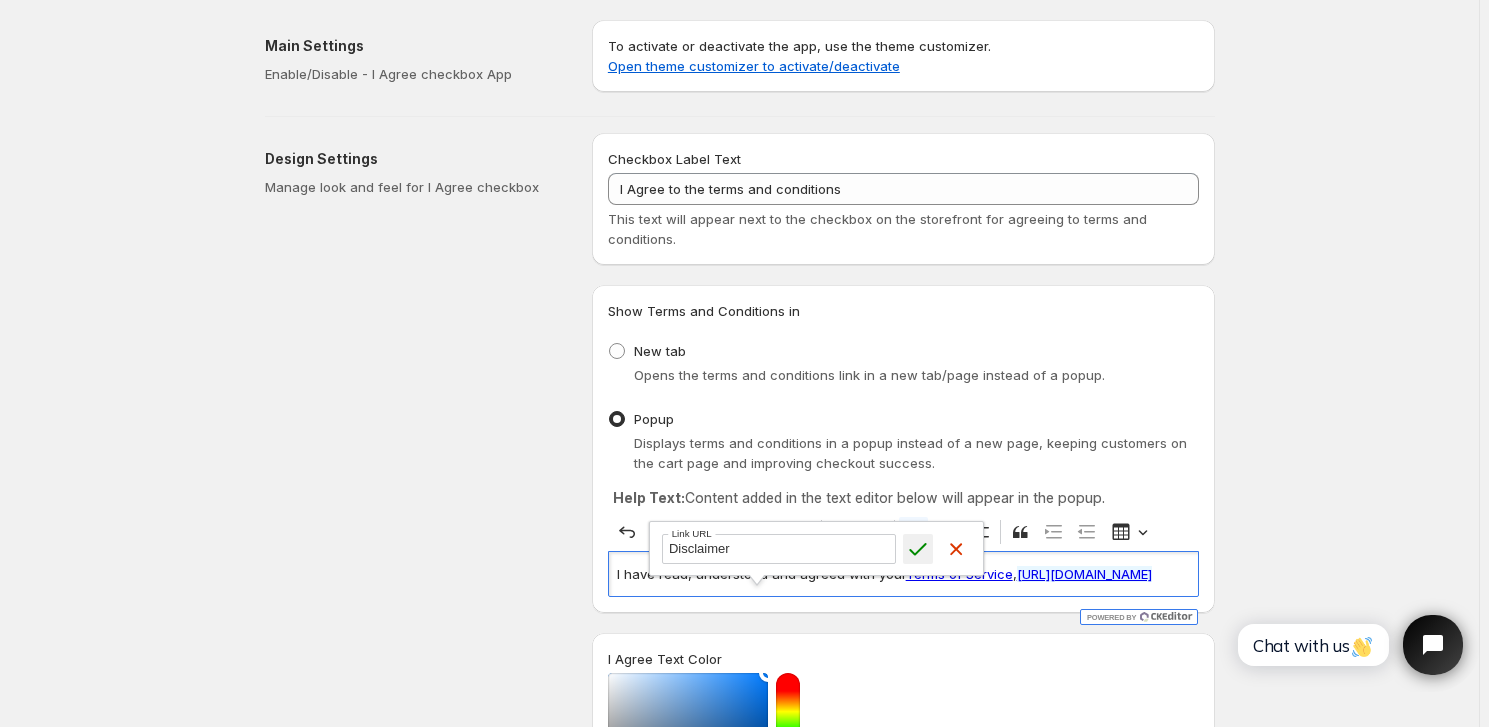 type on "Disclaimer" 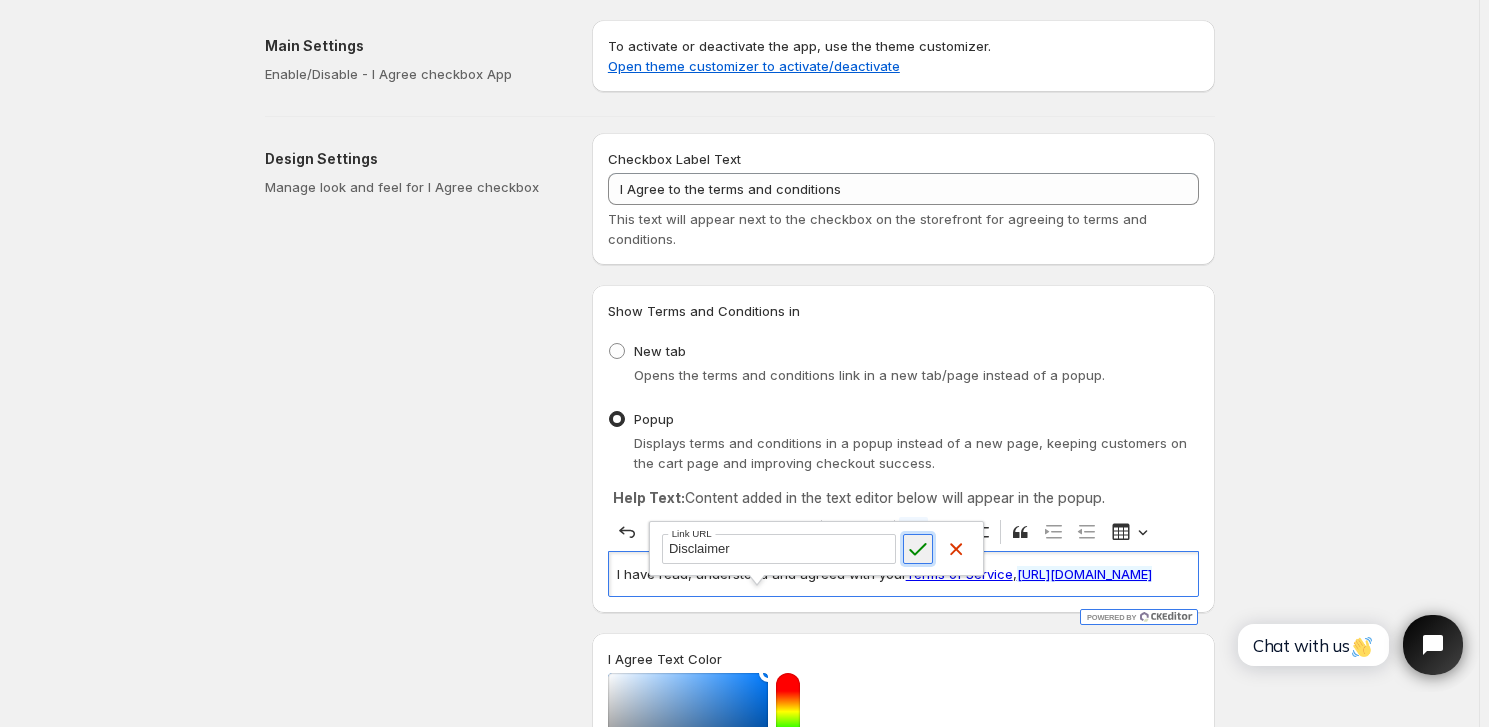 click 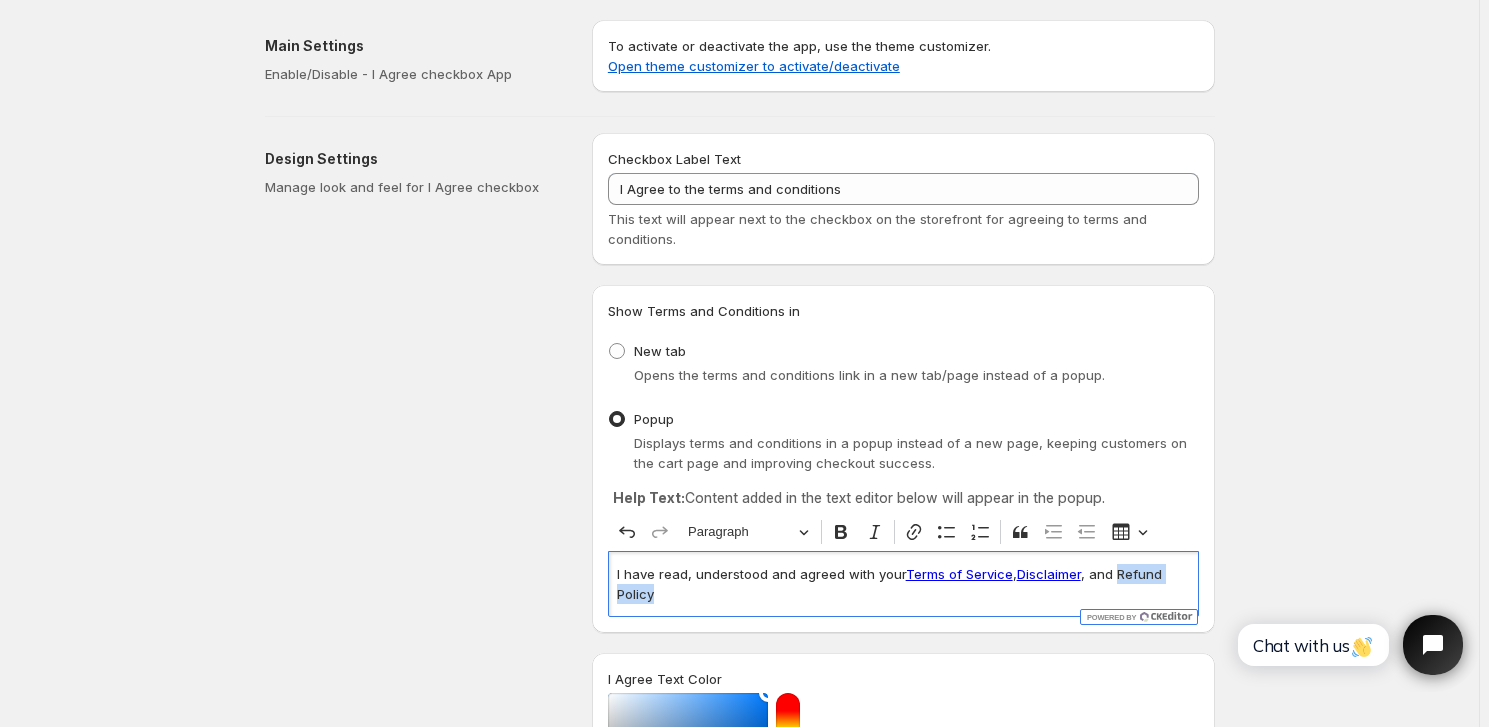 drag, startPoint x: 1115, startPoint y: 572, endPoint x: 1147, endPoint y: 585, distance: 34.539833 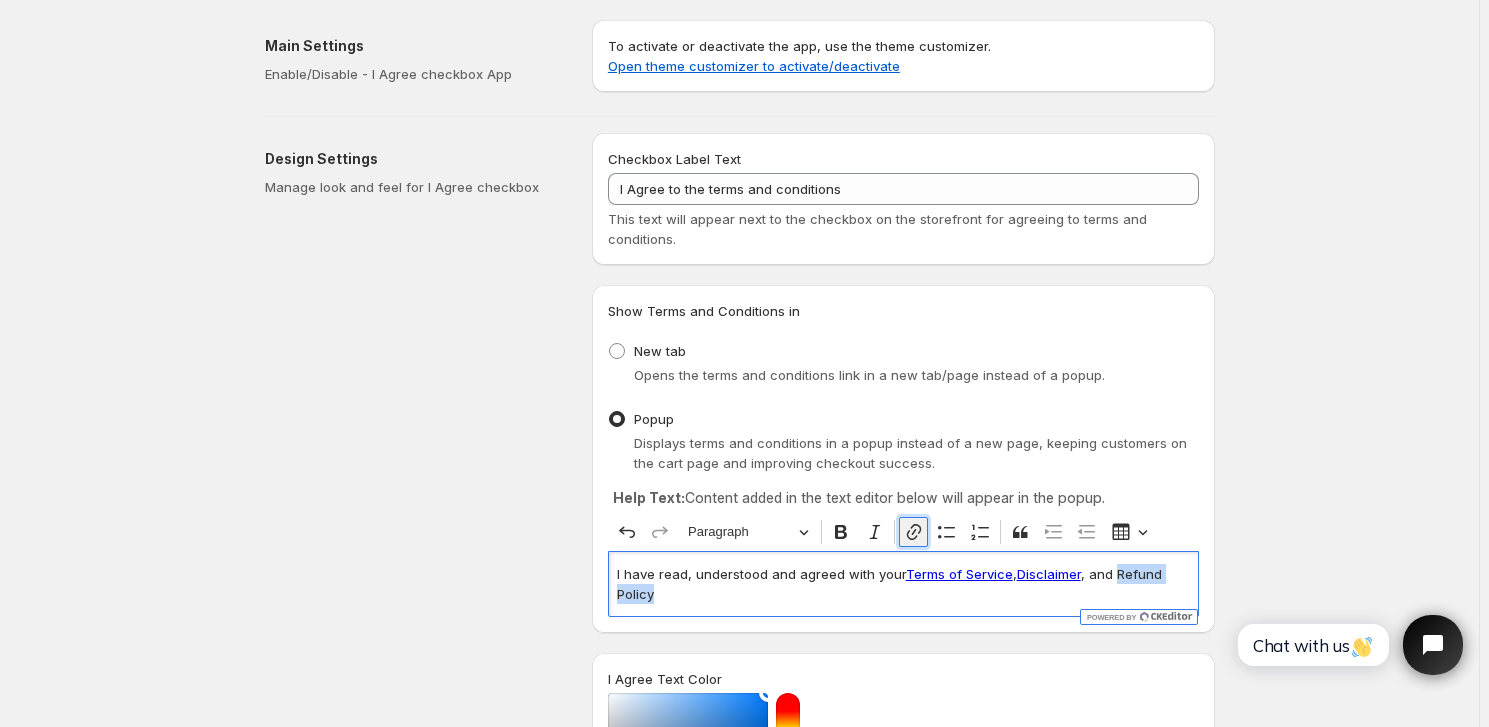 click 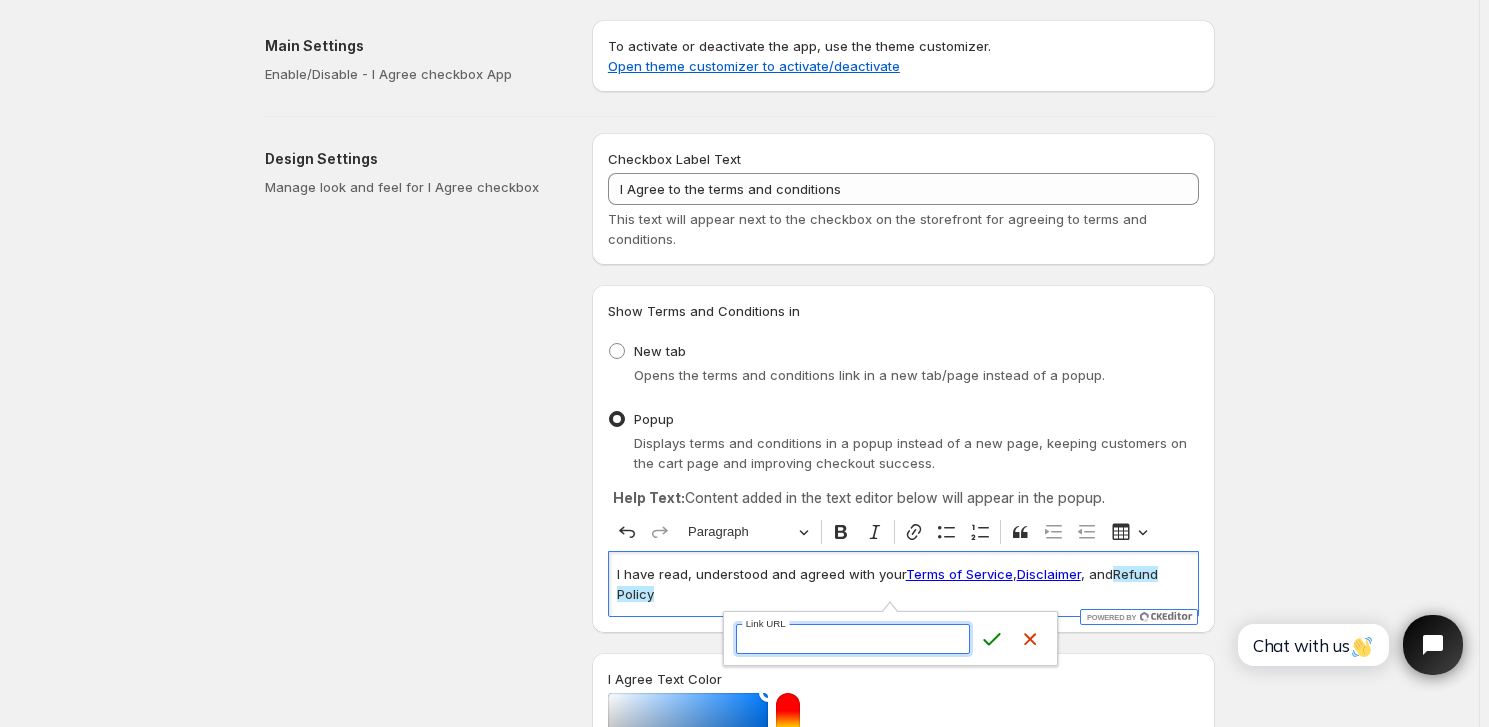 click on "Link URL" at bounding box center (853, 639) 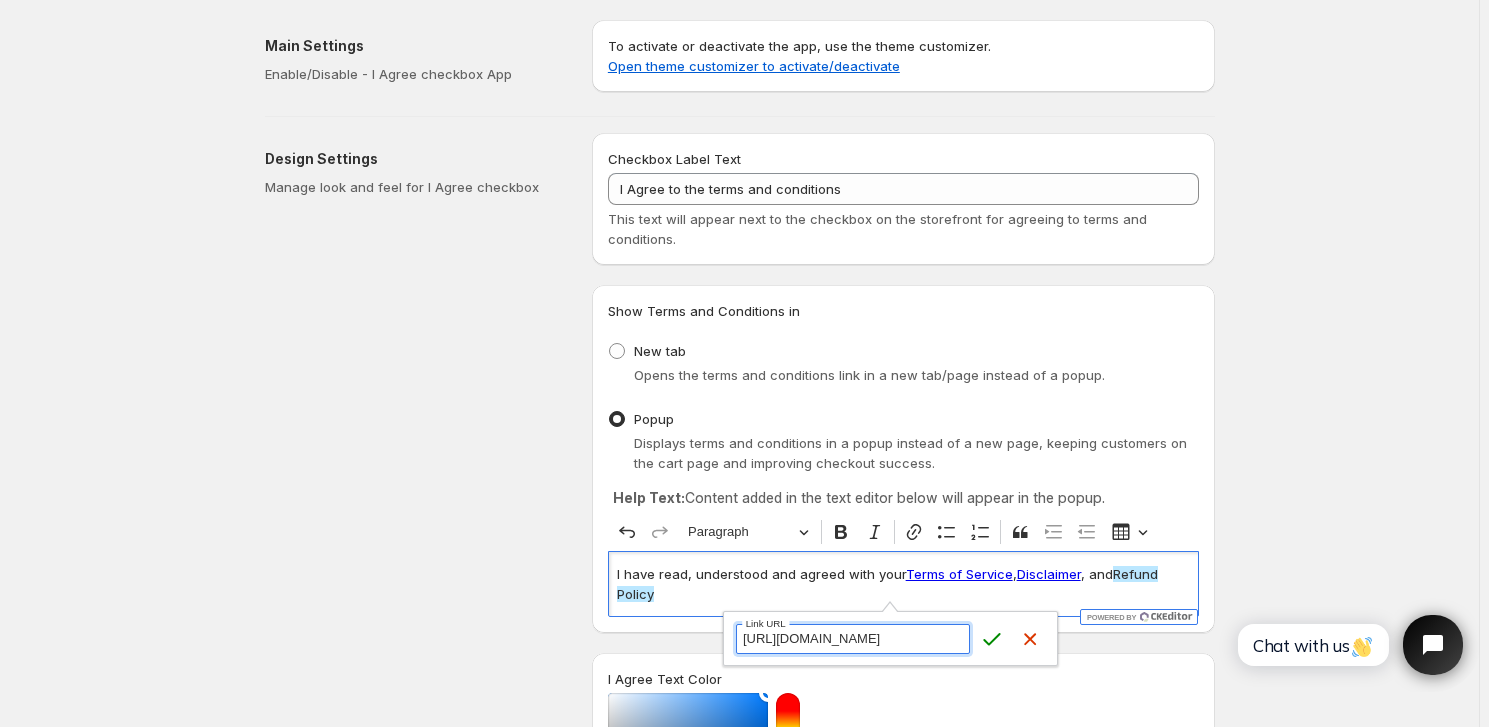 scroll, scrollTop: 0, scrollLeft: 46, axis: horizontal 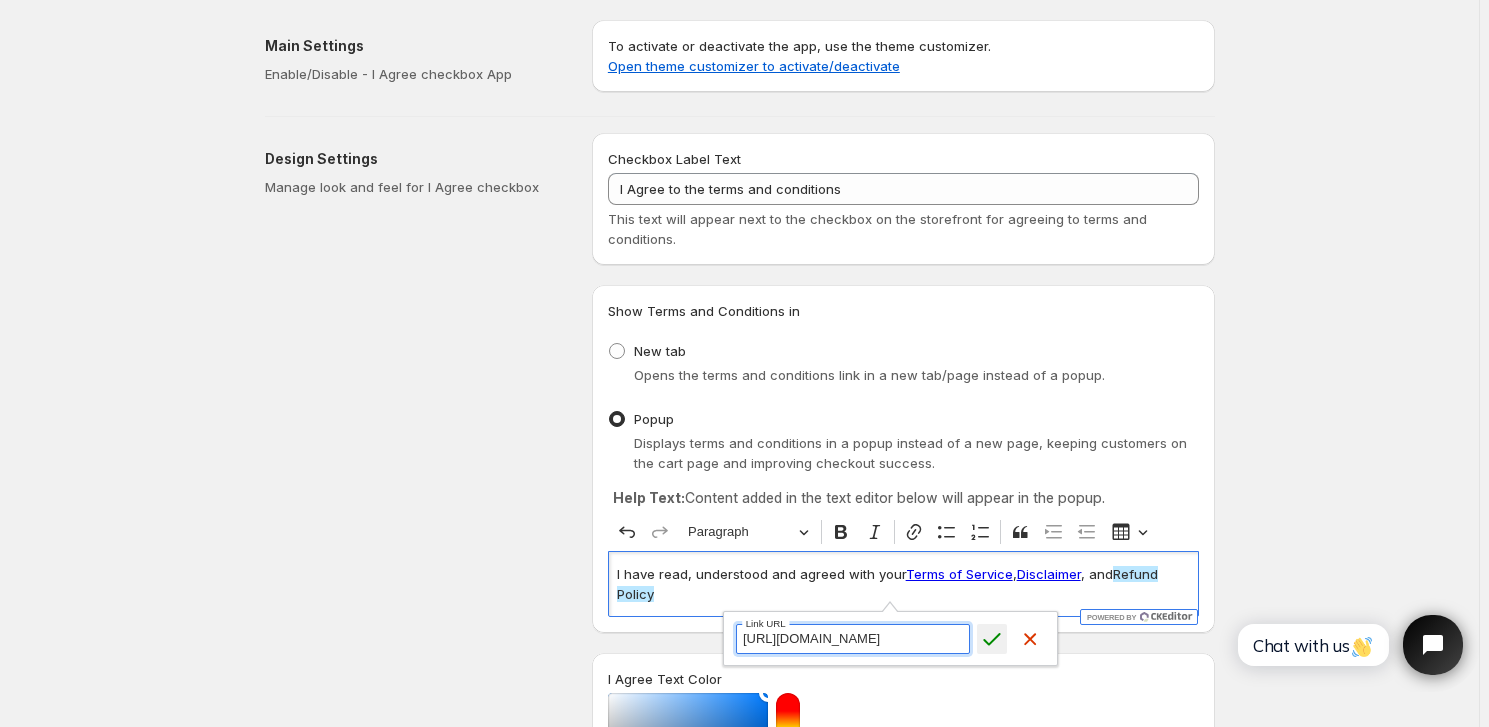 type on "[URL][DOMAIN_NAME]" 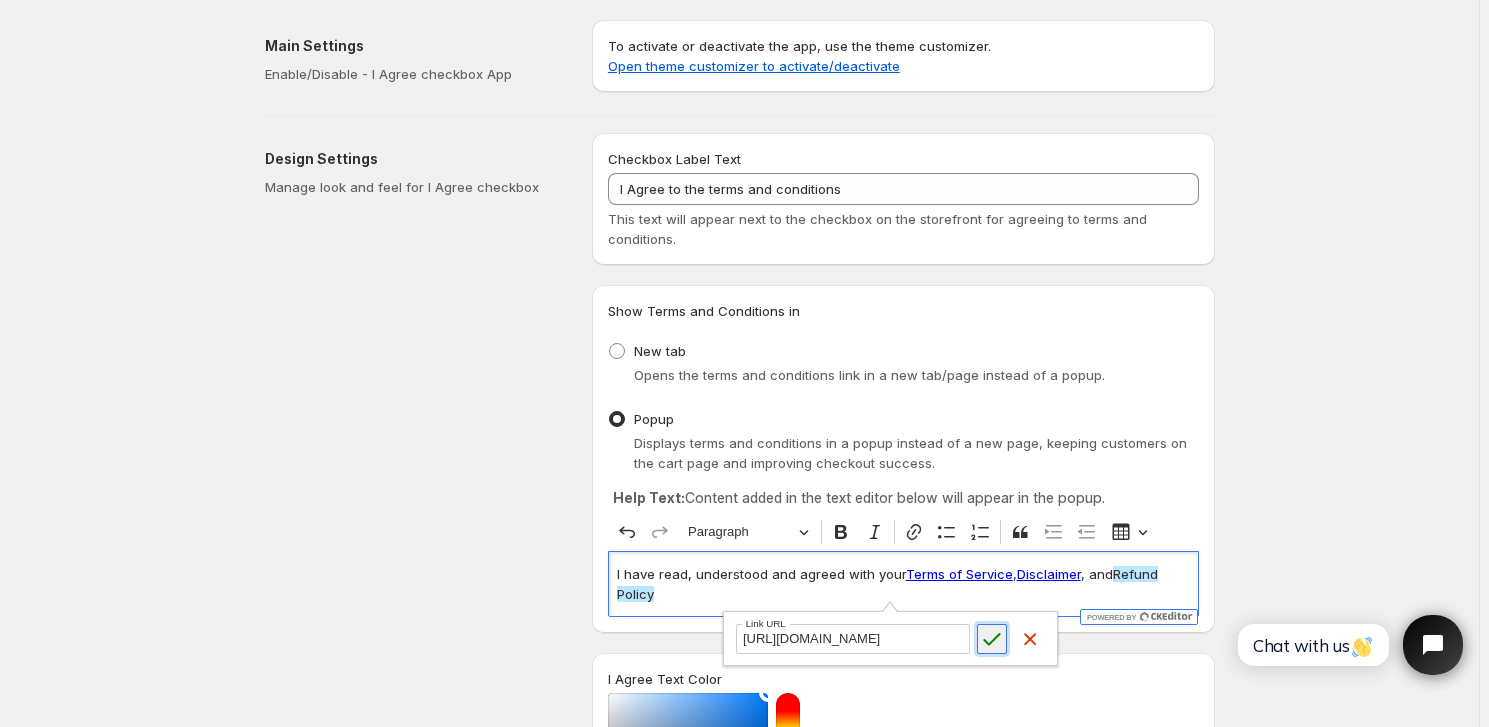 click 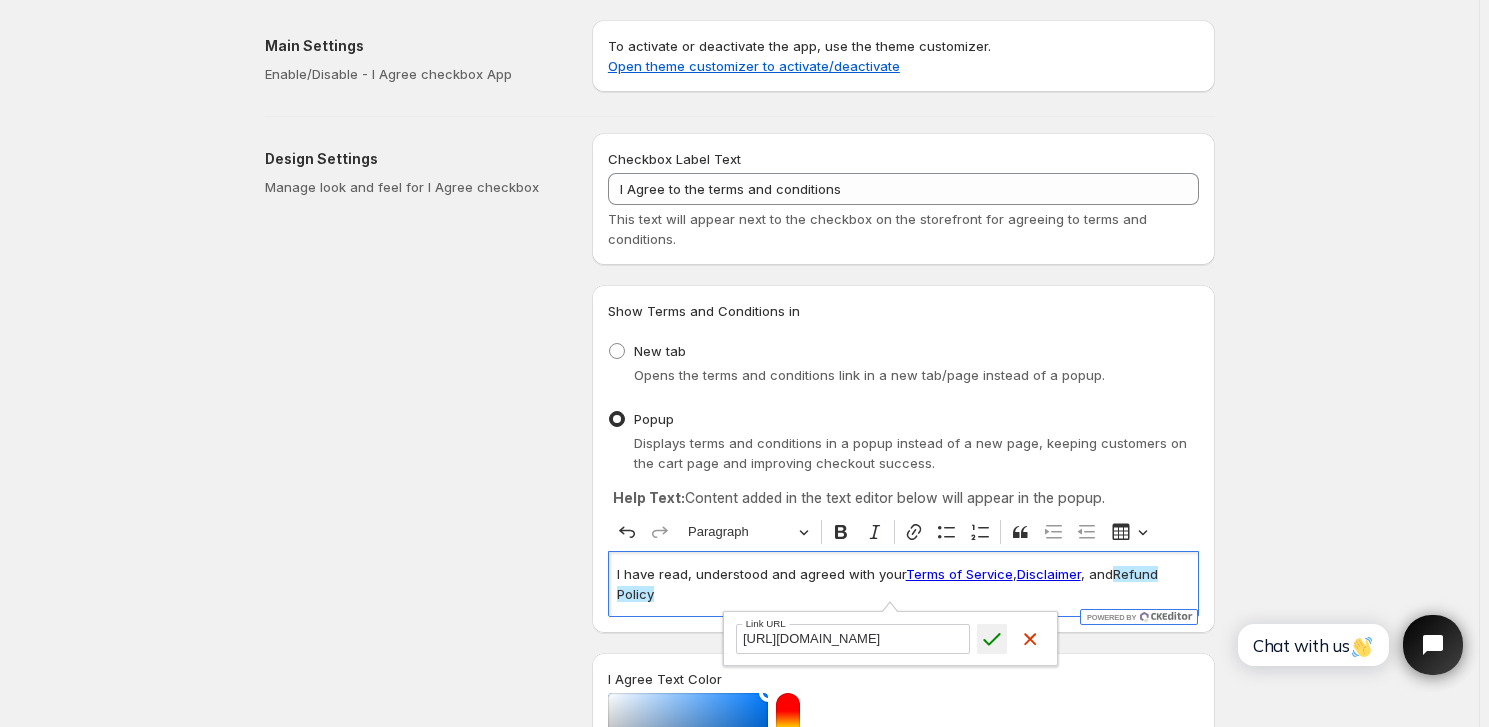 scroll, scrollTop: 0, scrollLeft: 0, axis: both 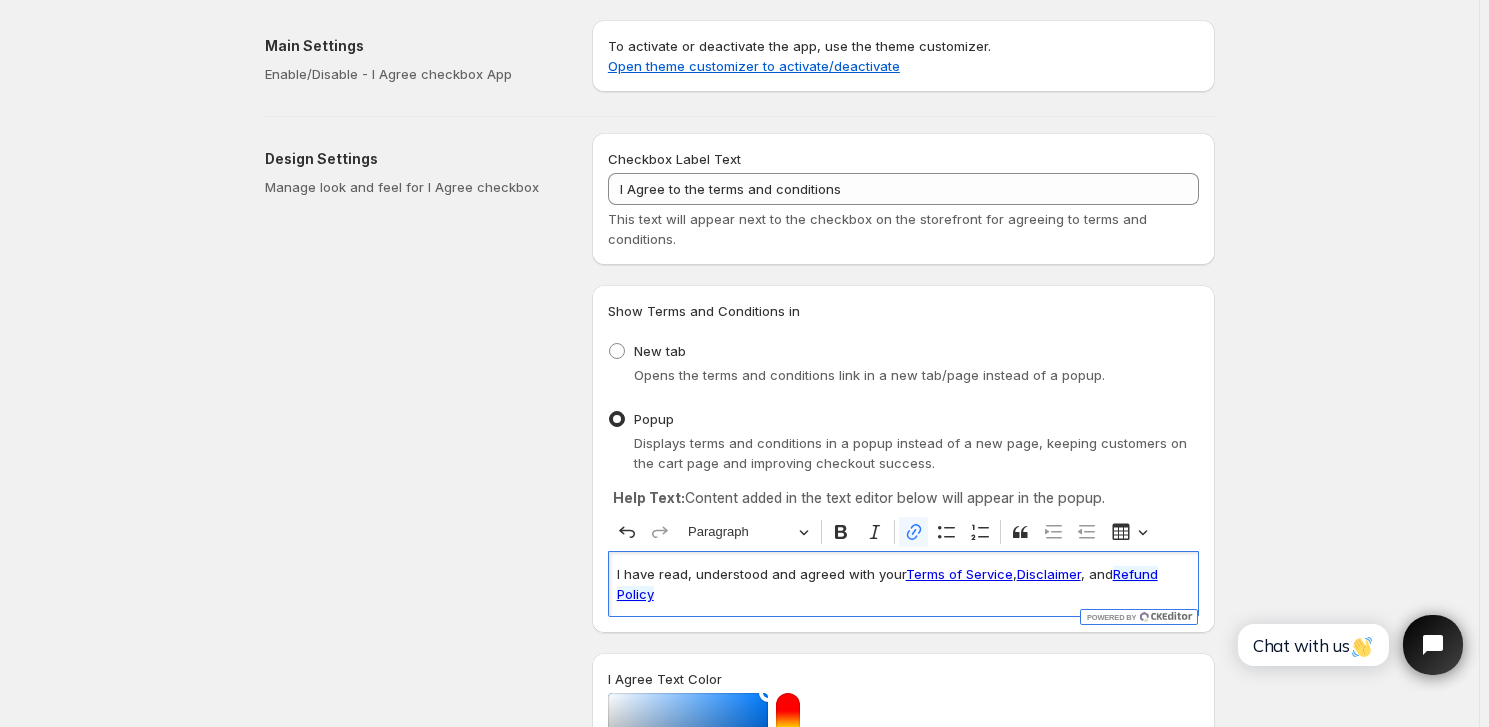 drag, startPoint x: 872, startPoint y: 596, endPoint x: 902, endPoint y: 588, distance: 31.04835 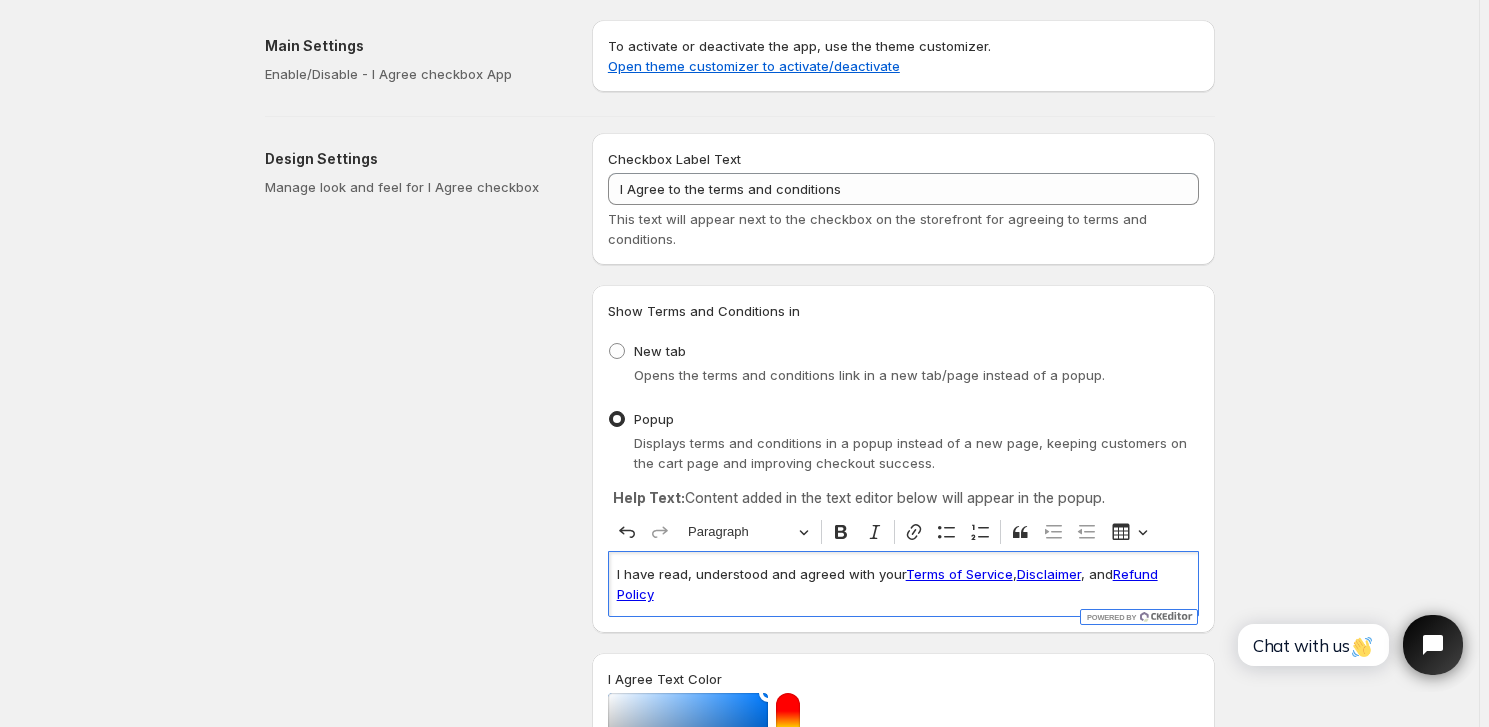 click on "I have read, understood and agreed with your  Terms of Service  , Disclaimer , and  Refund Policy ⁠⁠⁠⁠⁠⁠⁠" at bounding box center [903, 584] 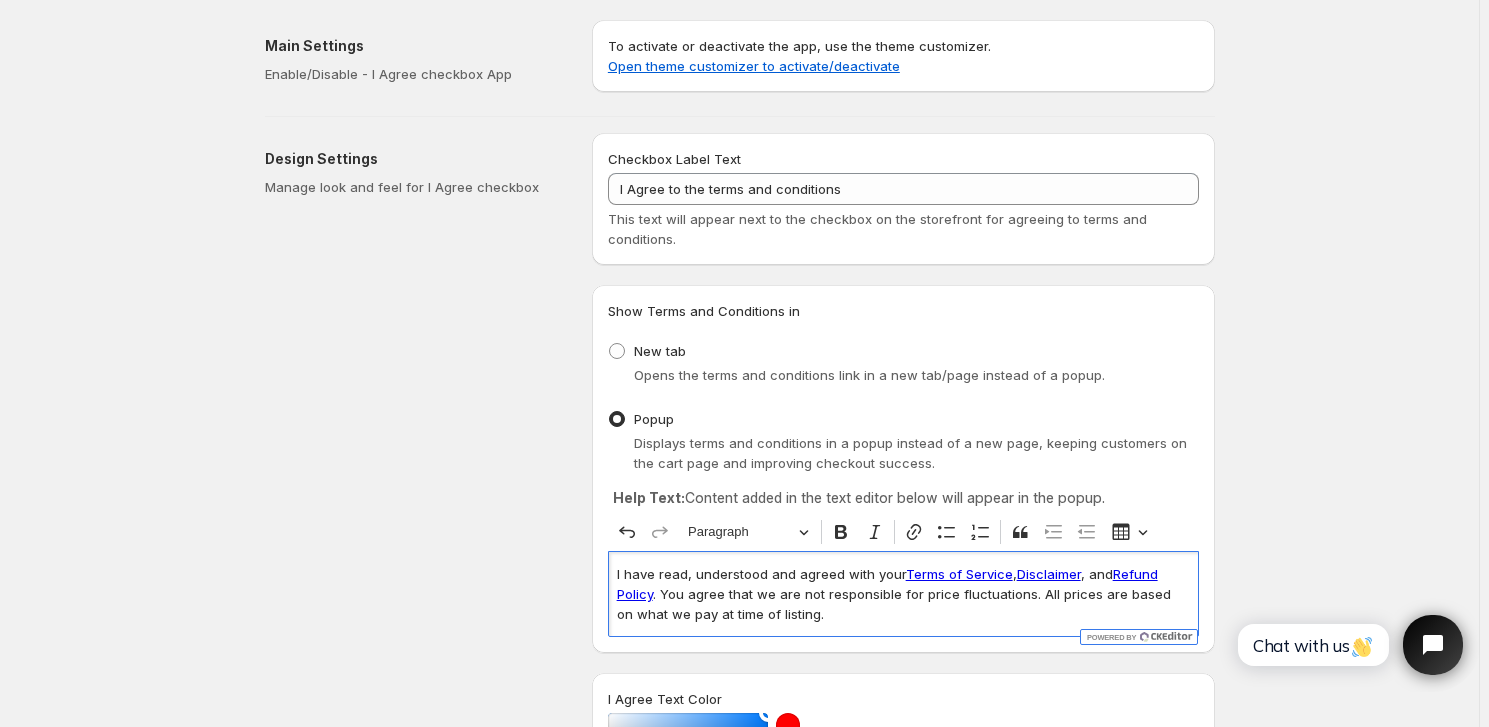 click on "I have read, understood and agreed with your  Terms of Service  , Disclaimer , and  Refund Policy ⁠⁠⁠⁠⁠⁠⁠. You agree that we are not responsible for price fluctuations. All prices are based on what we pay at time of listing." at bounding box center (903, 594) 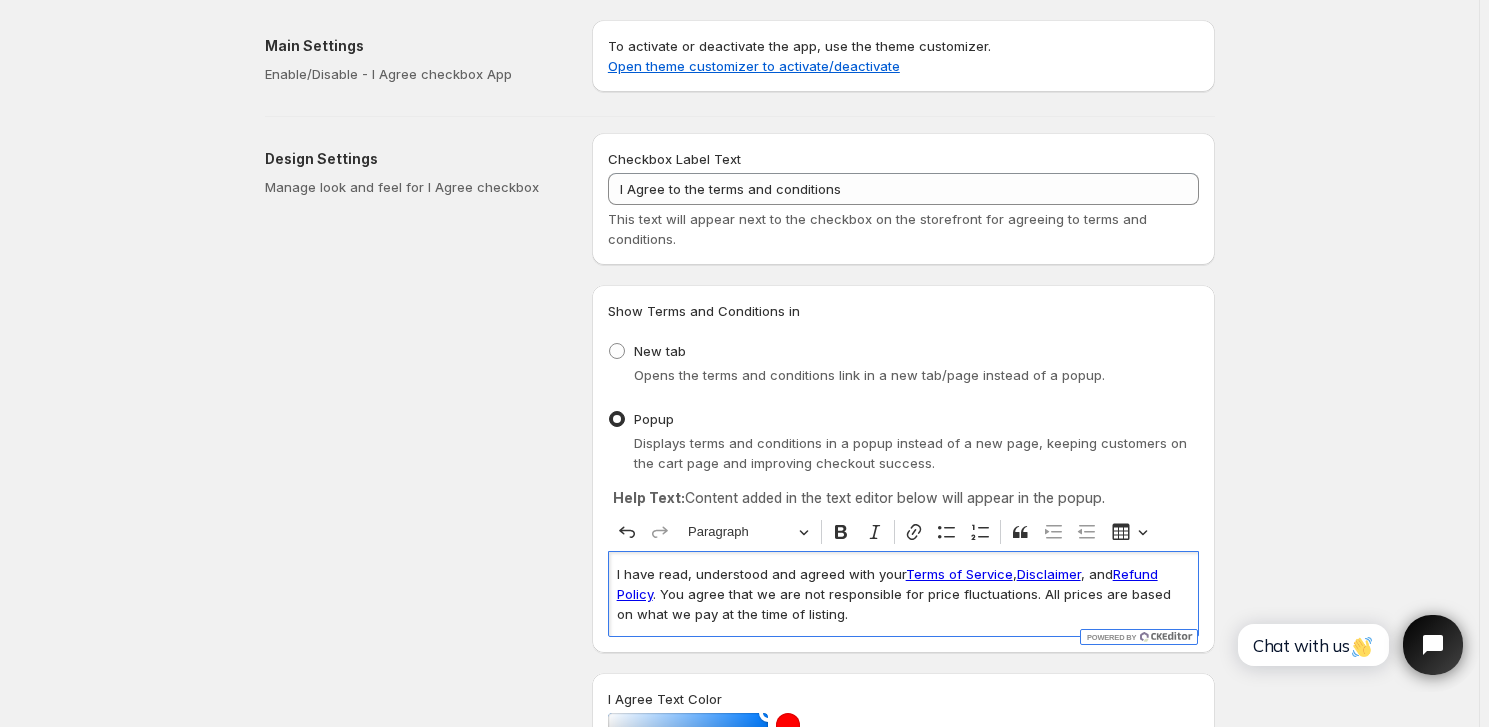 click on "I have read, understood and agreed with your  Terms of Service  , Disclaimer , and  Refund Policy ⁠⁠⁠⁠⁠⁠⁠. You agree that we are not responsible for price fluctuations. All prices are based on what we pay at the time of listing." at bounding box center [903, 594] 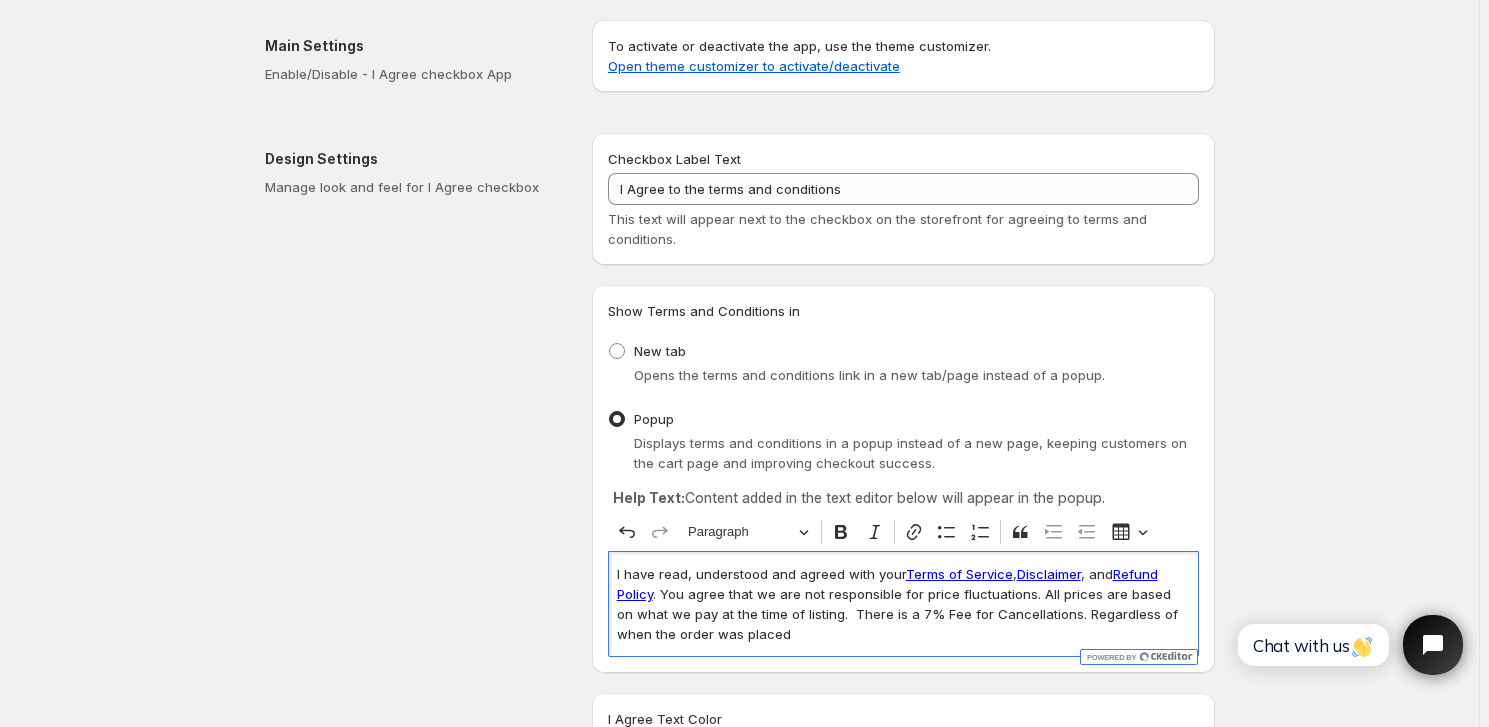 click on "I have read, understood and agreed with your  Terms of Service  , Disclaimer , and  Refund Policy ⁠⁠⁠⁠⁠⁠⁠. You agree that we are not responsible for price fluctuations. All prices are based on what we pay at the time of listing.  There is a 7% Fee for Cancellations. Regardless of when the order was placed" at bounding box center [903, 604] 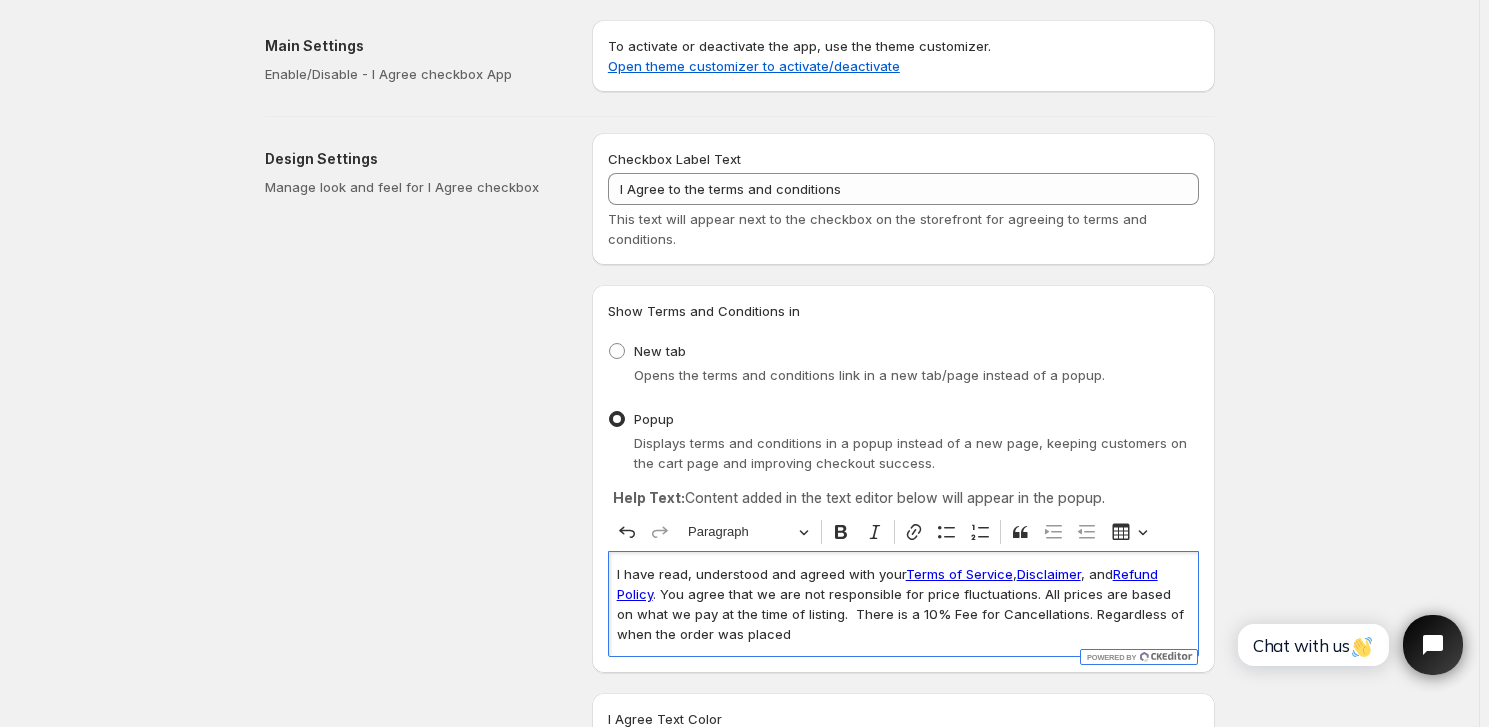 click on "I have read, understood and agreed with your  Terms of Service  , Disclaimer , and  Refund Policy ⁠⁠⁠⁠⁠⁠⁠. You agree that we are not responsible for price fluctuations. All prices are based on what we pay at the time of listing.  There is a 10% Fee for Cancellations. Regardless of when the order was placed" at bounding box center [903, 604] 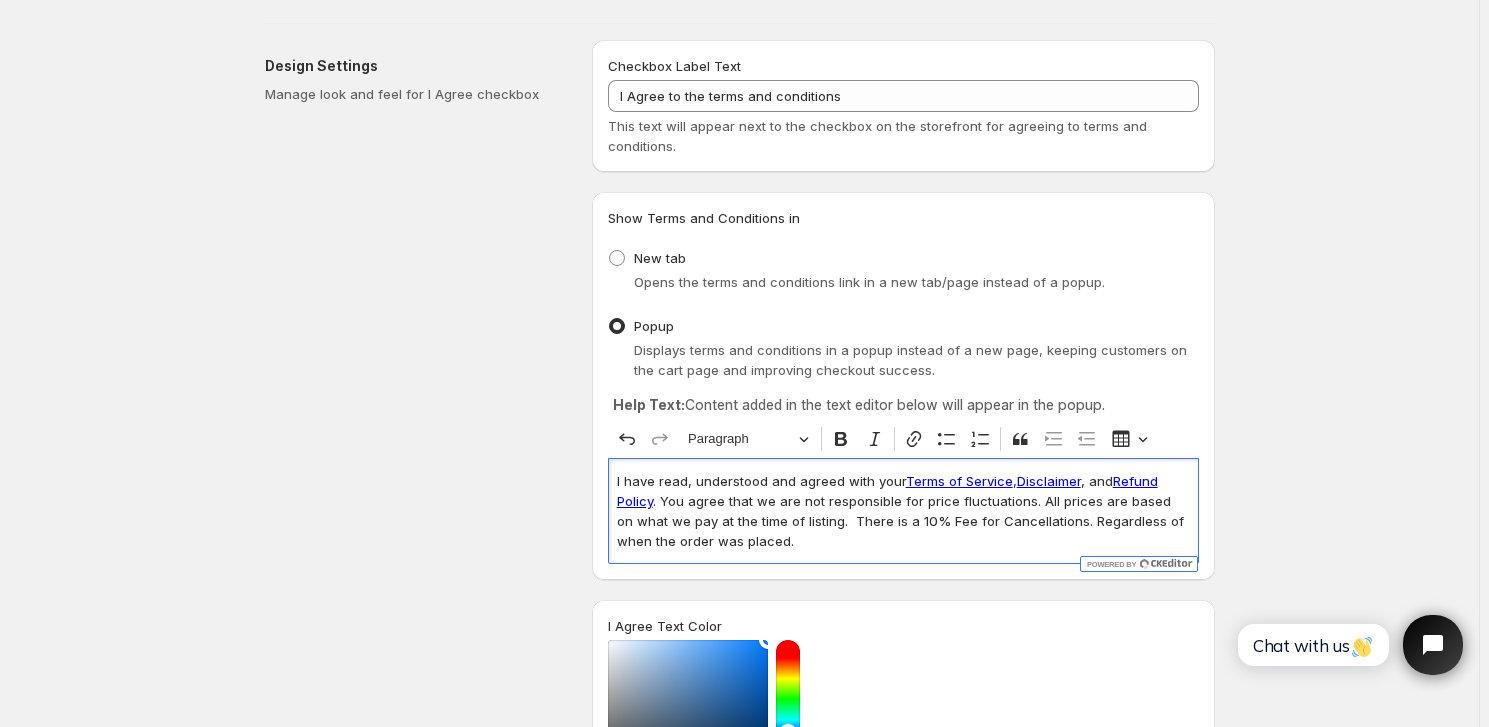scroll, scrollTop: 181, scrollLeft: 0, axis: vertical 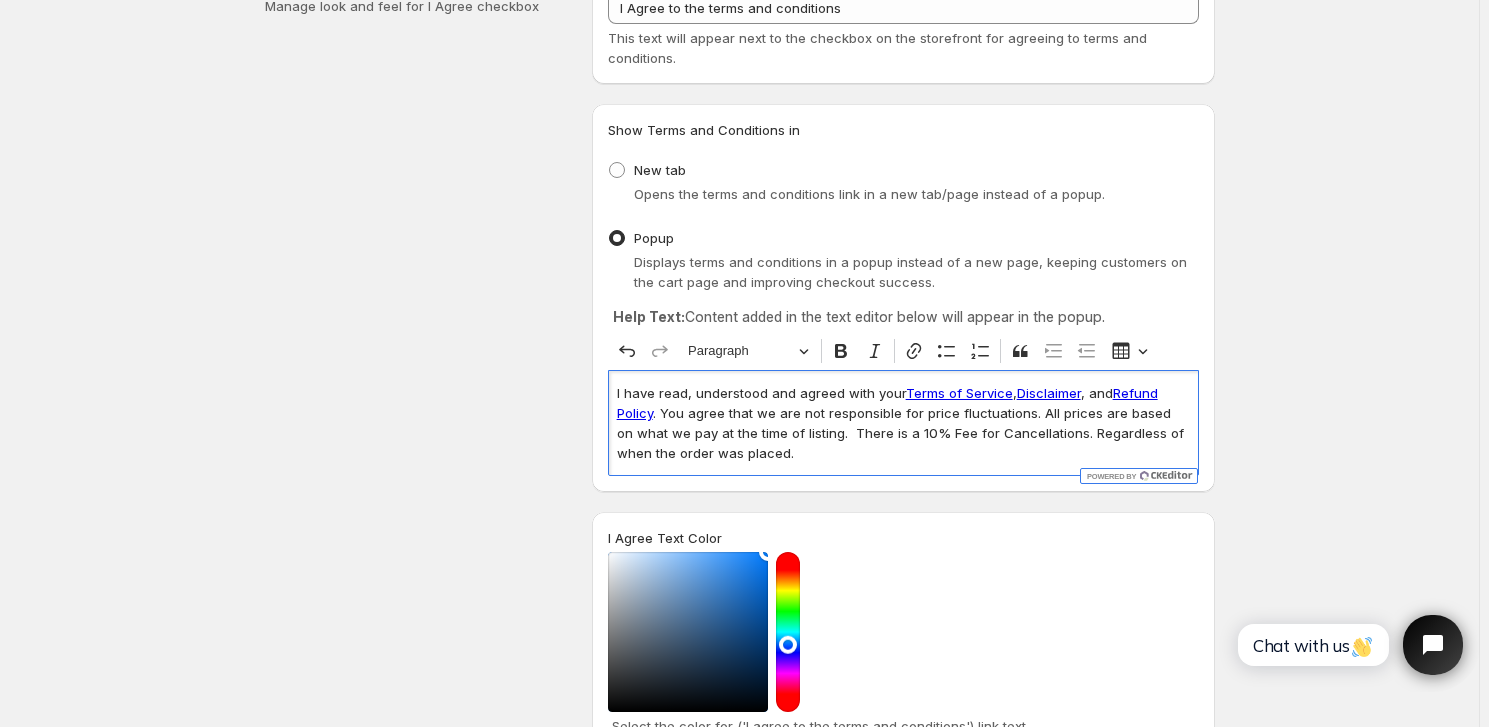 click on "Terms of Service" at bounding box center (959, 393) 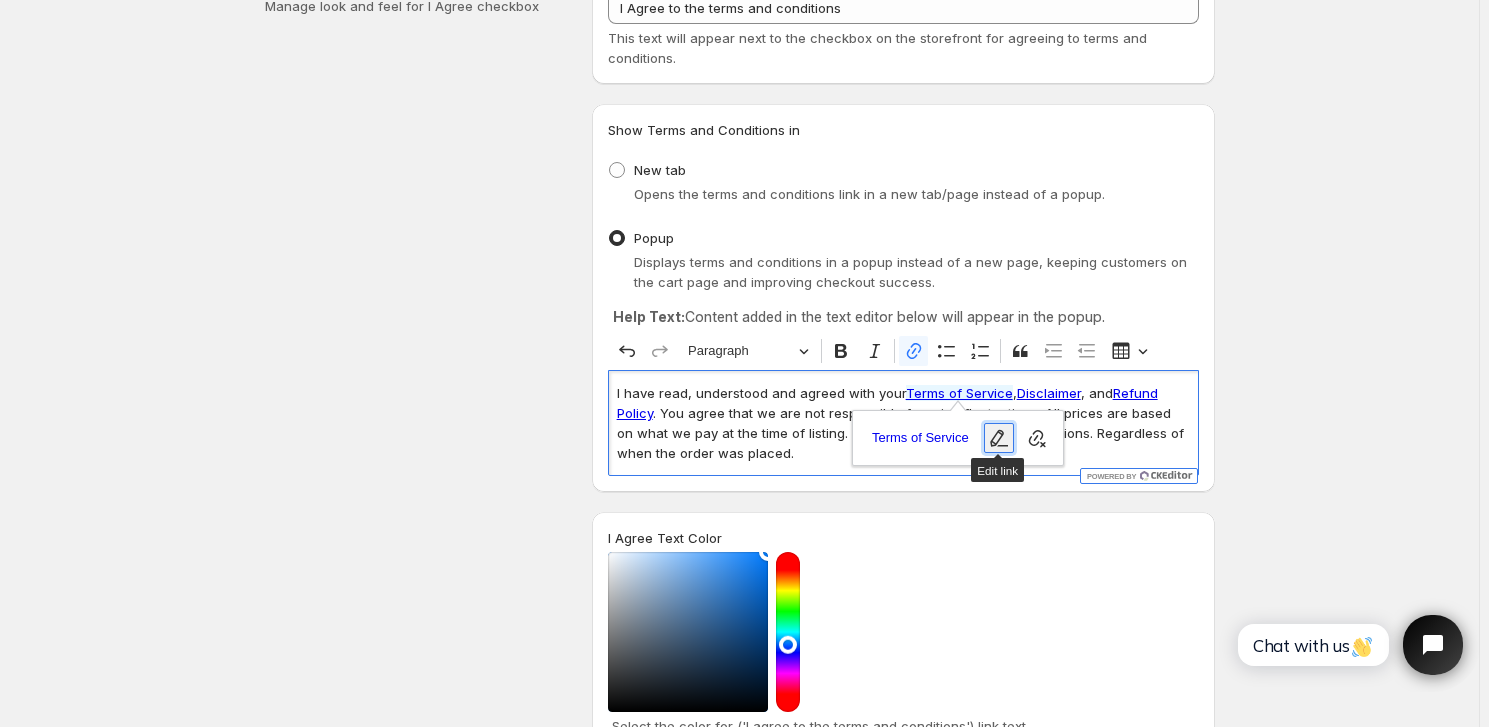 click 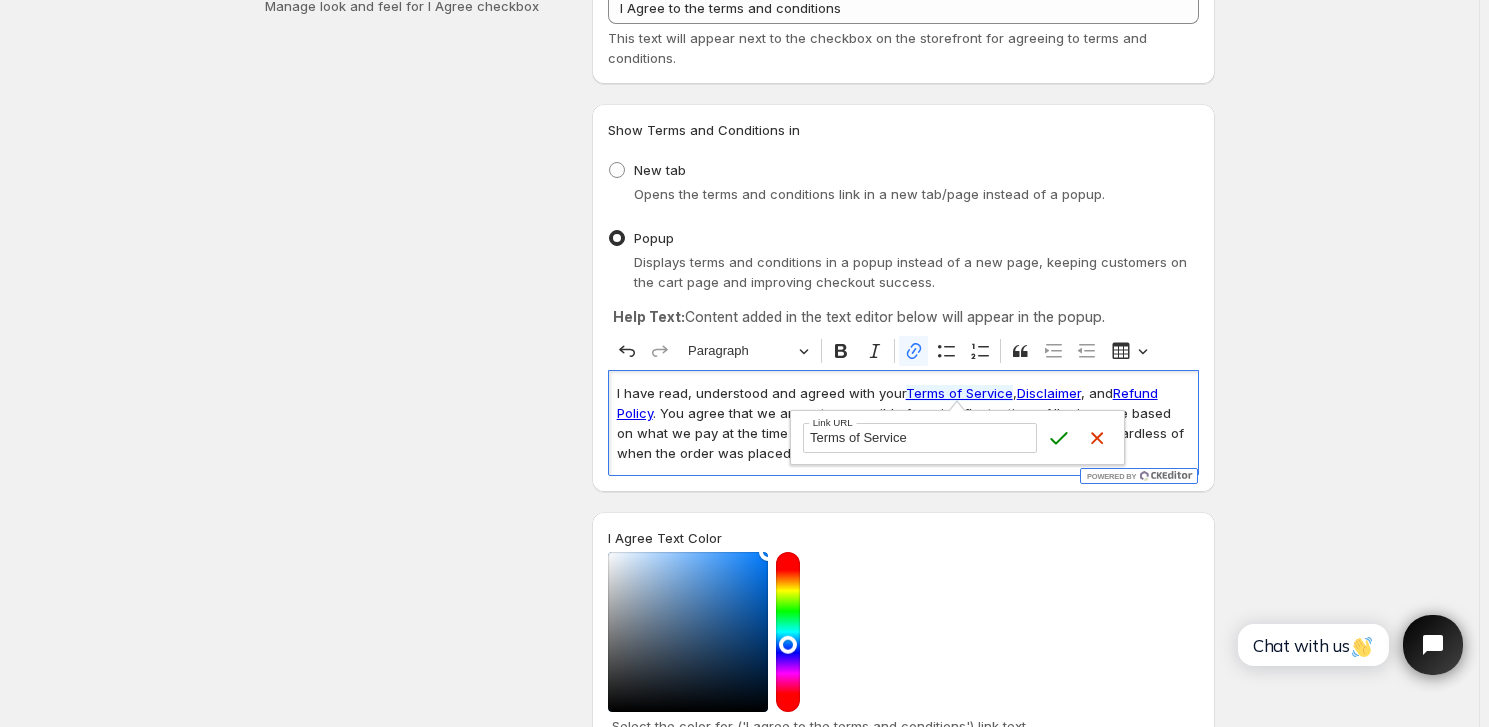 click on "Terms of Service" at bounding box center [920, 438] 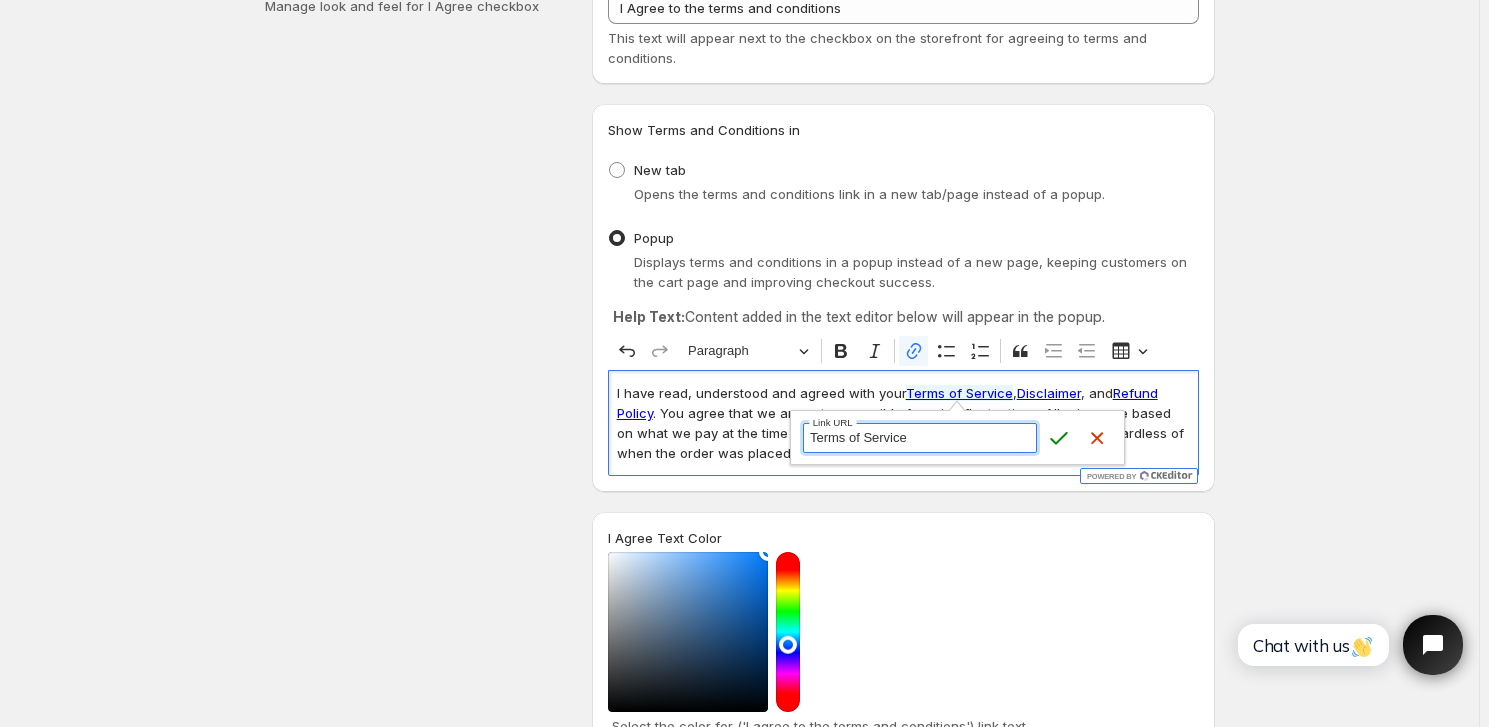 click on "Terms of Service" at bounding box center [920, 438] 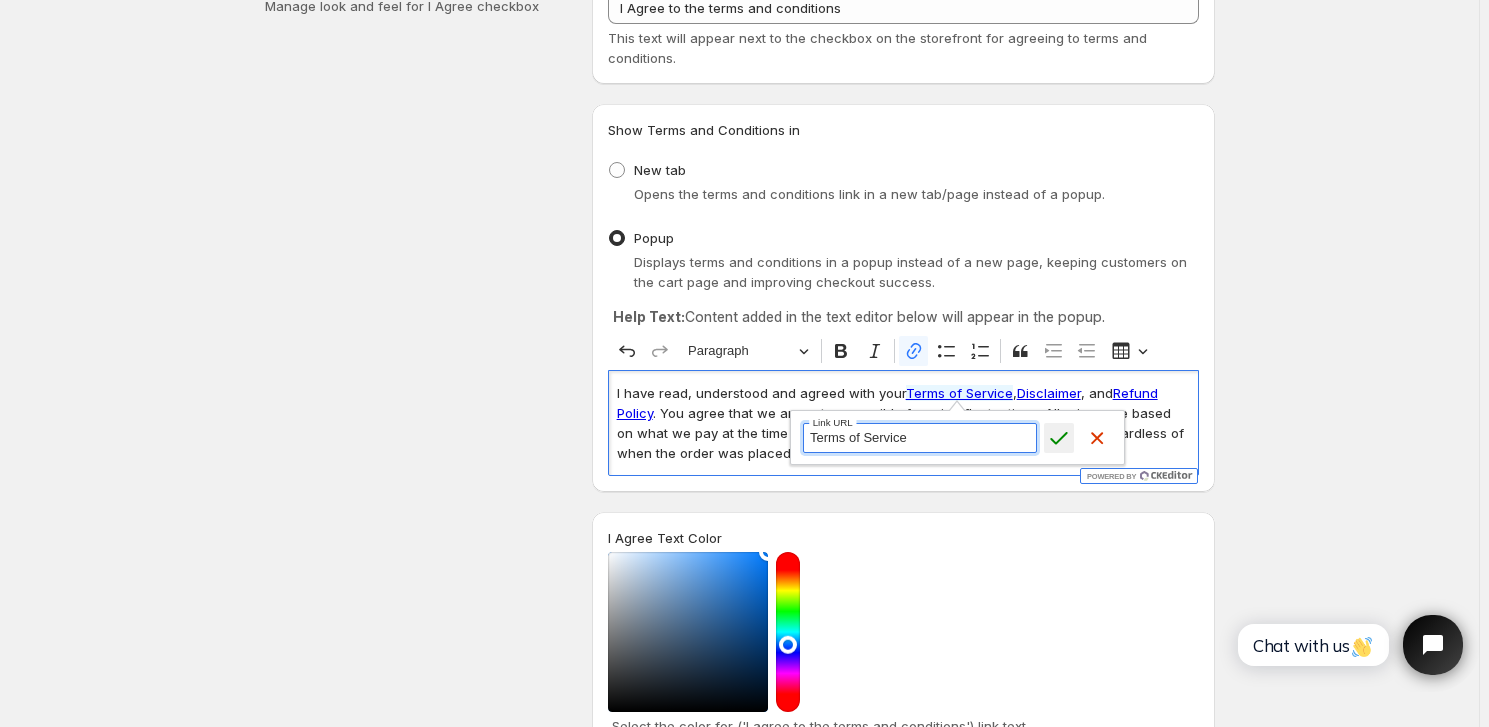 paste on "[URL][DOMAIN_NAME]" 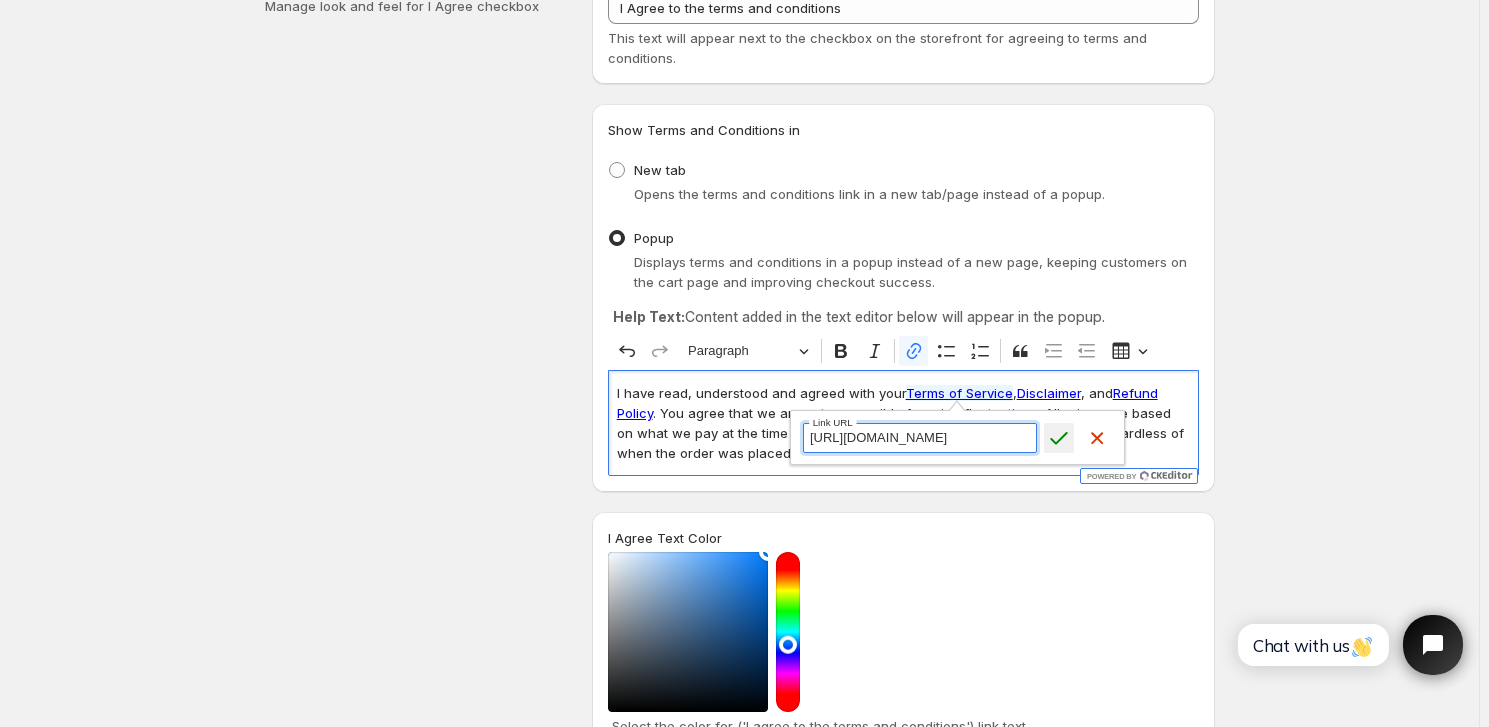 scroll, scrollTop: 0, scrollLeft: 64, axis: horizontal 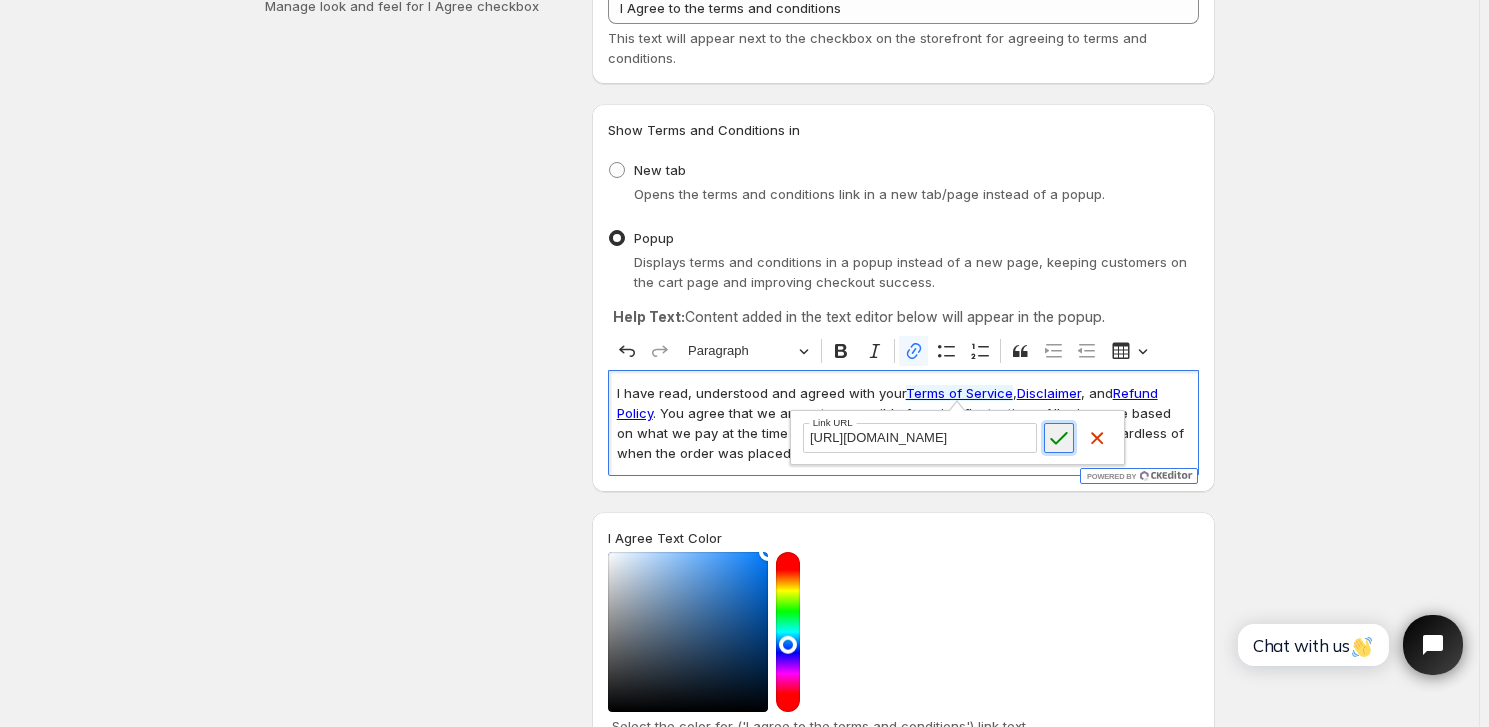click 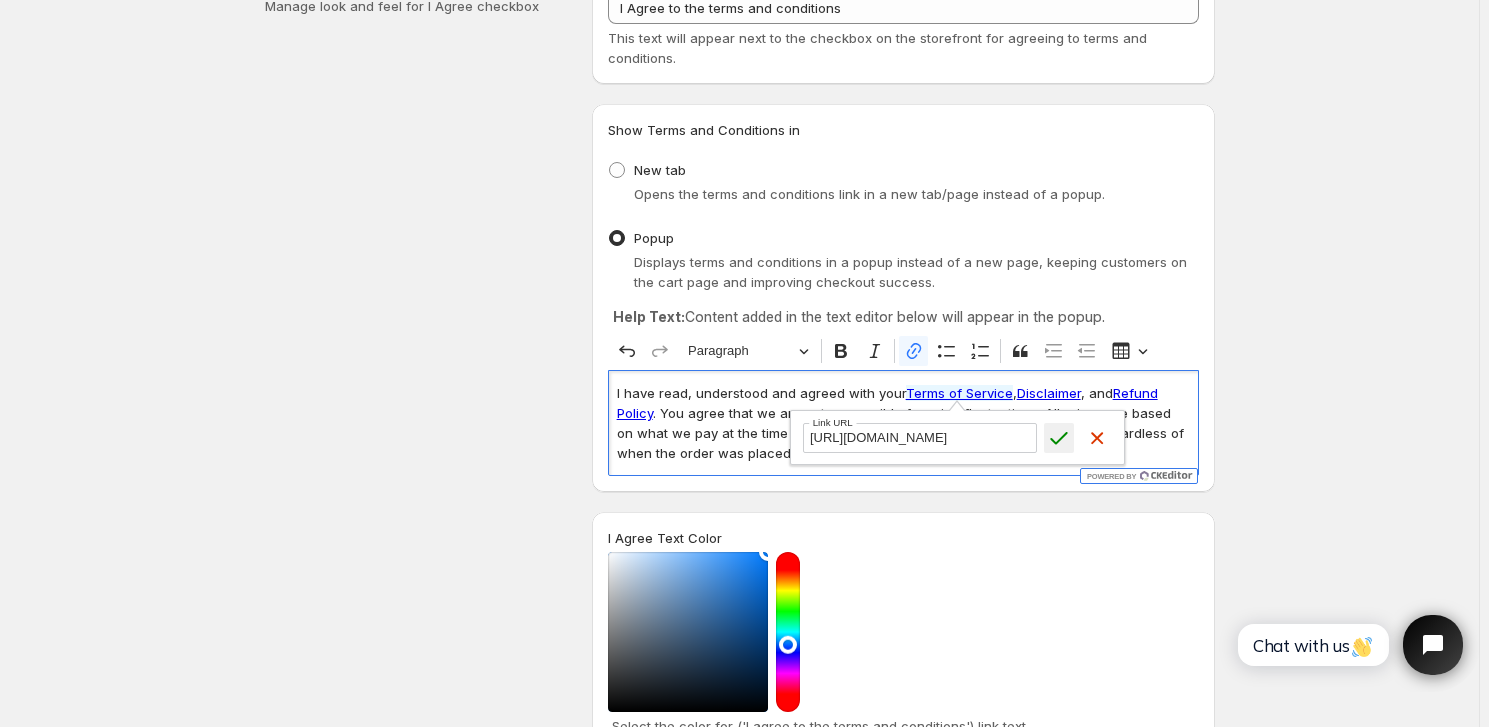 type 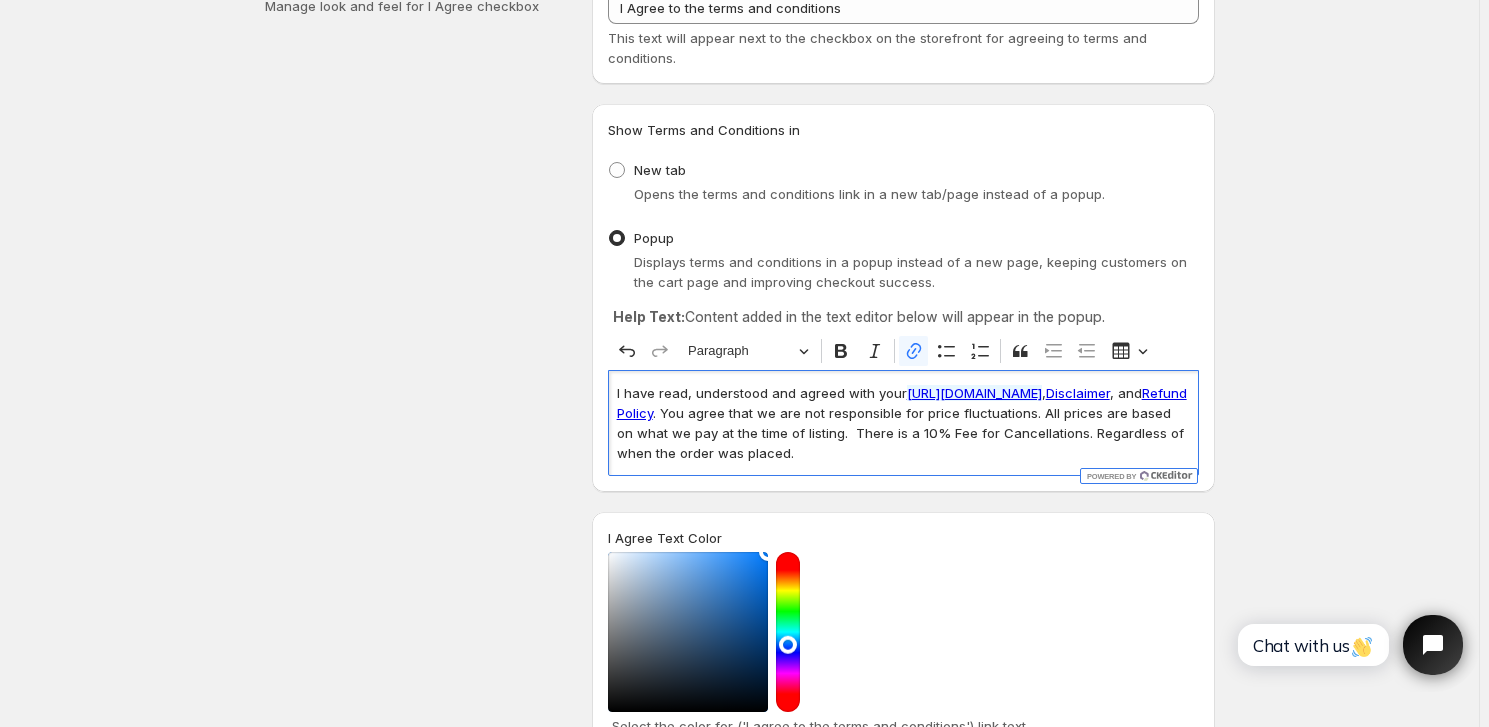 click on "[URL][DOMAIN_NAME]" at bounding box center [974, 393] 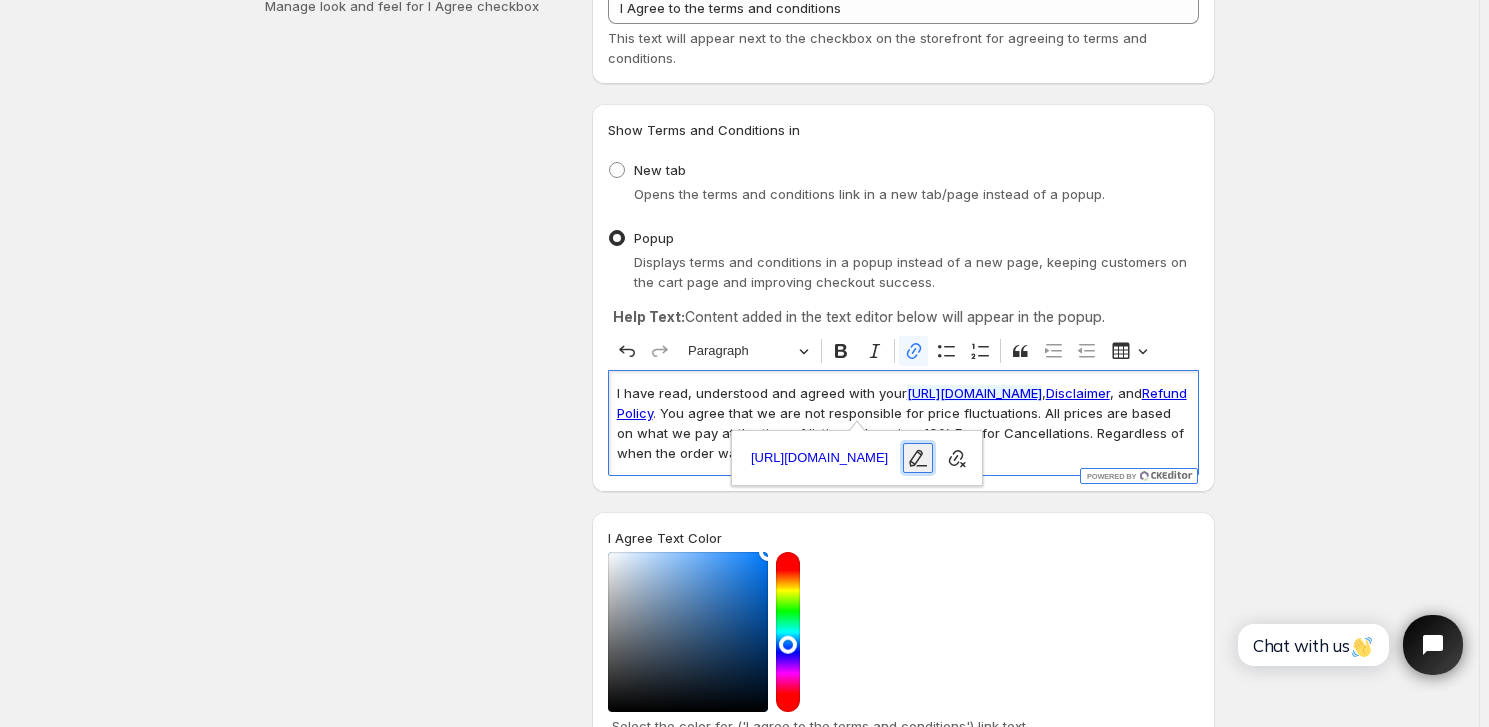 click 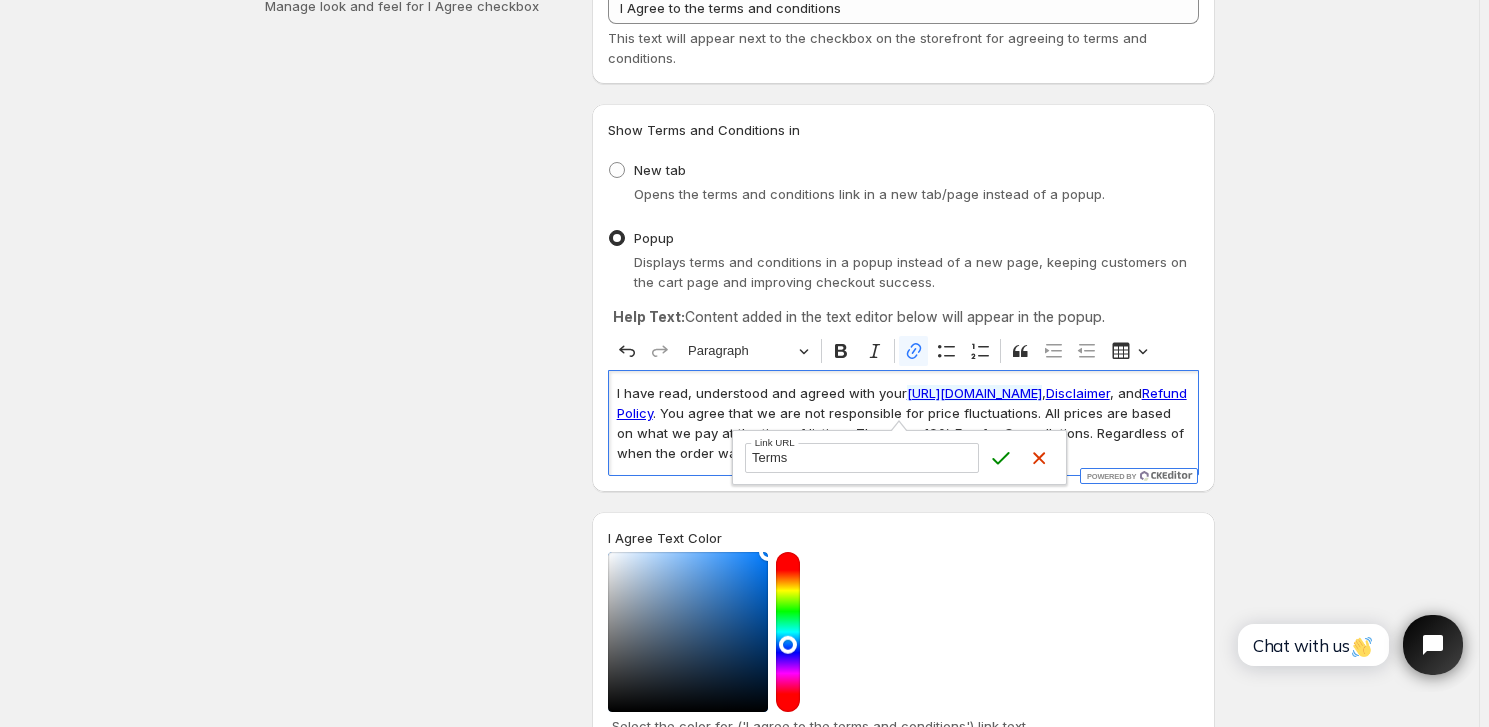 type on "Terms" 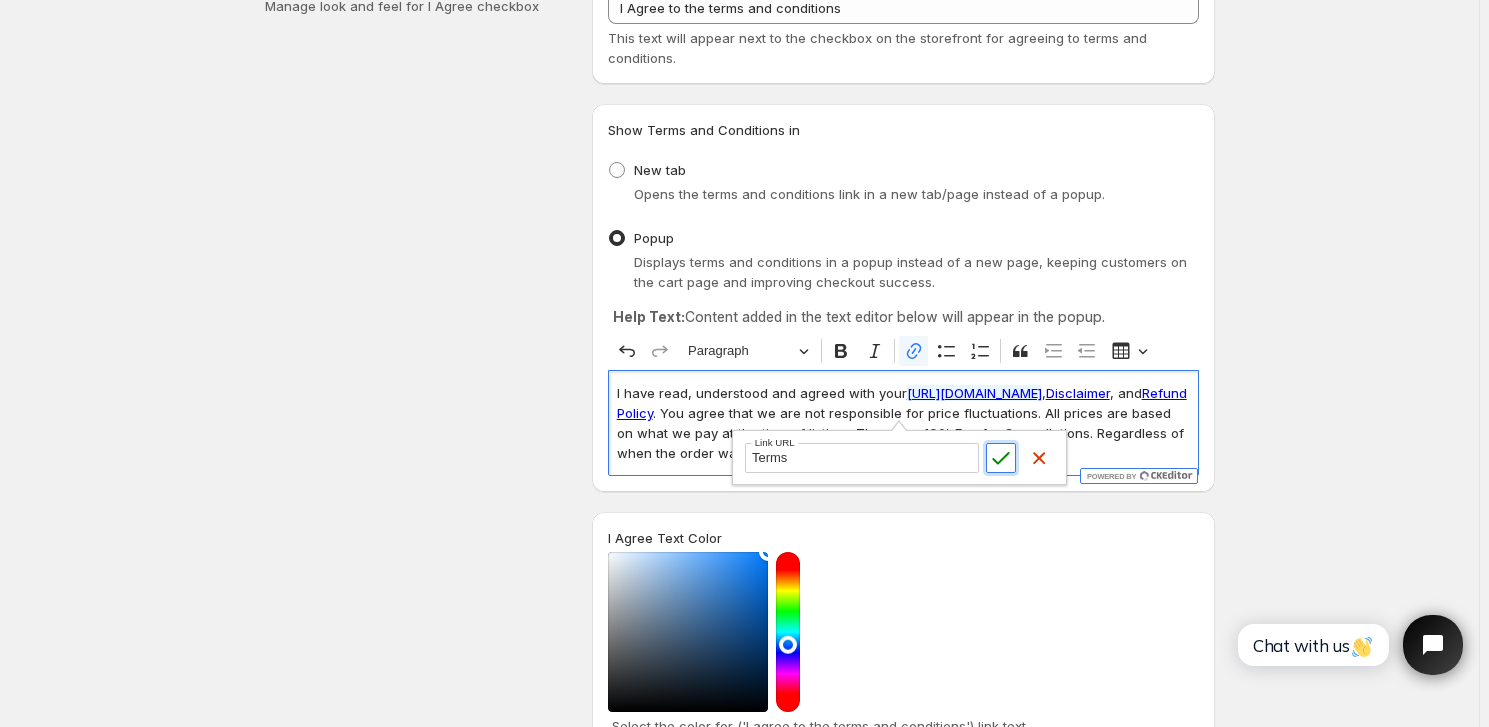 type 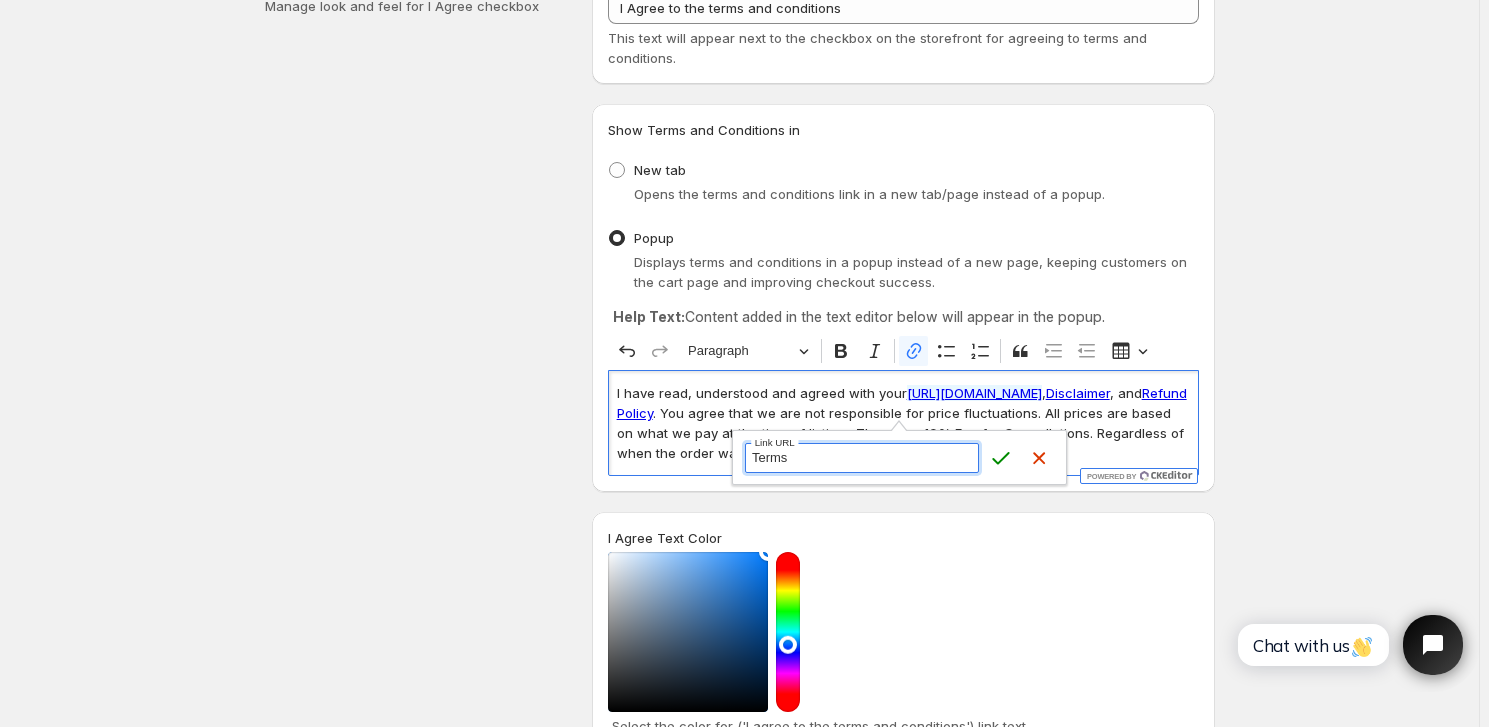 click on "Terms" at bounding box center [862, 458] 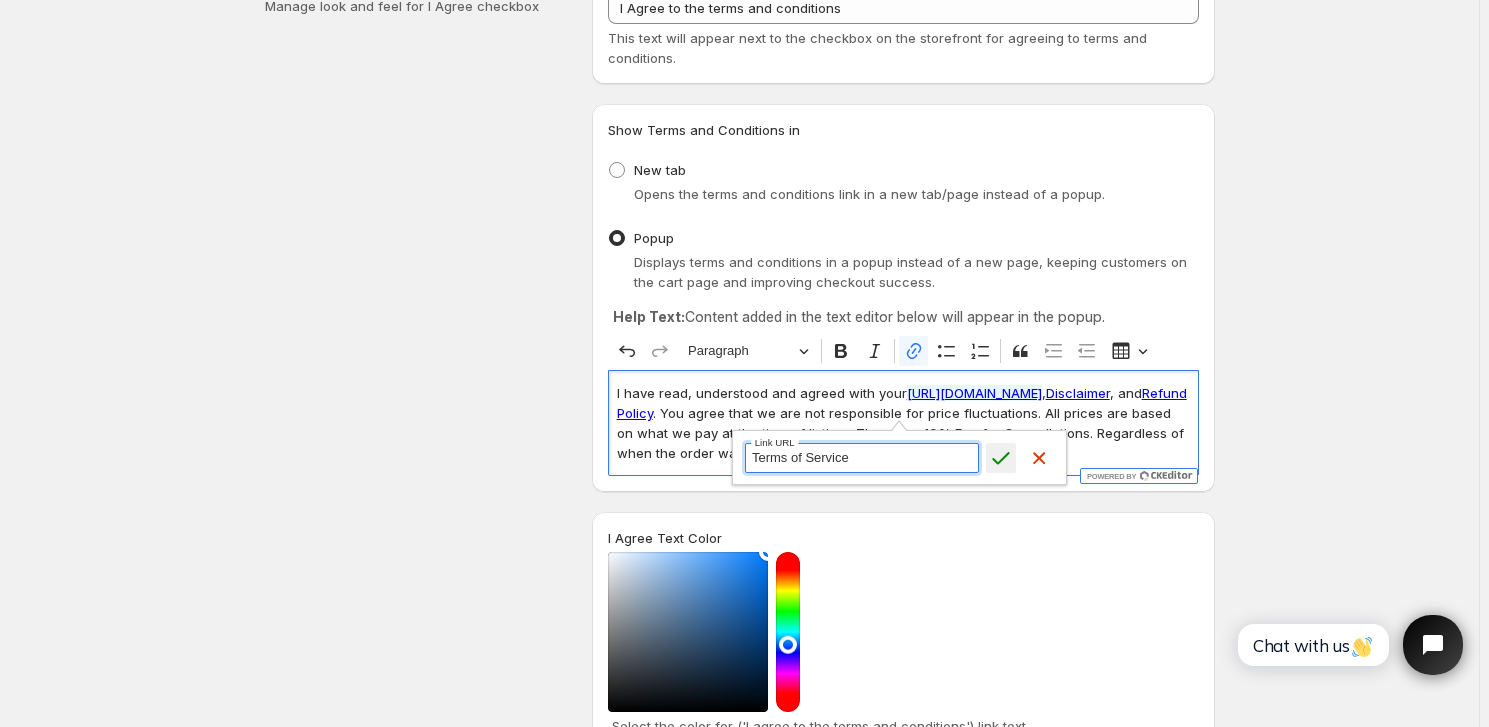 type on "Terms of Service" 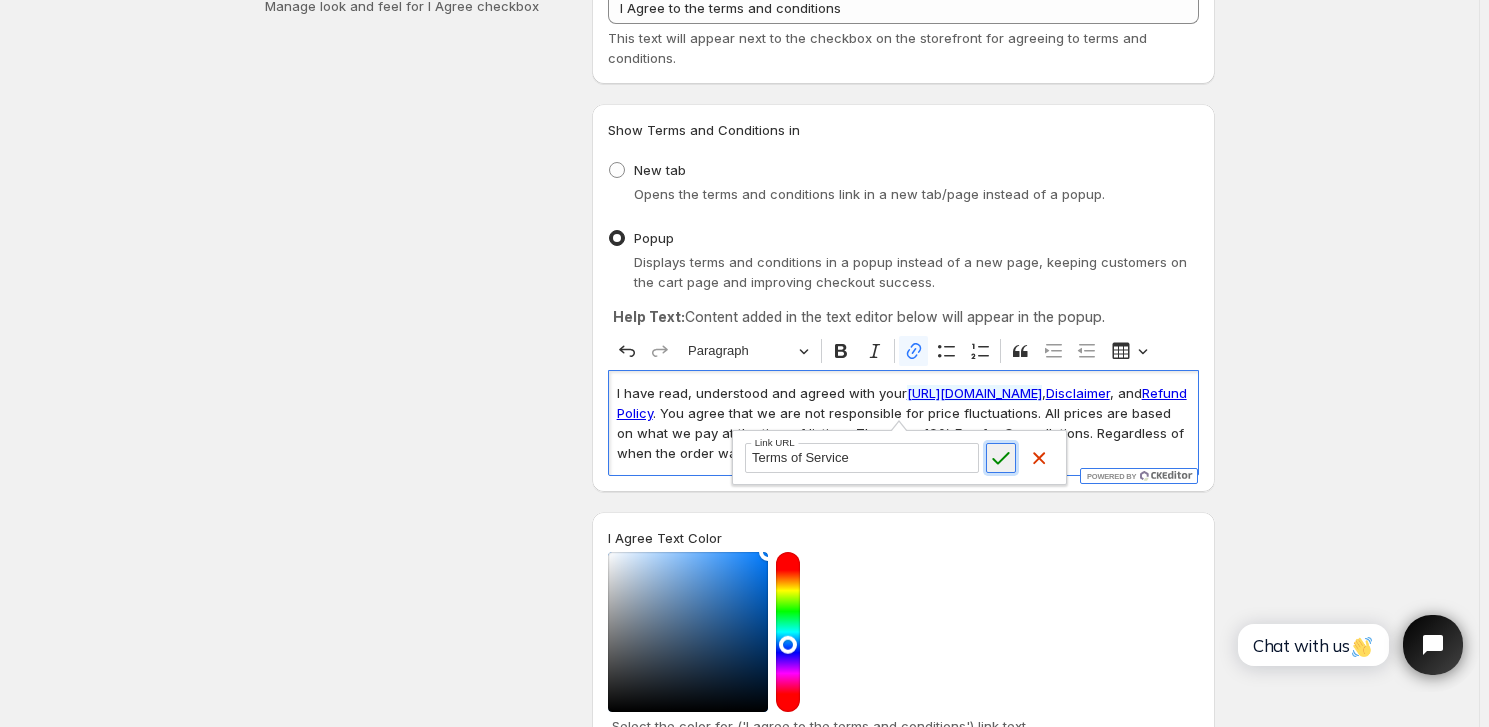 click 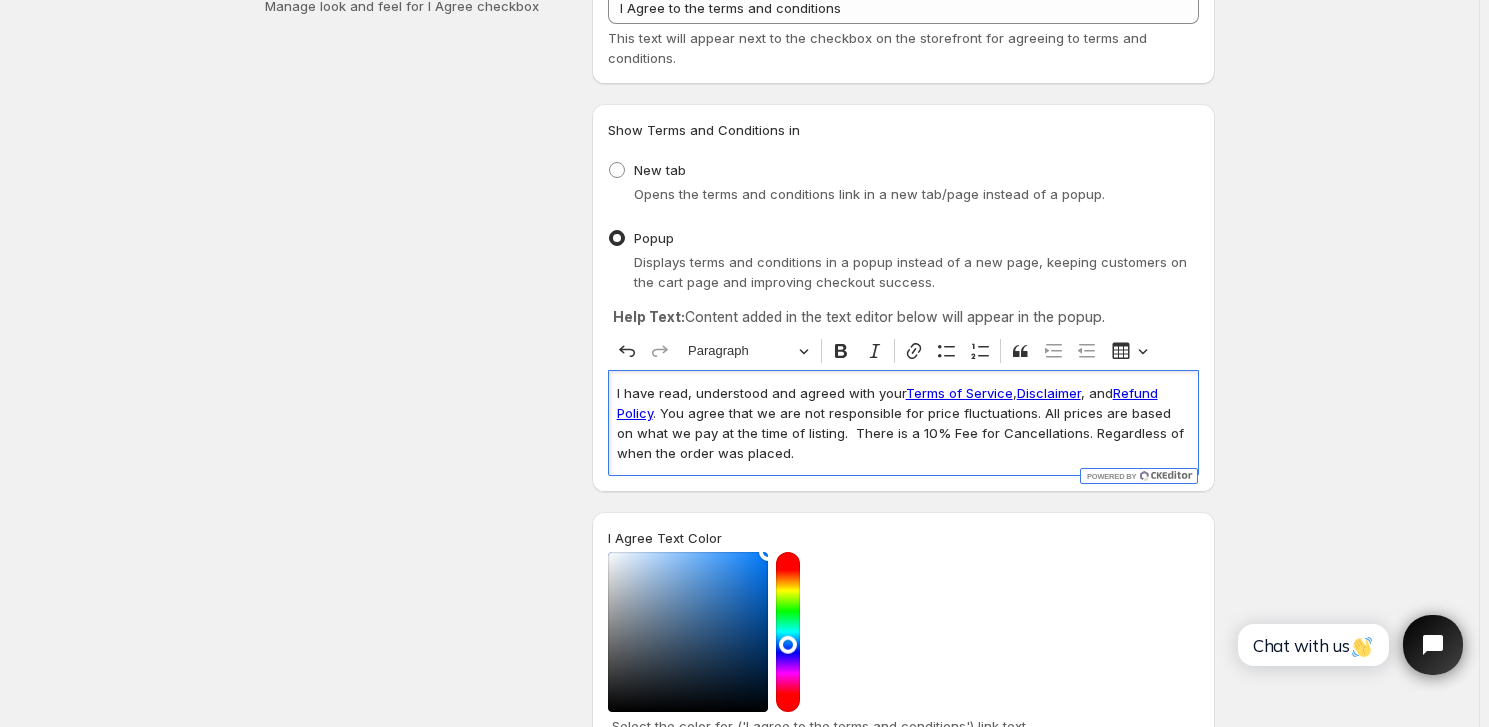 click on "I Agree Text Color" at bounding box center [903, 538] 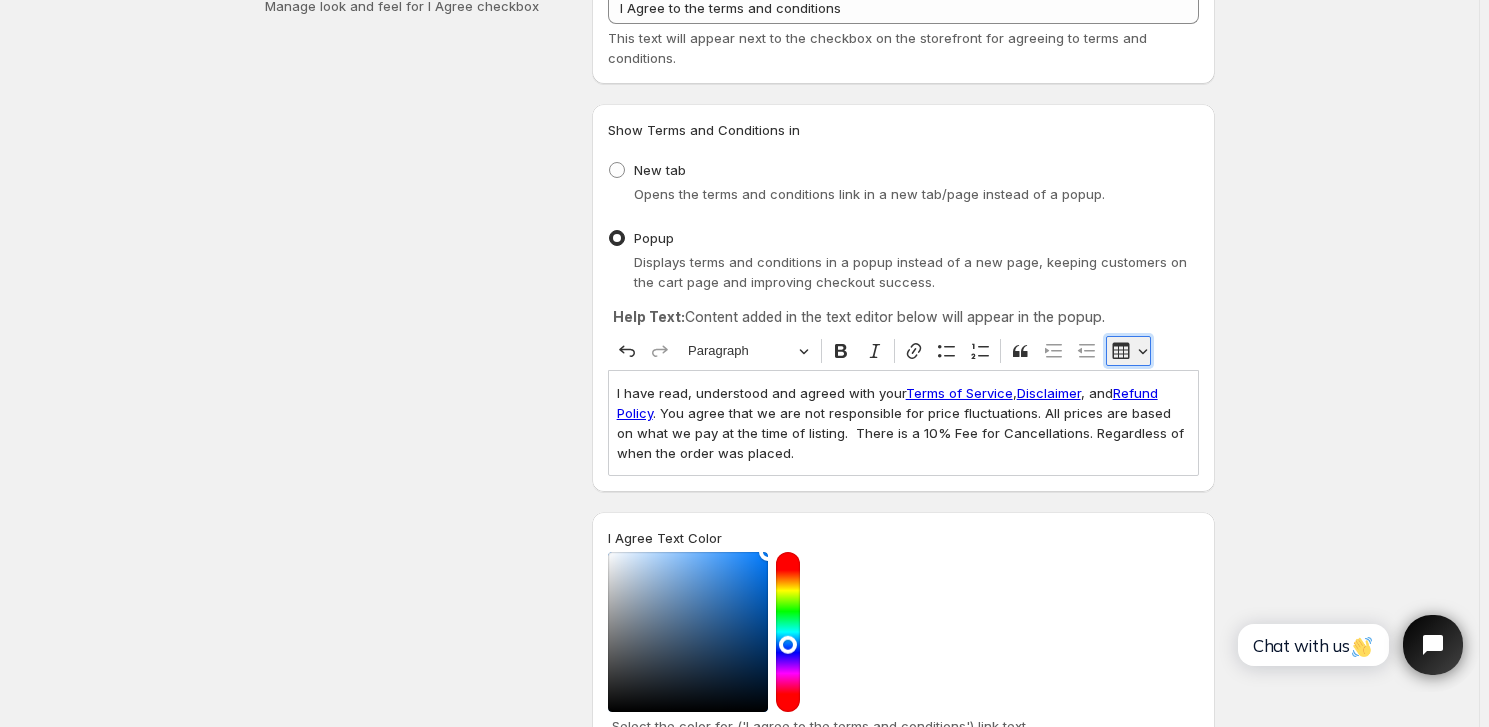 click on "Insert table" at bounding box center [1128, 351] 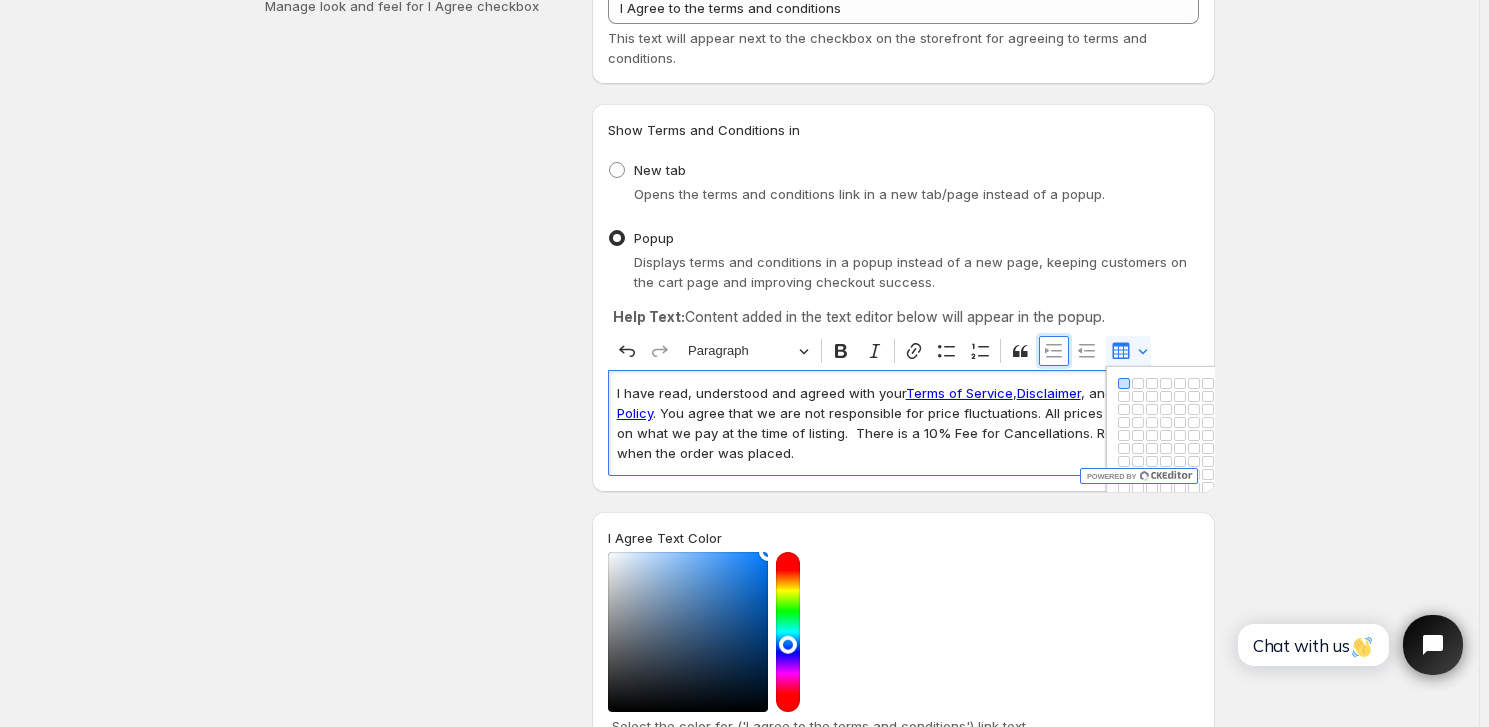 click 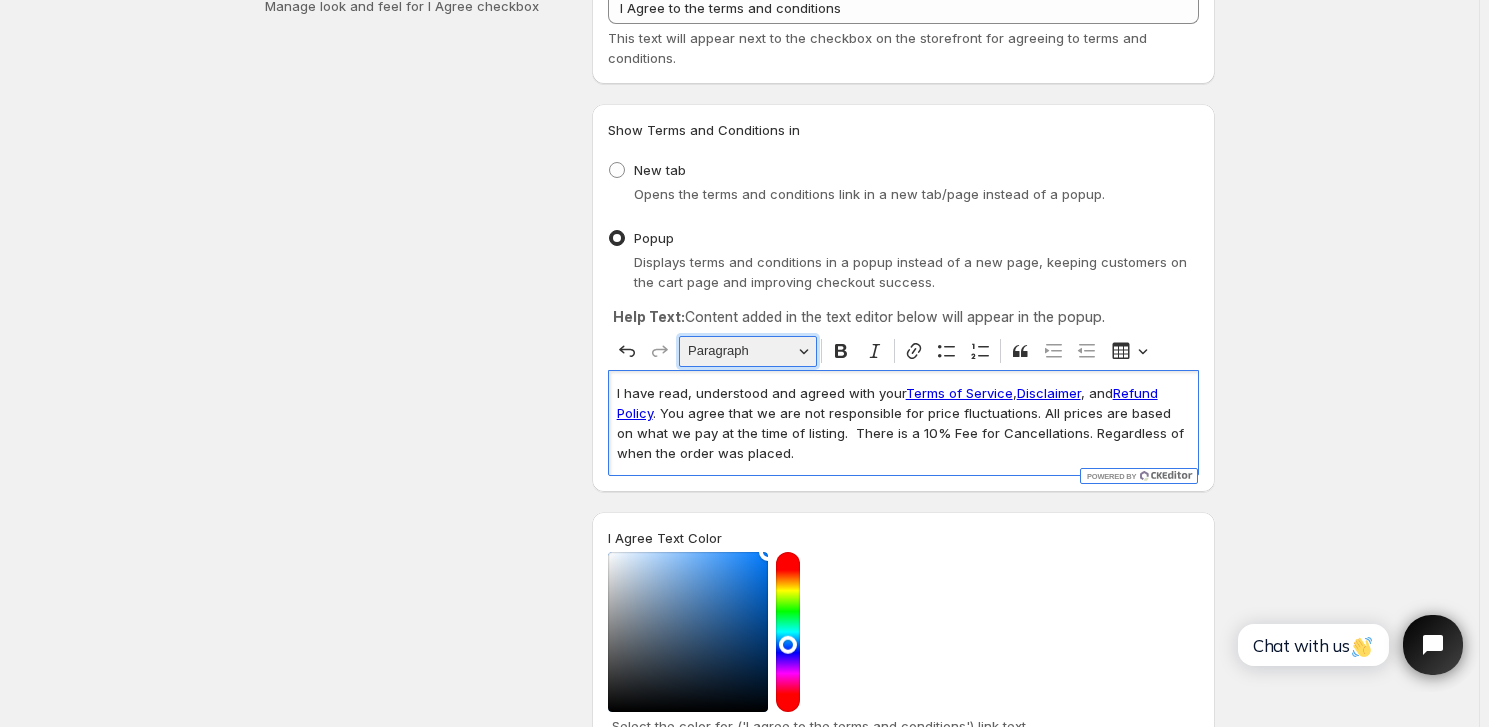 click on "Paragraph" at bounding box center (740, 351) 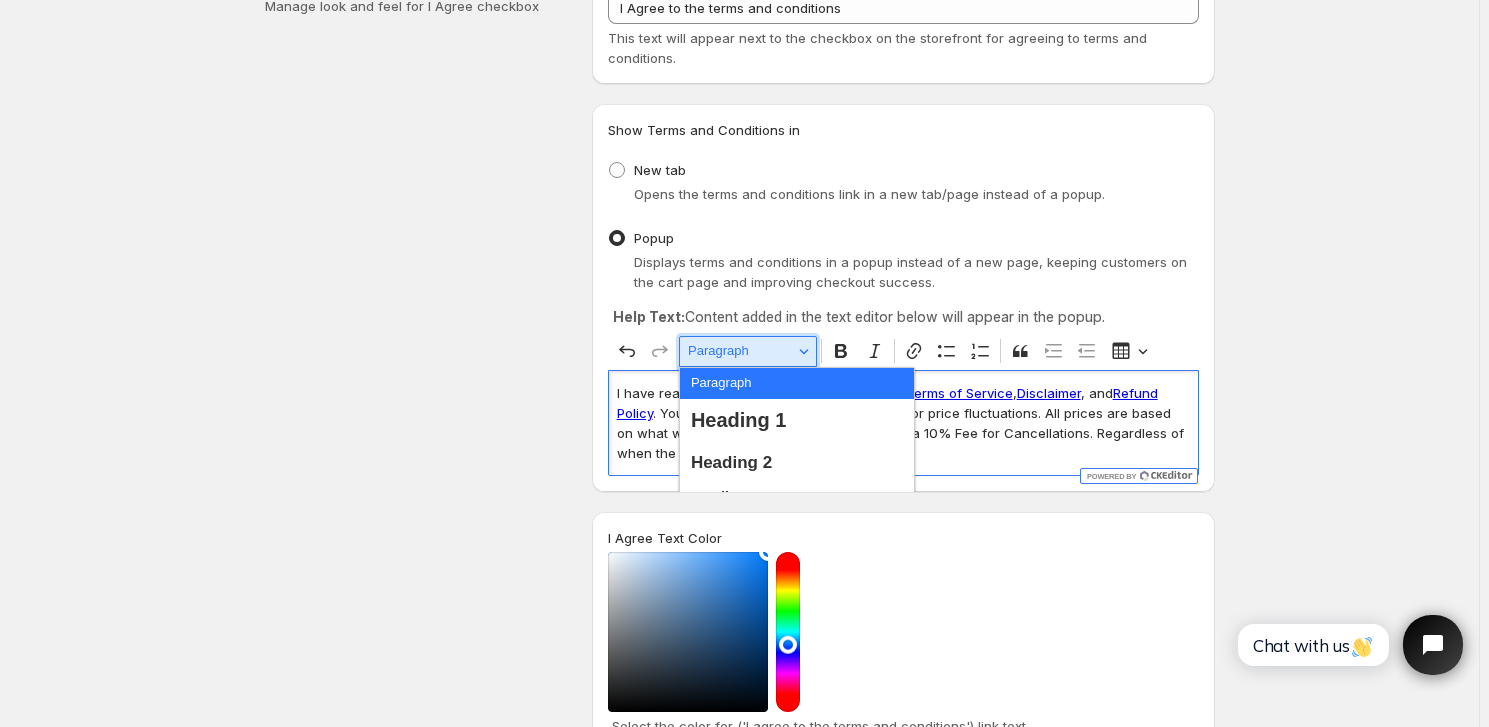 click on "Paragraph" at bounding box center [740, 351] 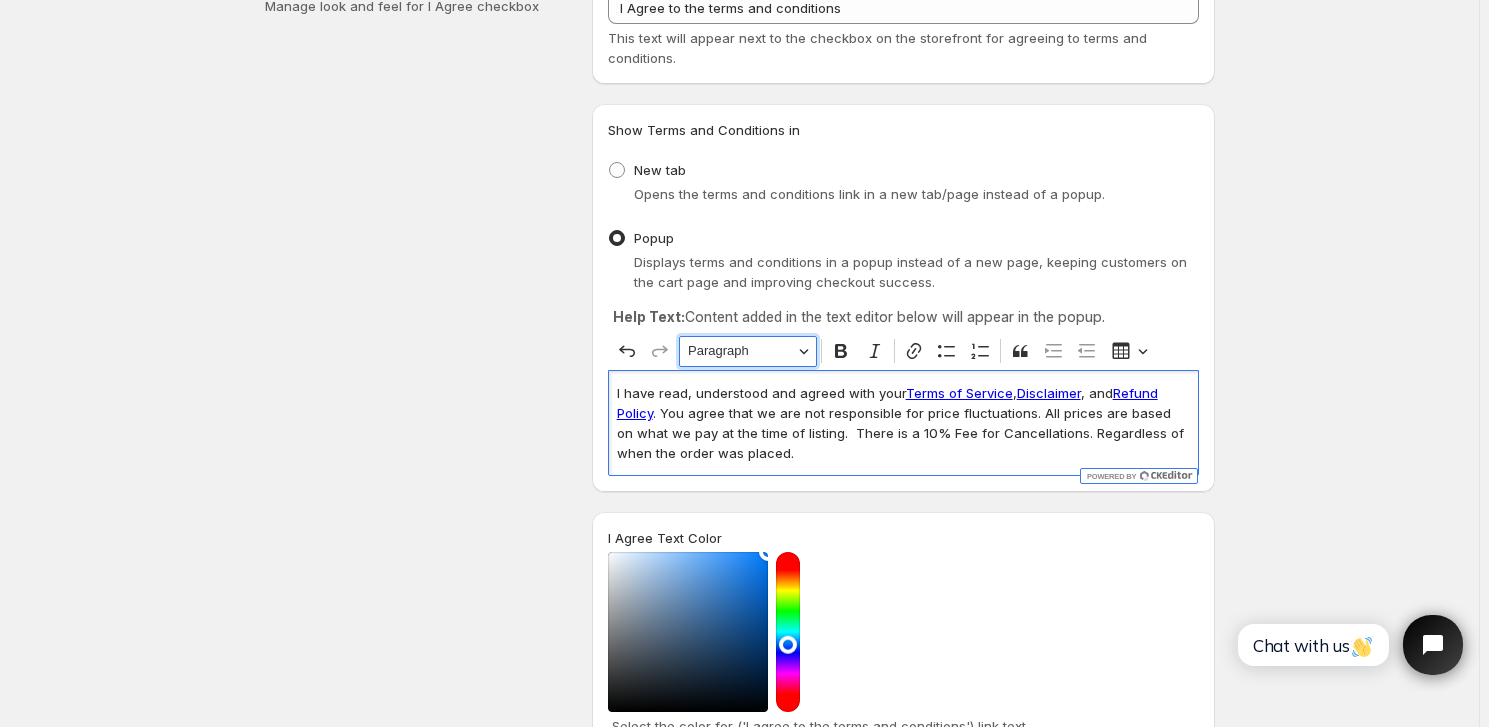 click at bounding box center [903, 632] 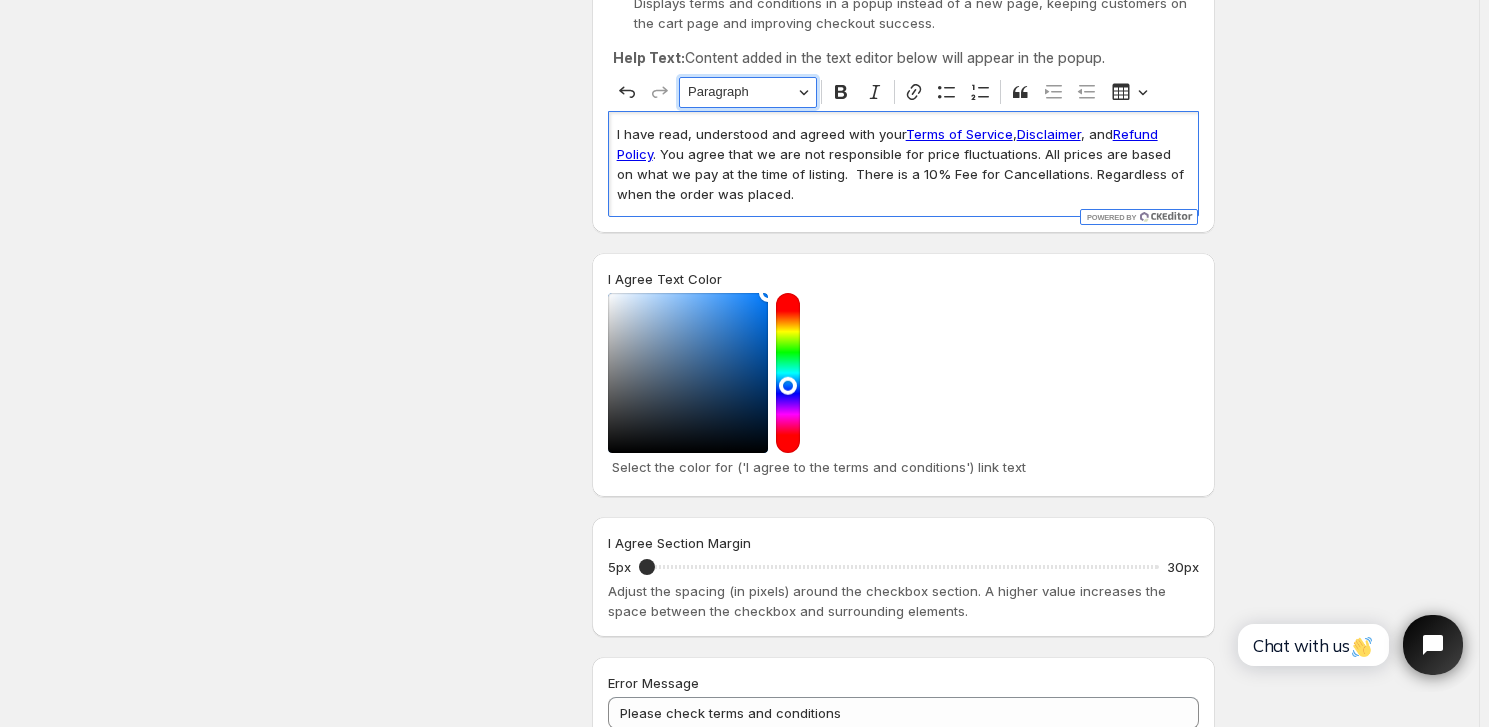 scroll, scrollTop: 272, scrollLeft: 0, axis: vertical 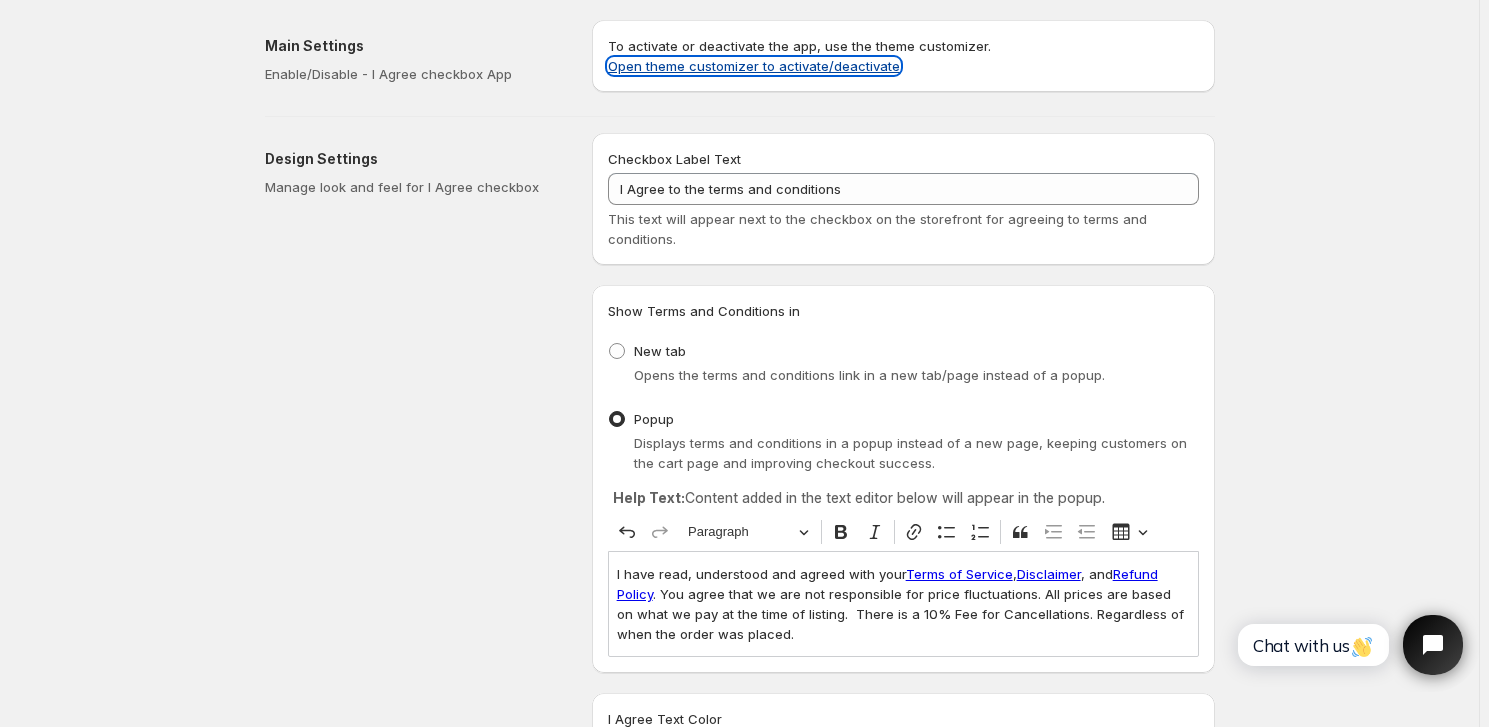 click on "Open theme customizer to activate/deactivate" at bounding box center [754, 66] 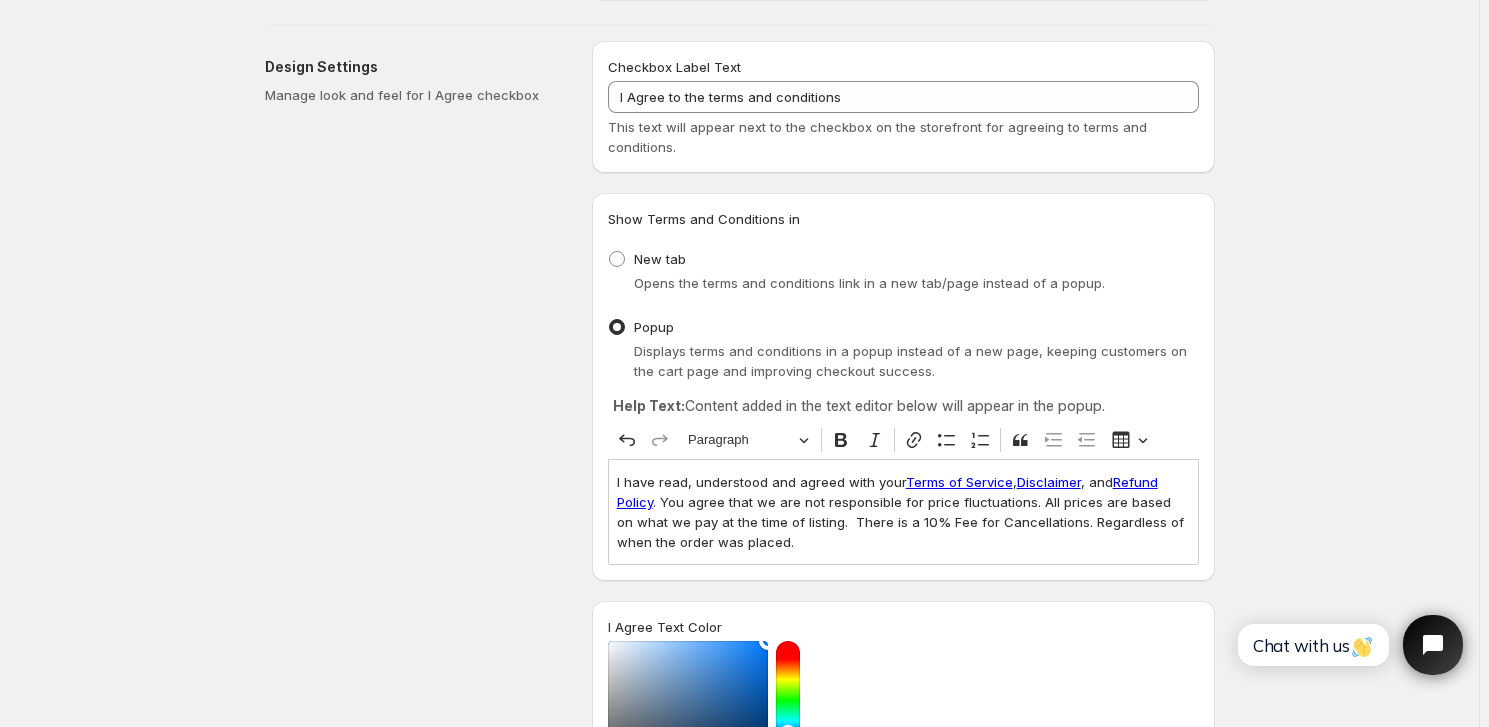 scroll, scrollTop: 181, scrollLeft: 0, axis: vertical 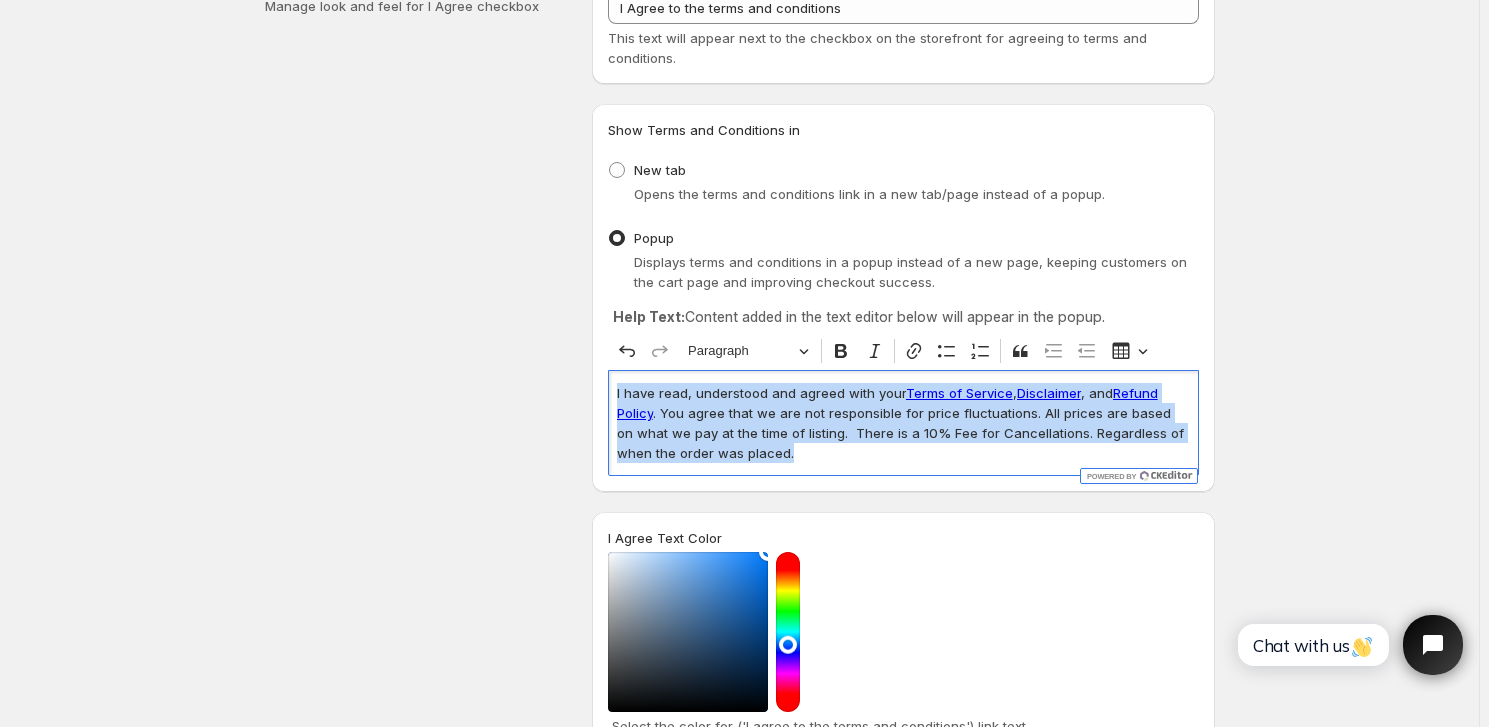 drag, startPoint x: 783, startPoint y: 459, endPoint x: 613, endPoint y: 391, distance: 183.0956 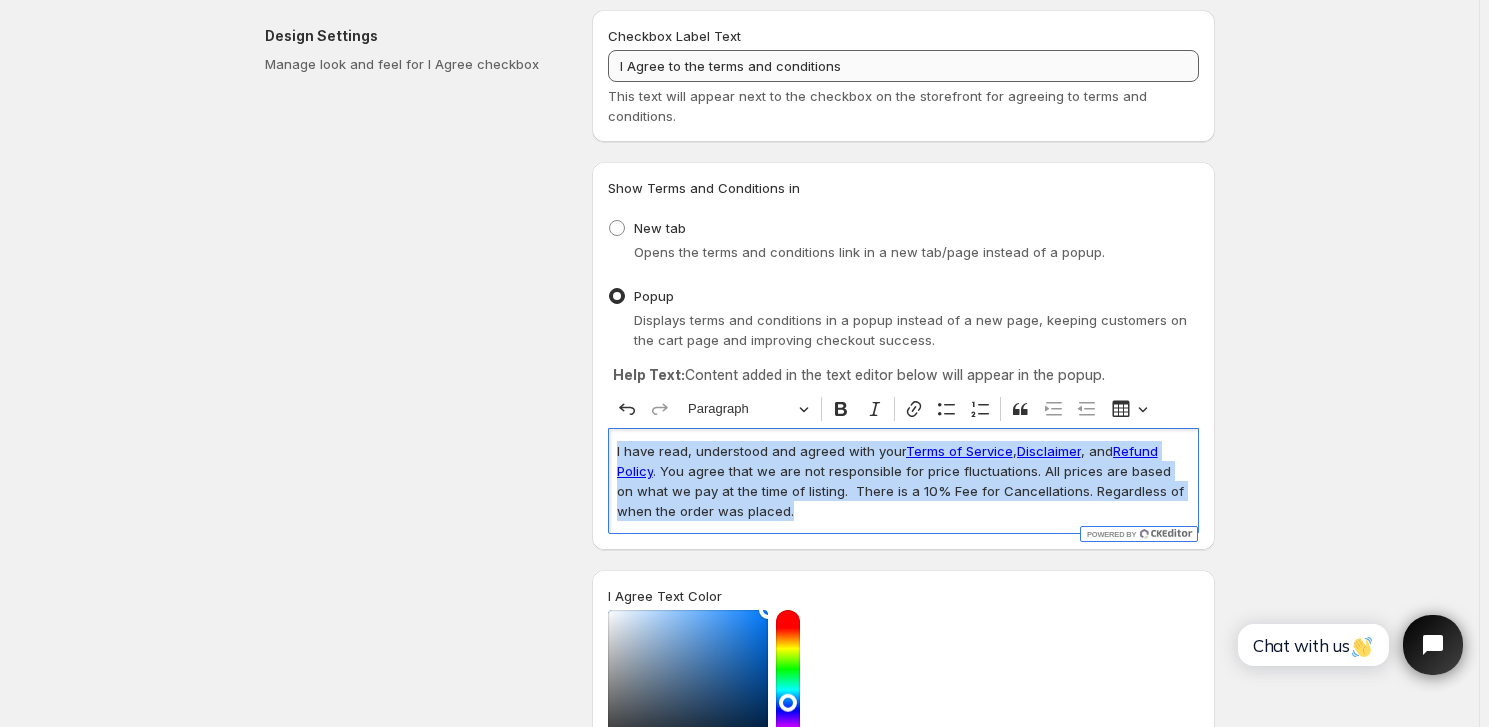 scroll, scrollTop: 90, scrollLeft: 0, axis: vertical 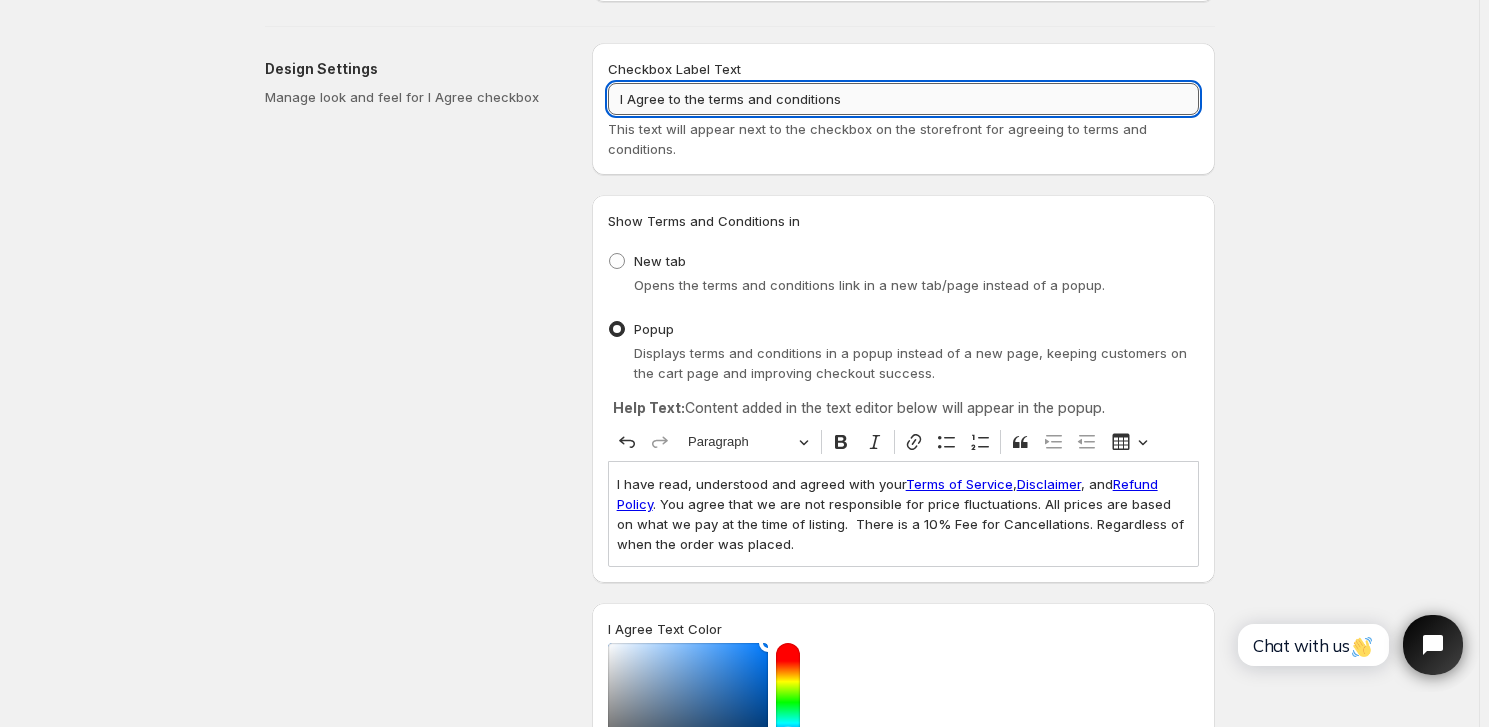 click on "I Agree to the terms and conditions" at bounding box center (903, 99) 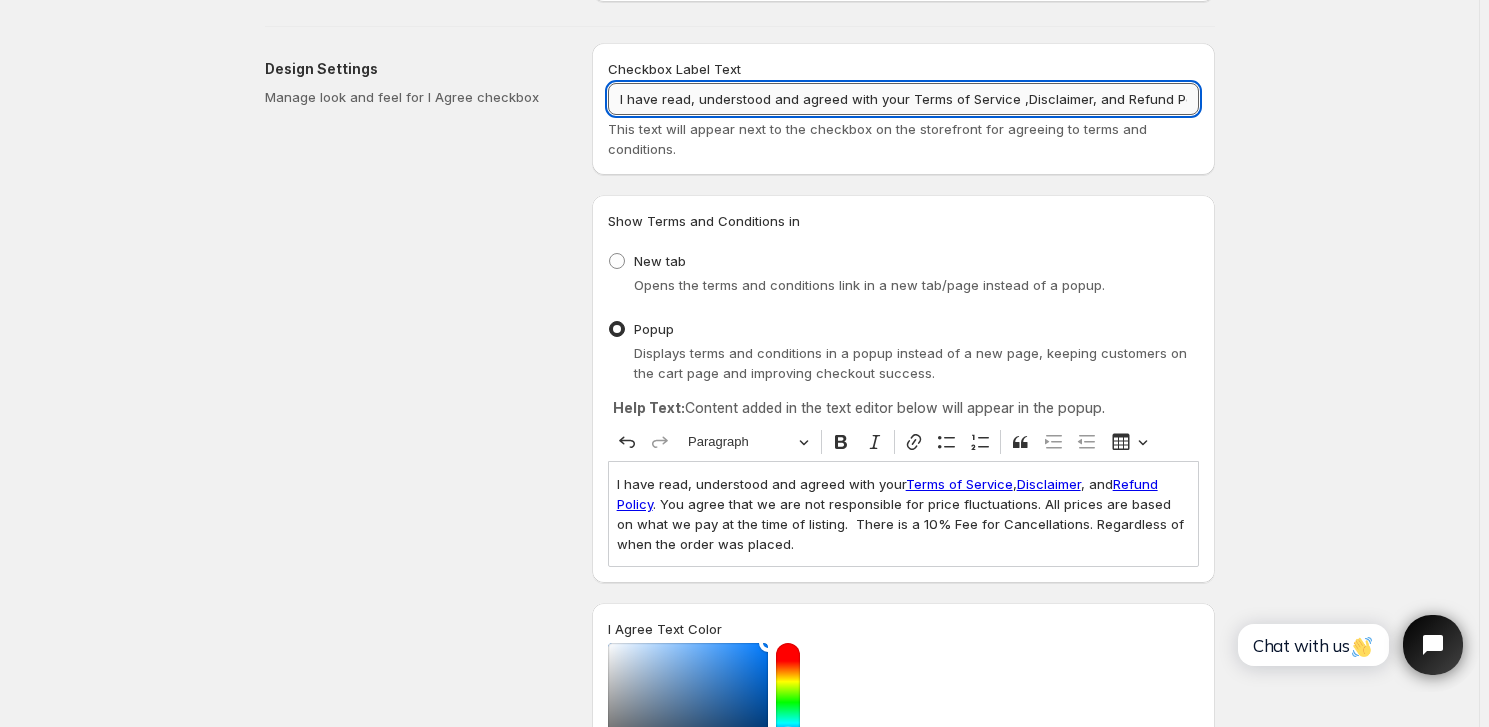 scroll, scrollTop: 0, scrollLeft: 1242, axis: horizontal 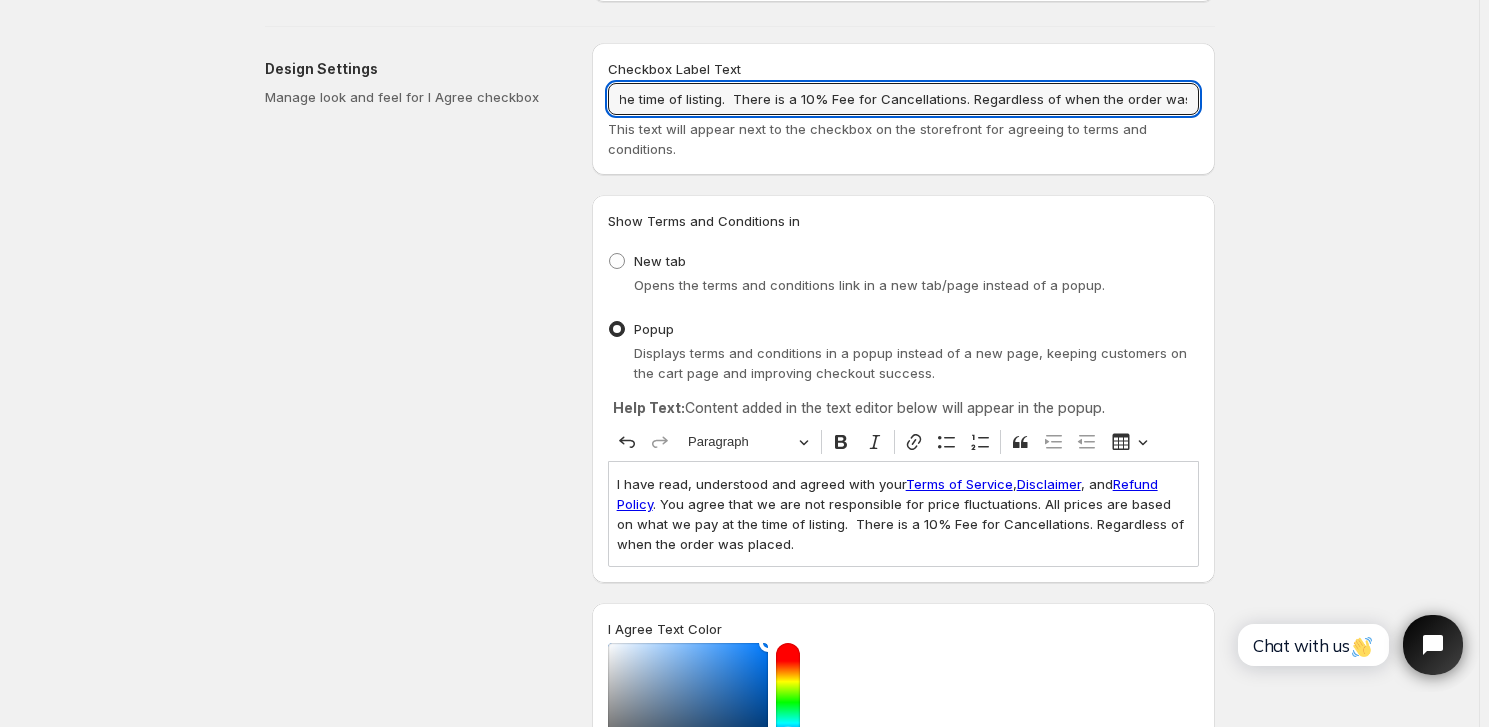 type on "I have read, understood and agreed with your Terms of Service ,Disclaimer, and Refund Policy. You agree that we are not responsible for price fluctuations. All prices are based on what we pay at the time of listing.  There is a 10% Fee for Cancellations. Regardless of when the order was placed." 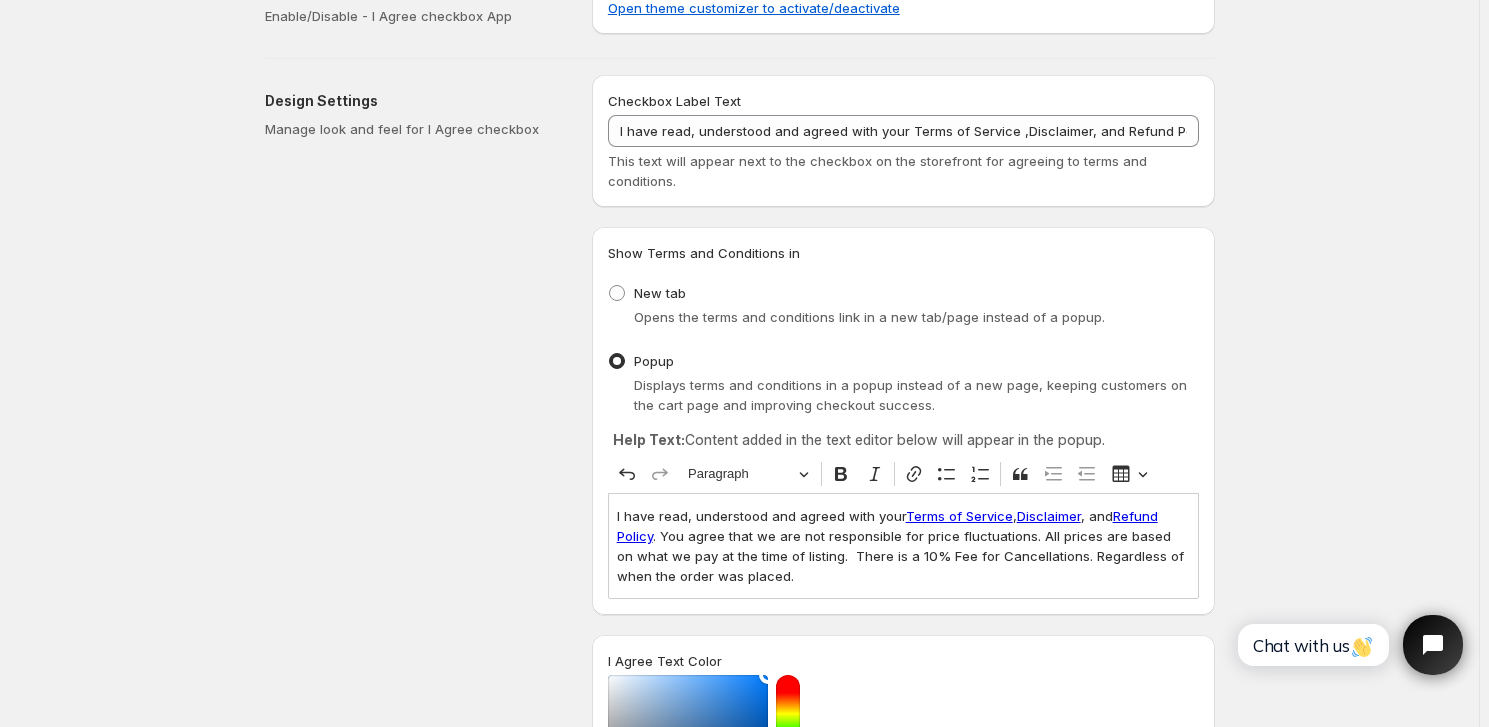 scroll, scrollTop: 0, scrollLeft: 0, axis: both 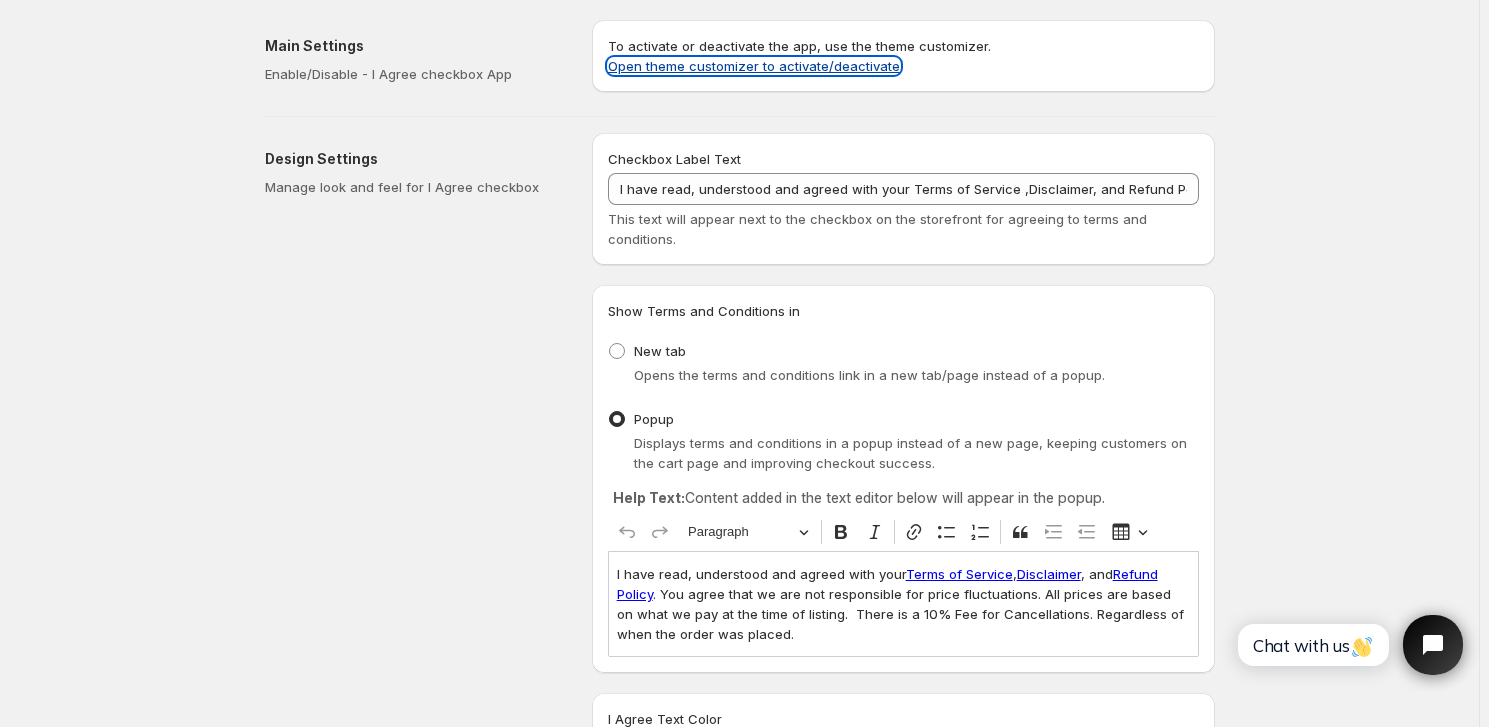 click on "Open theme customizer to activate/deactivate" at bounding box center (754, 66) 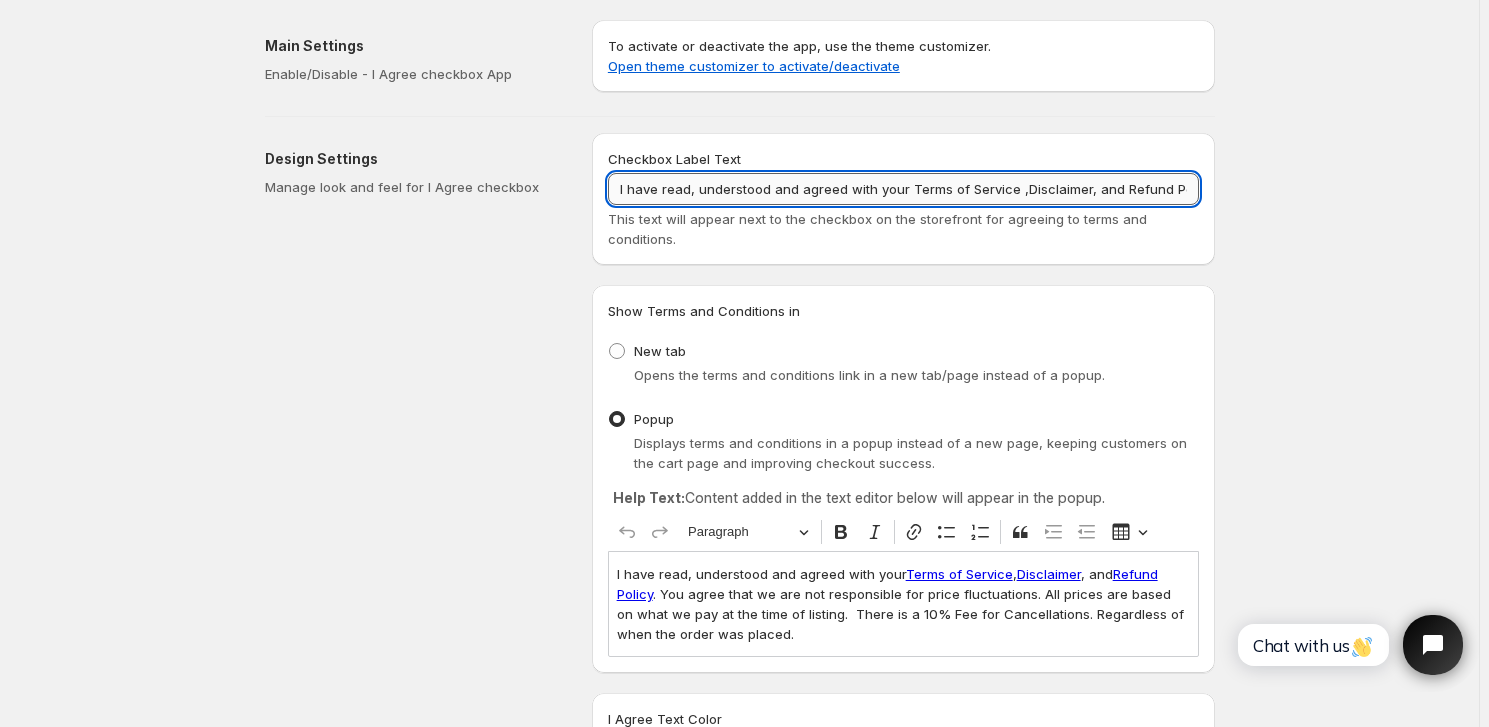 click on "I have read, understood and agreed with your Terms of Service ,Disclaimer, and Refund Policy. You agree that we are not responsible for price fluctuations. All prices are based on what we pay at the time of listing.  There is a 10% Fee for Cancellations. Regardless of when the order was placed." at bounding box center [903, 189] 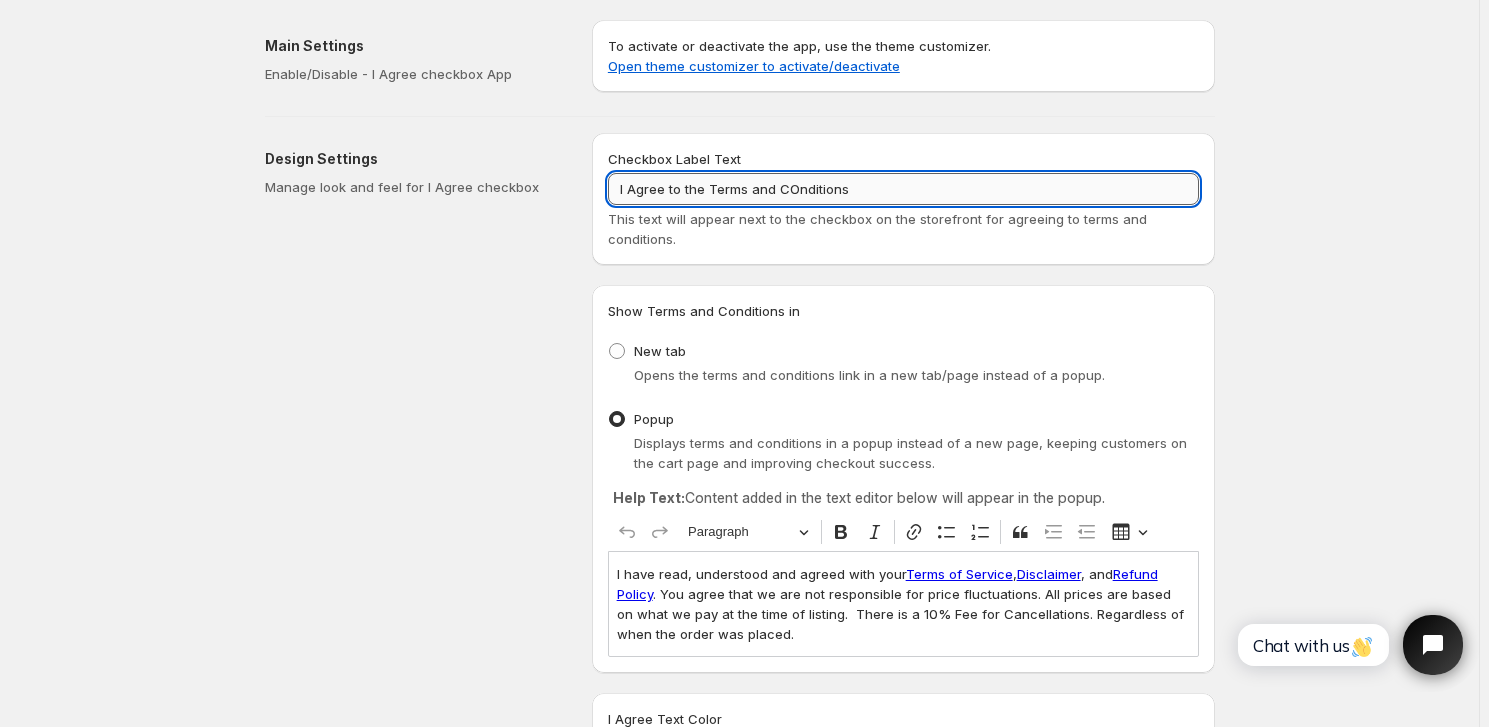 click on "I Agree to the Terms and COnditions" at bounding box center (903, 189) 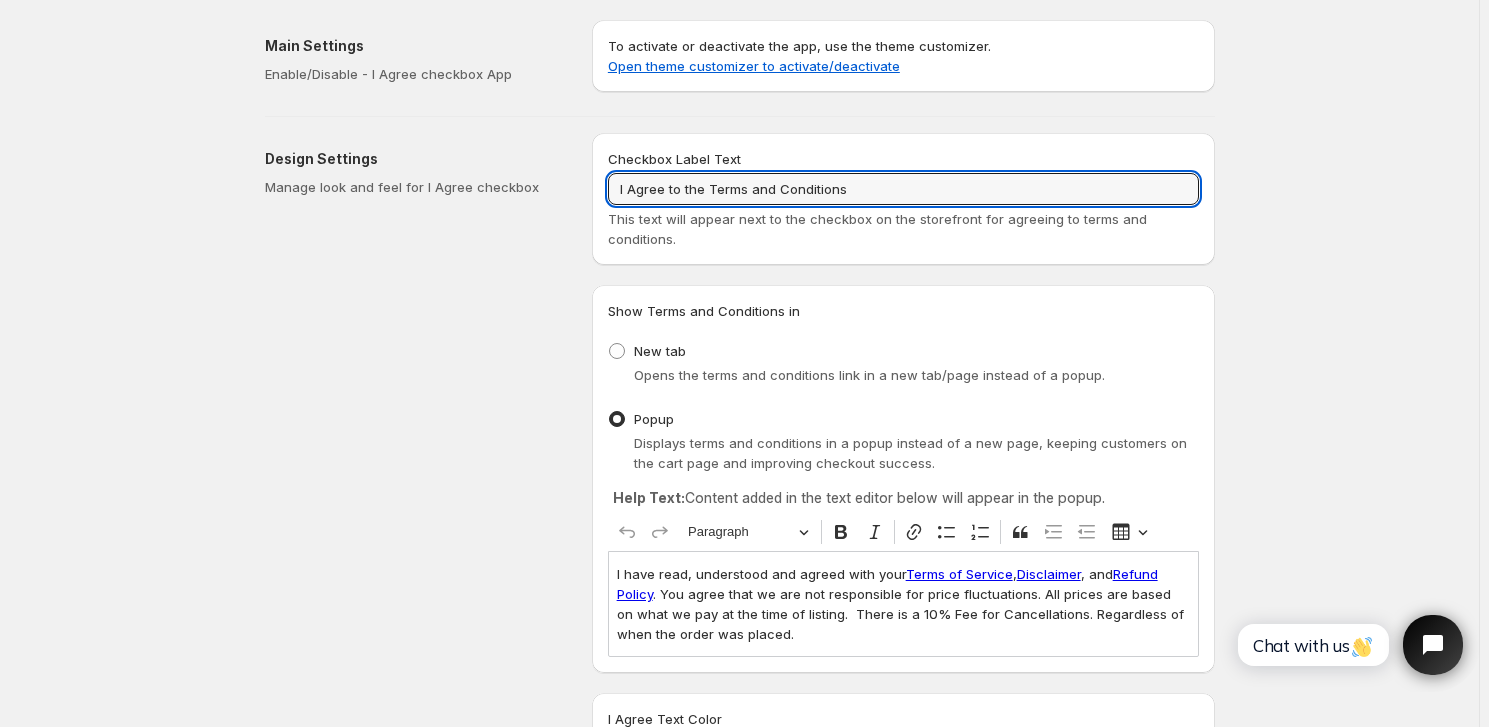 type on "I Agree to the Terms and Conditions" 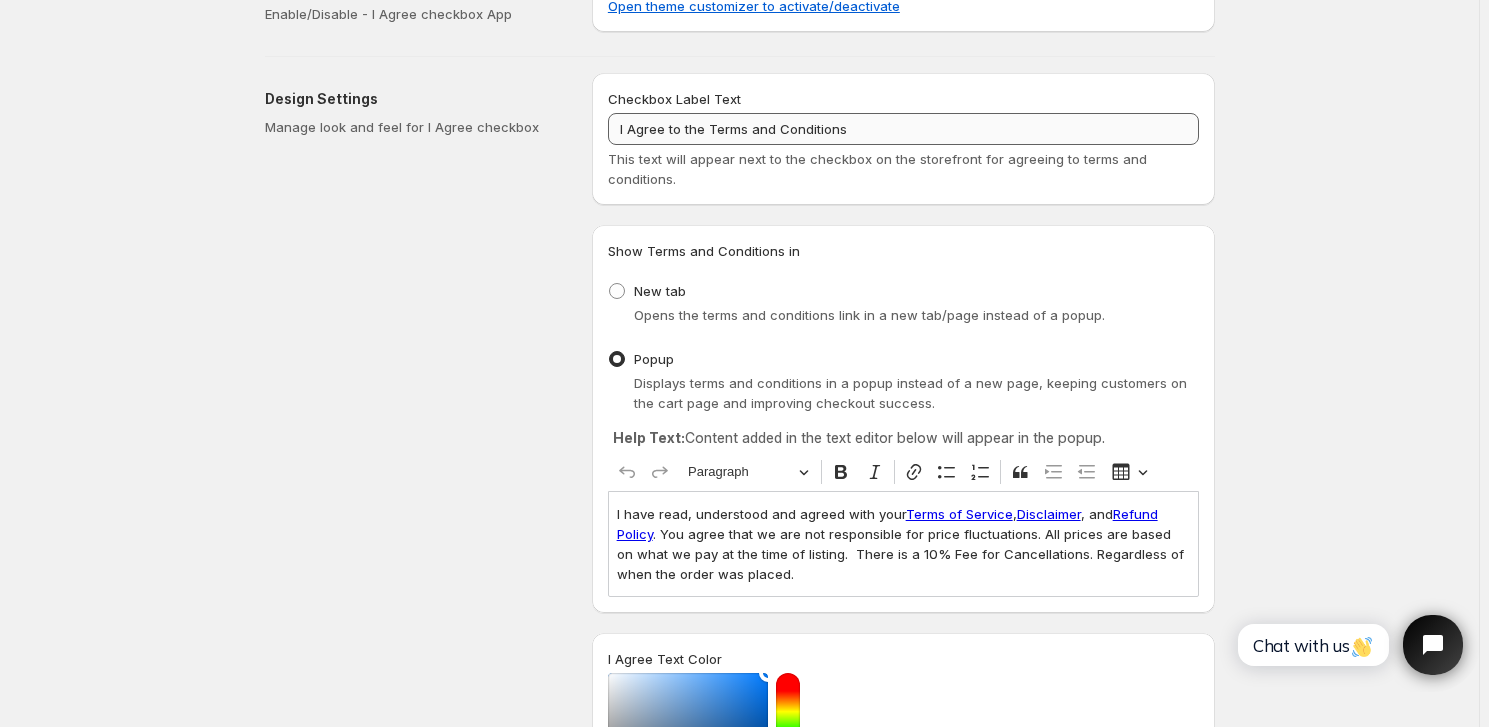 scroll, scrollTop: 181, scrollLeft: 0, axis: vertical 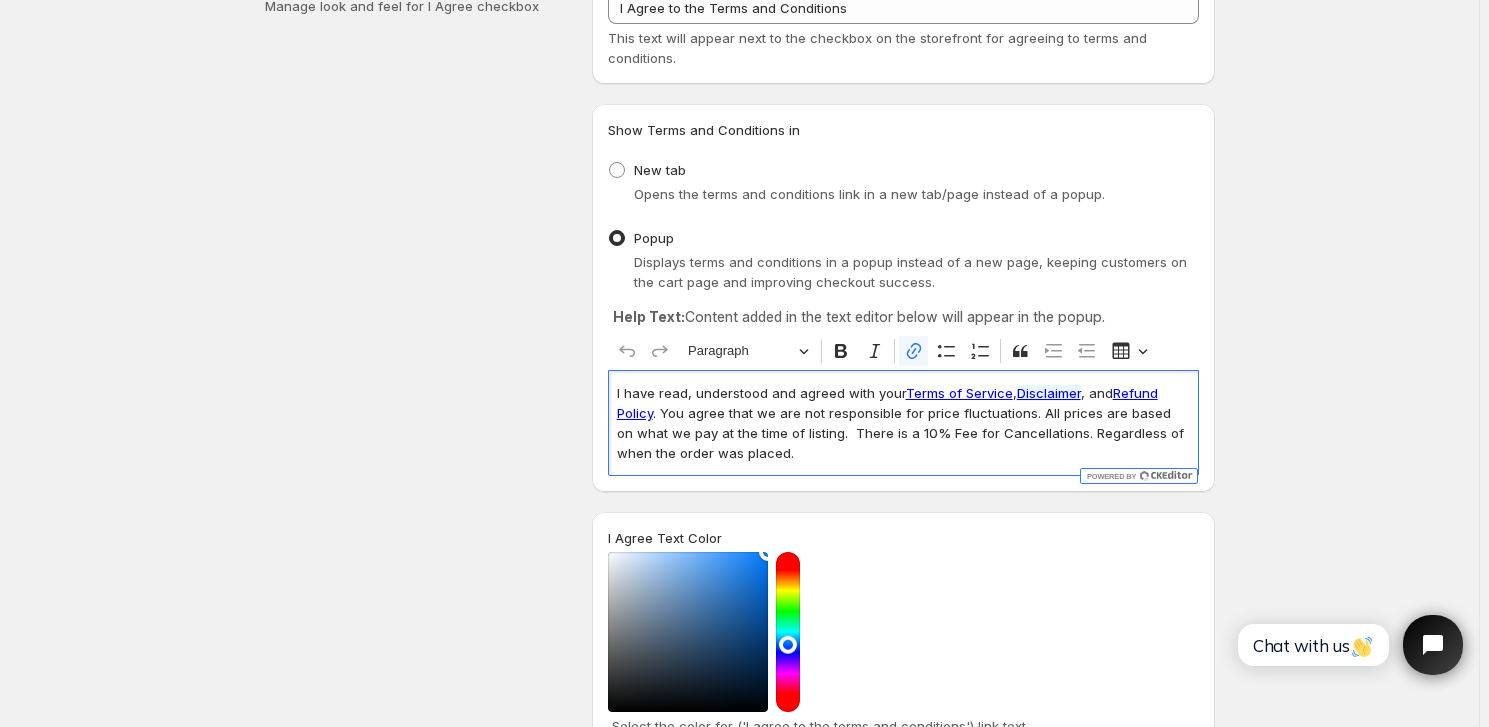 click on "Disclaimer" at bounding box center (1049, 393) 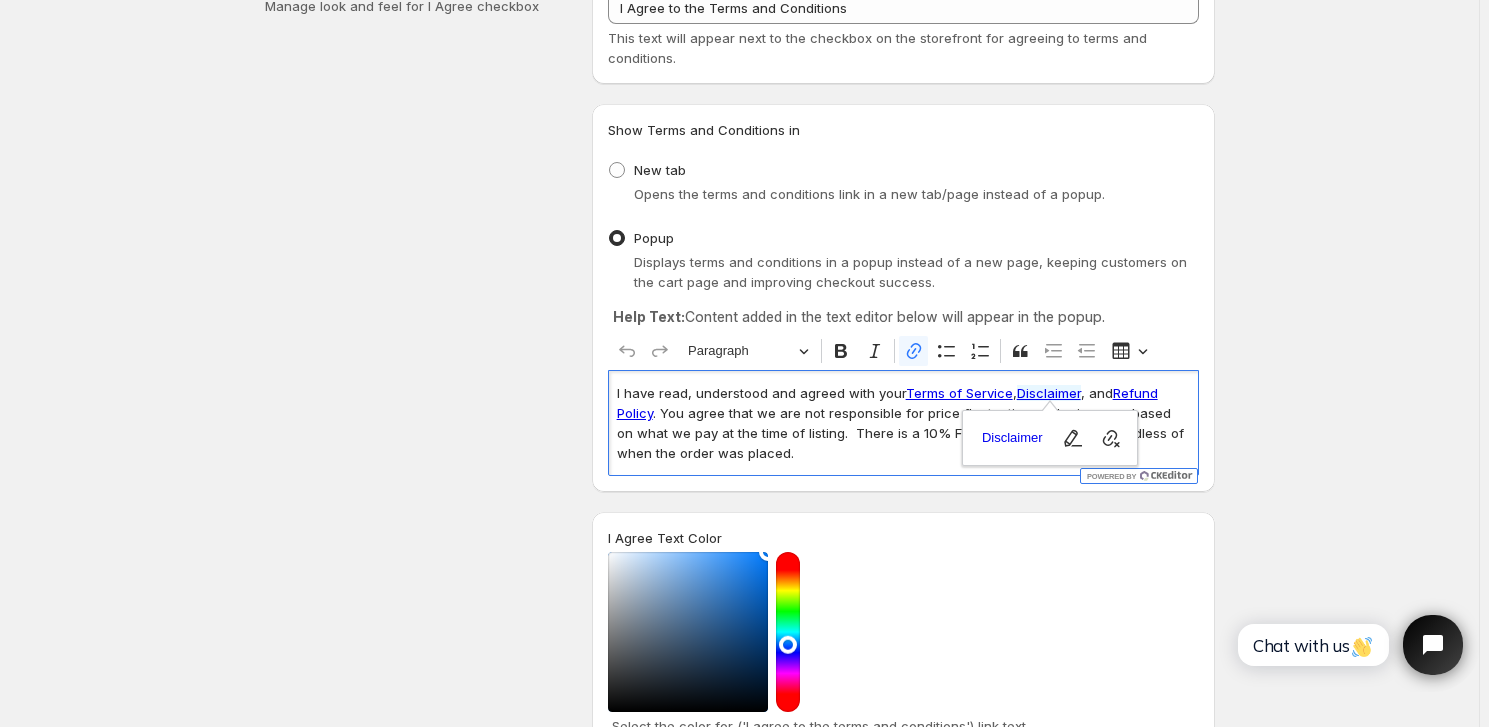 click on "Checkbox Label Text I Agree to the Terms and Conditions This text will appear next to the checkbox on the storefront for agreeing to terms and conditions. Show Terms and Conditions in New tab Opens the terms and conditions link in a new tab/page instead of a popup. Popup Displays terms and conditions in a popup instead of a new page, keeping customers on the cart page and improving checkout success. Help Text:  Content added in the text editor below will appear in the popup. Rich Text Editor Undo Redo Paragraph Bold Italic Link Bulleted List Numbered List Block quote Increase indent Decrease indent Insert table I have read, understood and agreed with your  Terms of Service  , Disclaimer , and  Refund Policy . You agree that we are not responsible for price fluctuations. All prices are based on what we pay at the time of listing.  There is a 10% Fee for Cancellations. Regardless of when the order was placed. I Agree Text Color Select the color for ('I agree to the terms and conditions') link text 5px 5 30px" at bounding box center [903, 500] 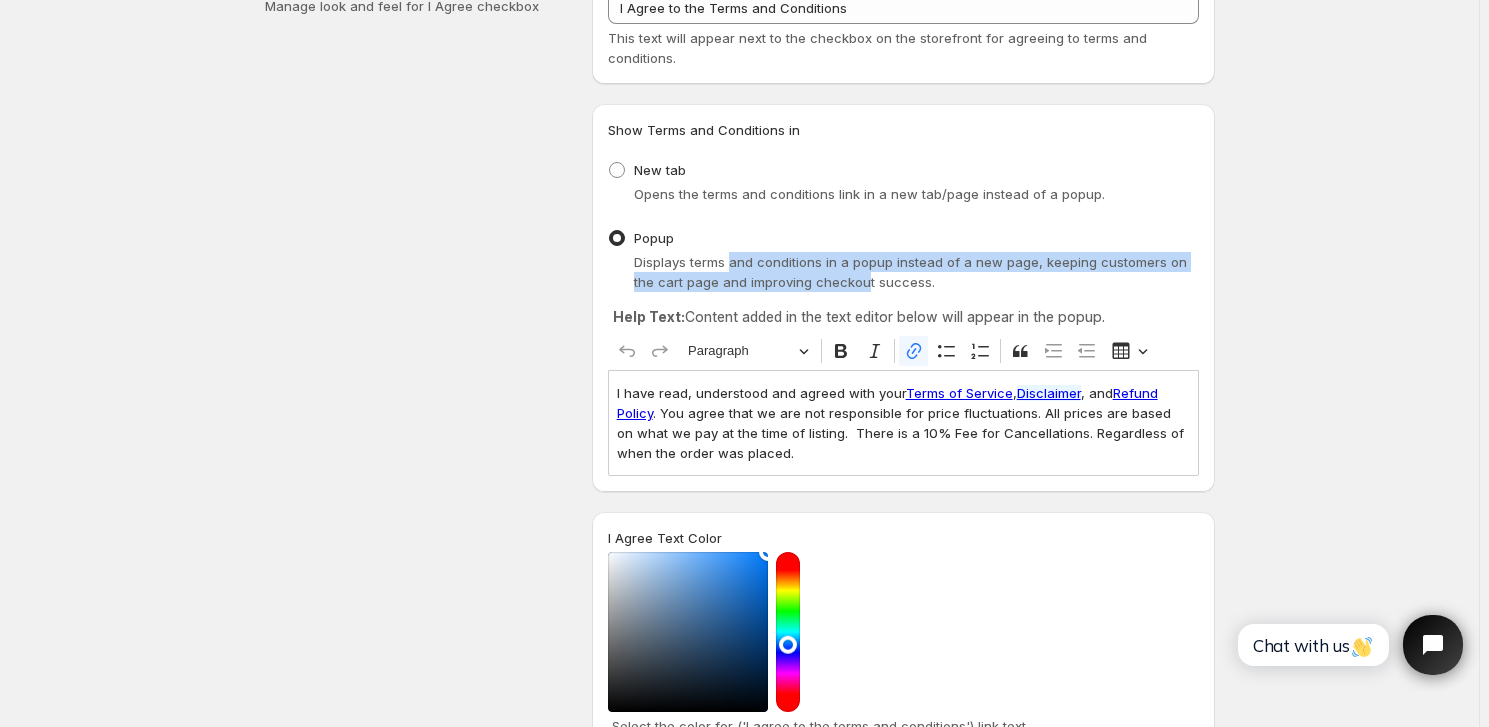 drag, startPoint x: 735, startPoint y: 270, endPoint x: 846, endPoint y: 279, distance: 111.364265 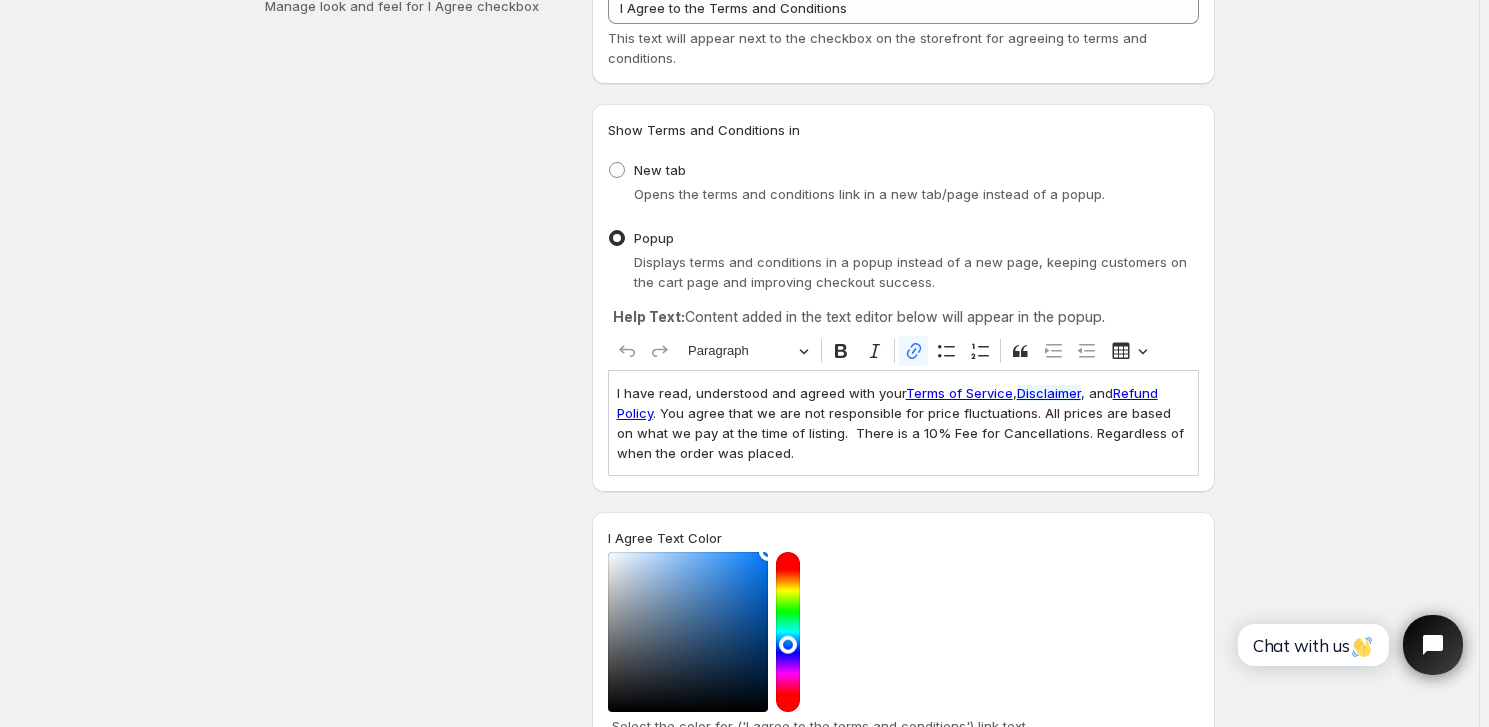 click on "Show Terms and Conditions in New tab Opens the terms and conditions link in a new tab/page instead of a popup. Popup Displays terms and conditions in a popup instead of a new page, keeping customers on the cart page and improving checkout success. Help Text:  Content added in the text editor below will appear in the popup. Rich Text Editor Undo Redo Paragraph Bold Italic Link Bulleted List Numbered List Block quote Increase indent Decrease indent Insert table I have read, understood and agreed with your  Terms of Service  , Disclaimer , and  Refund Policy . You agree that we are not responsible for price fluctuations. All prices are based on what we pay at the time of listing.  There is a 10% Fee for Cancellations. Regardless of when the order was placed." at bounding box center [903, 298] 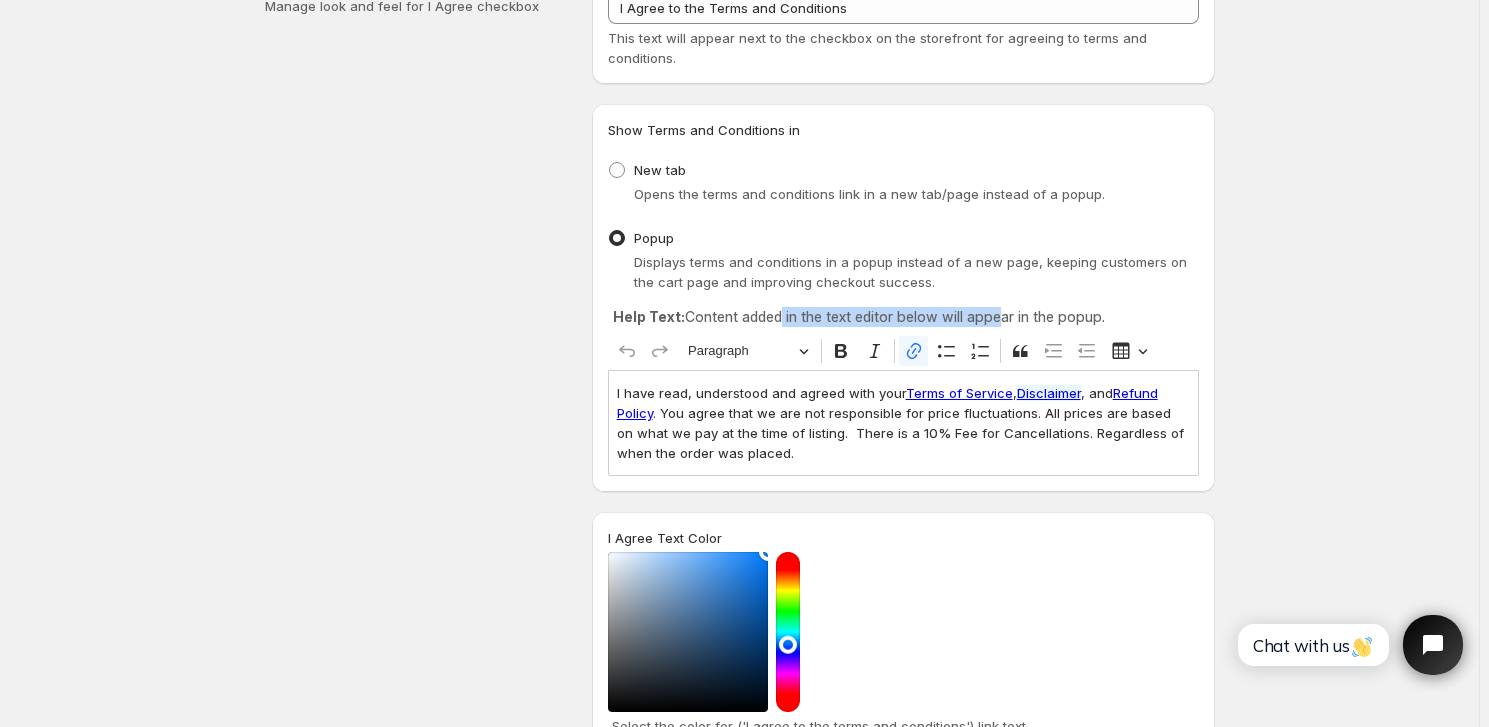 drag, startPoint x: 779, startPoint y: 313, endPoint x: 999, endPoint y: 325, distance: 220.32703 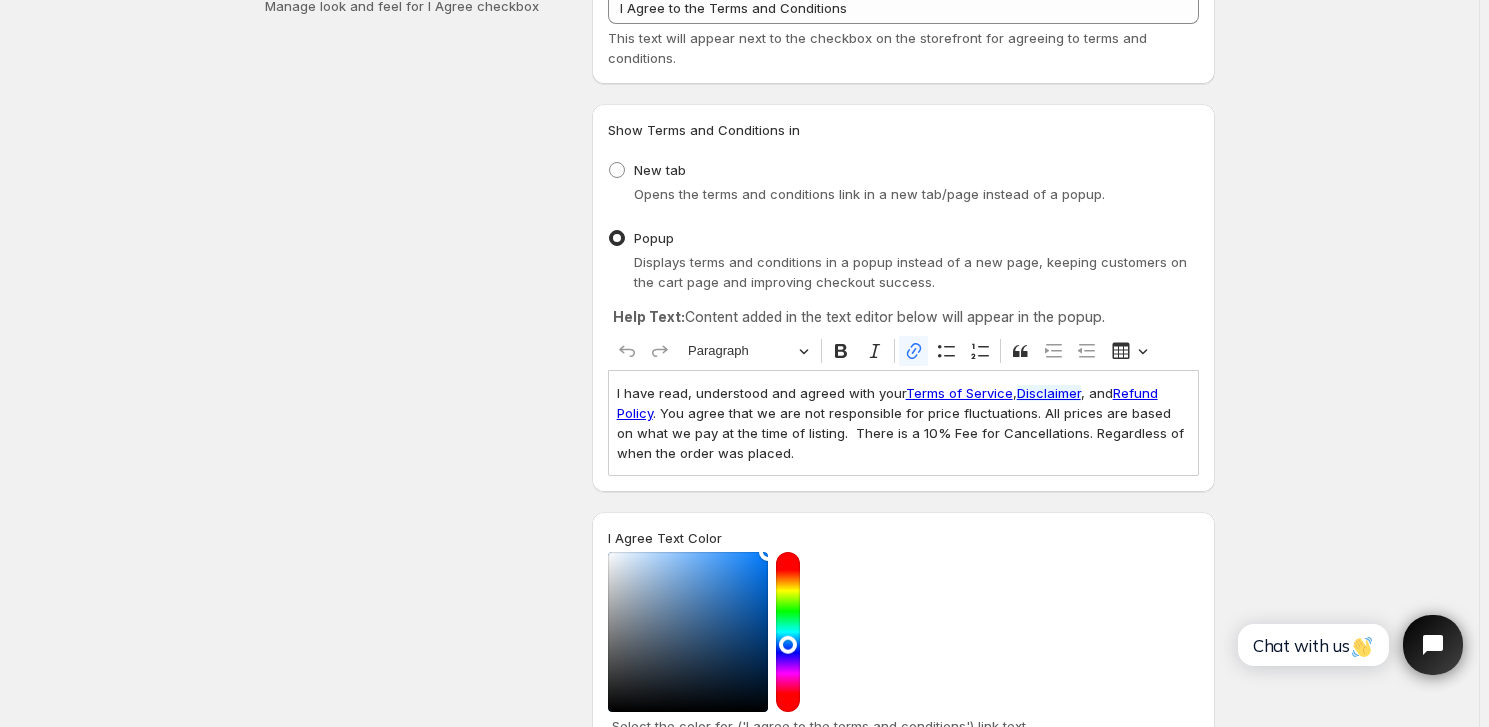 click on "Displays terms and conditions in a popup instead of a new page, keeping customers on the cart page and improving checkout success." at bounding box center (910, 272) 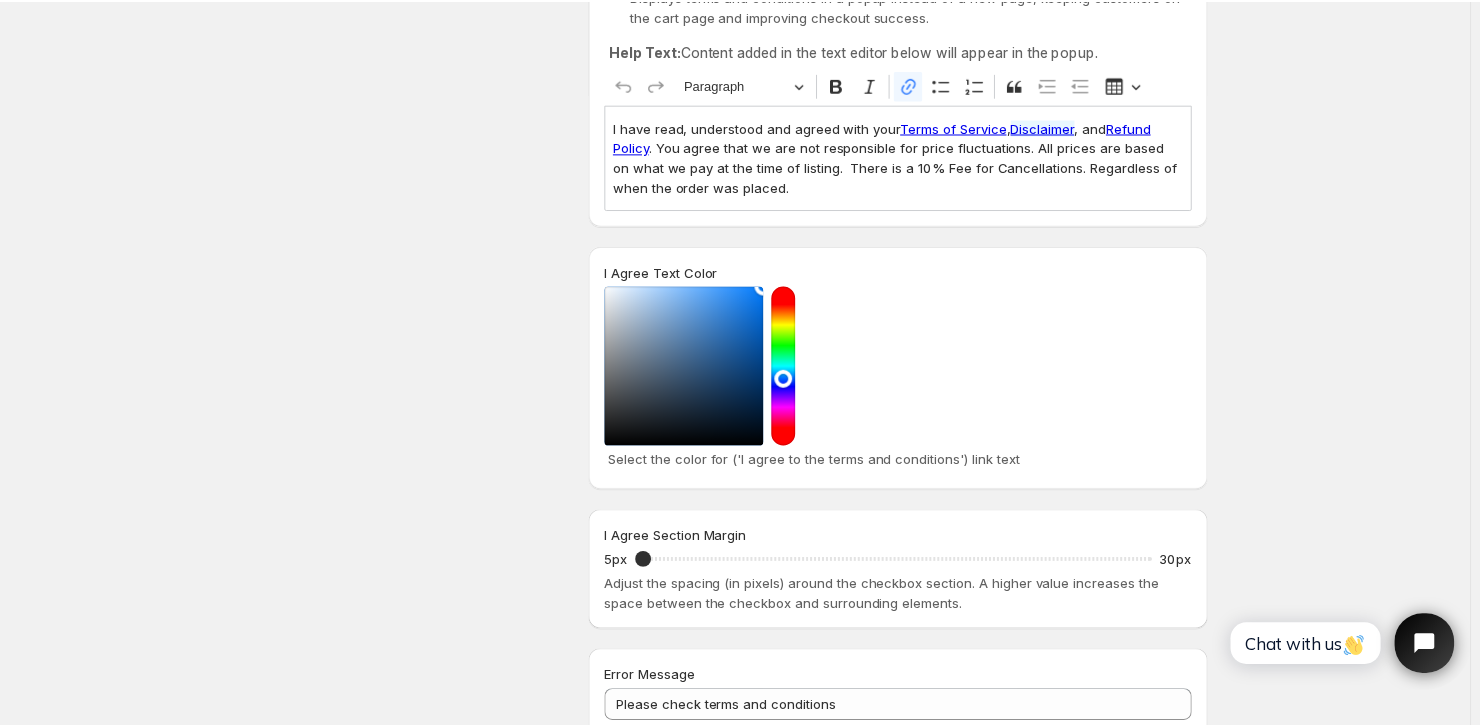 scroll, scrollTop: 545, scrollLeft: 0, axis: vertical 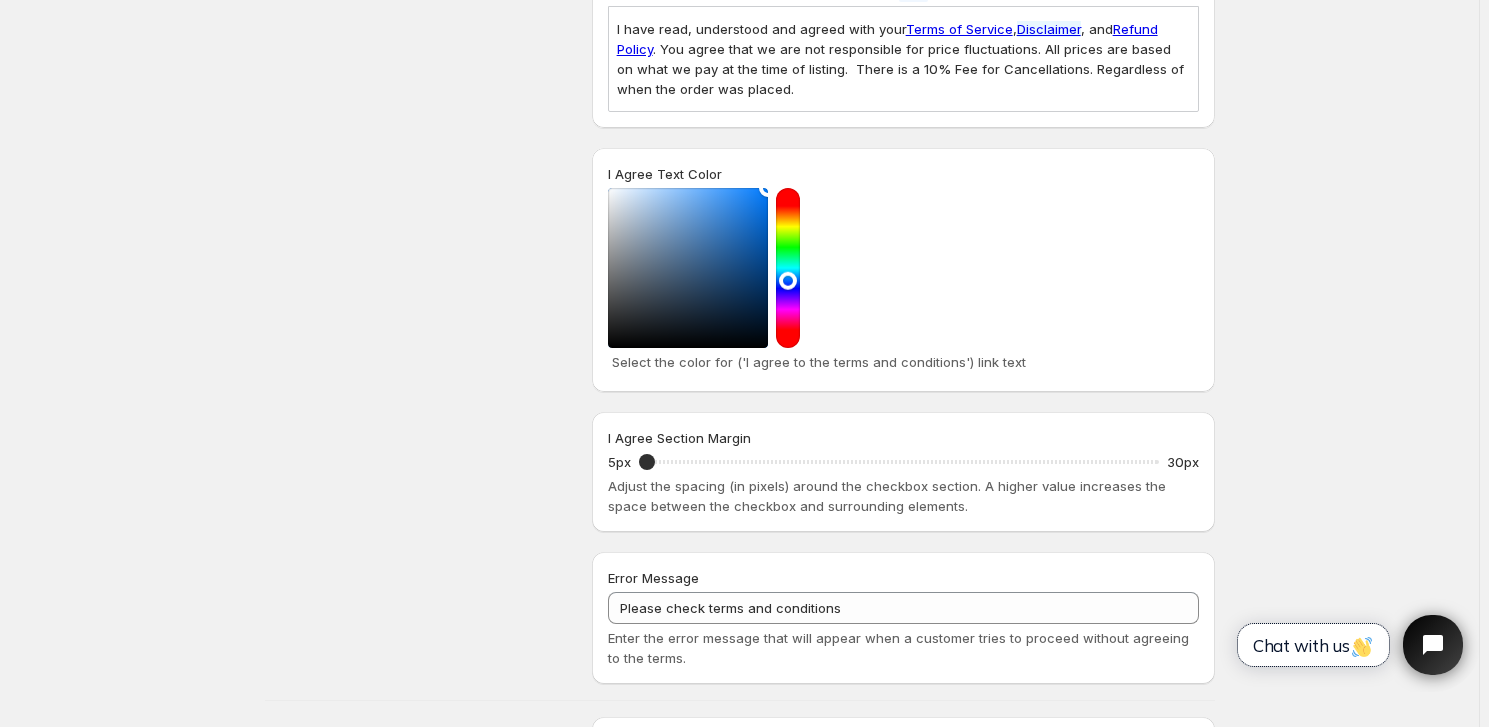 click on "Chat with us" at bounding box center (1313, 645) 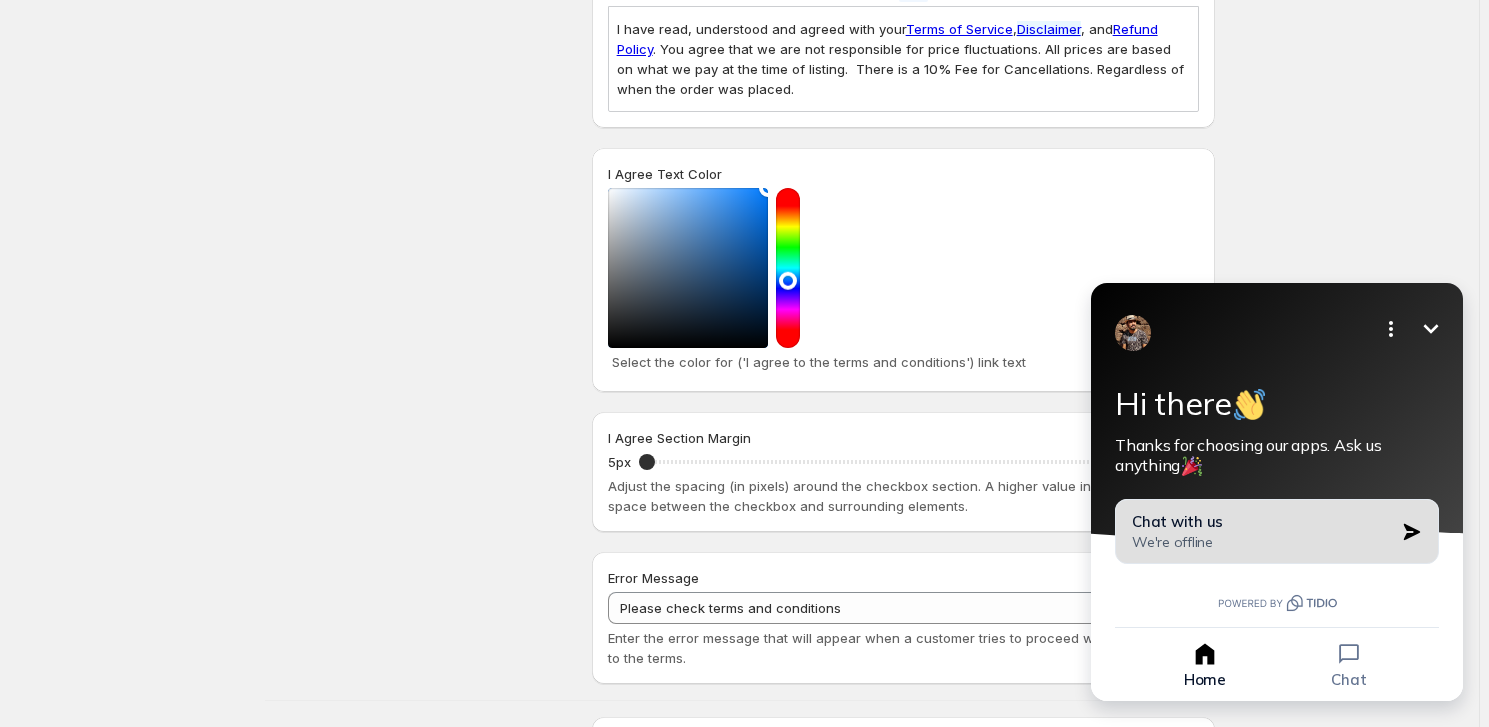 click on "Chat with us We're offline" at bounding box center (1263, 531) 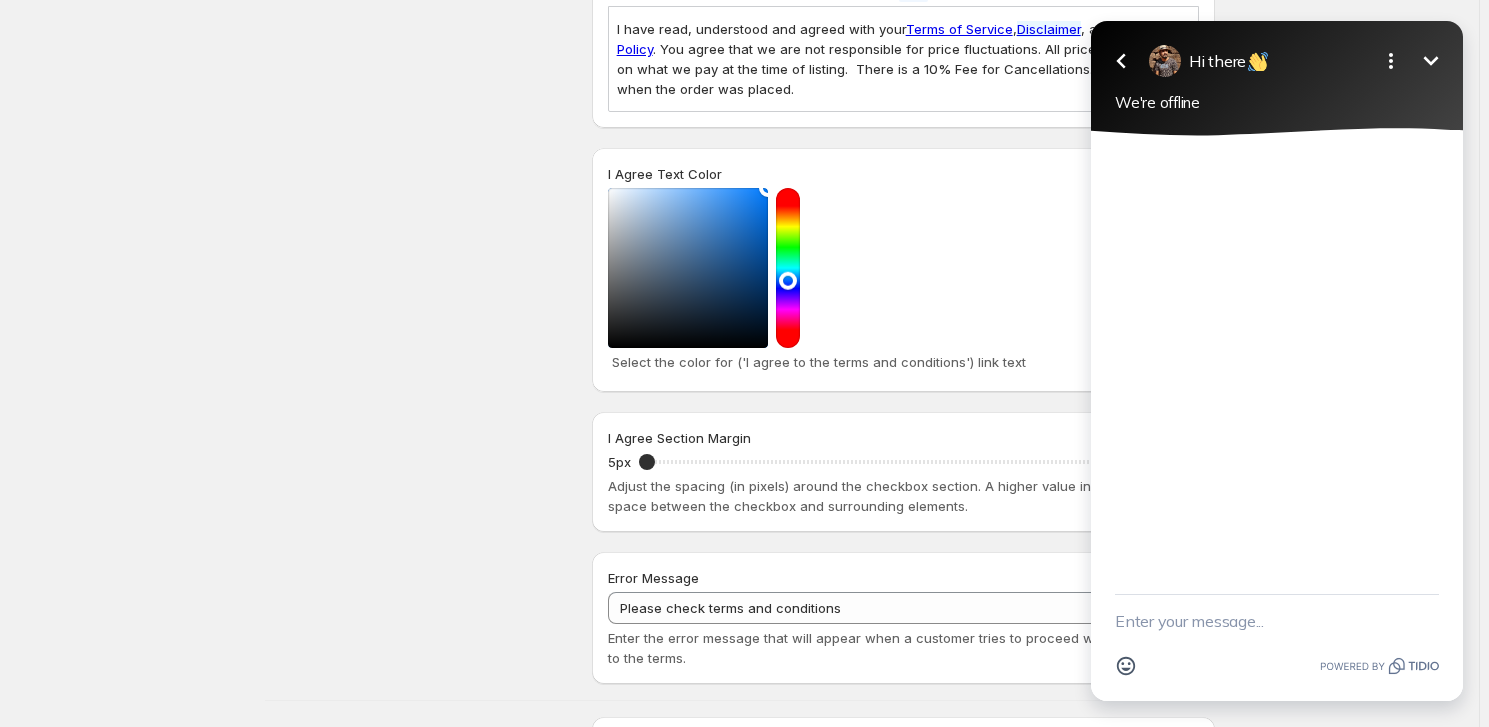 click at bounding box center [1277, 621] 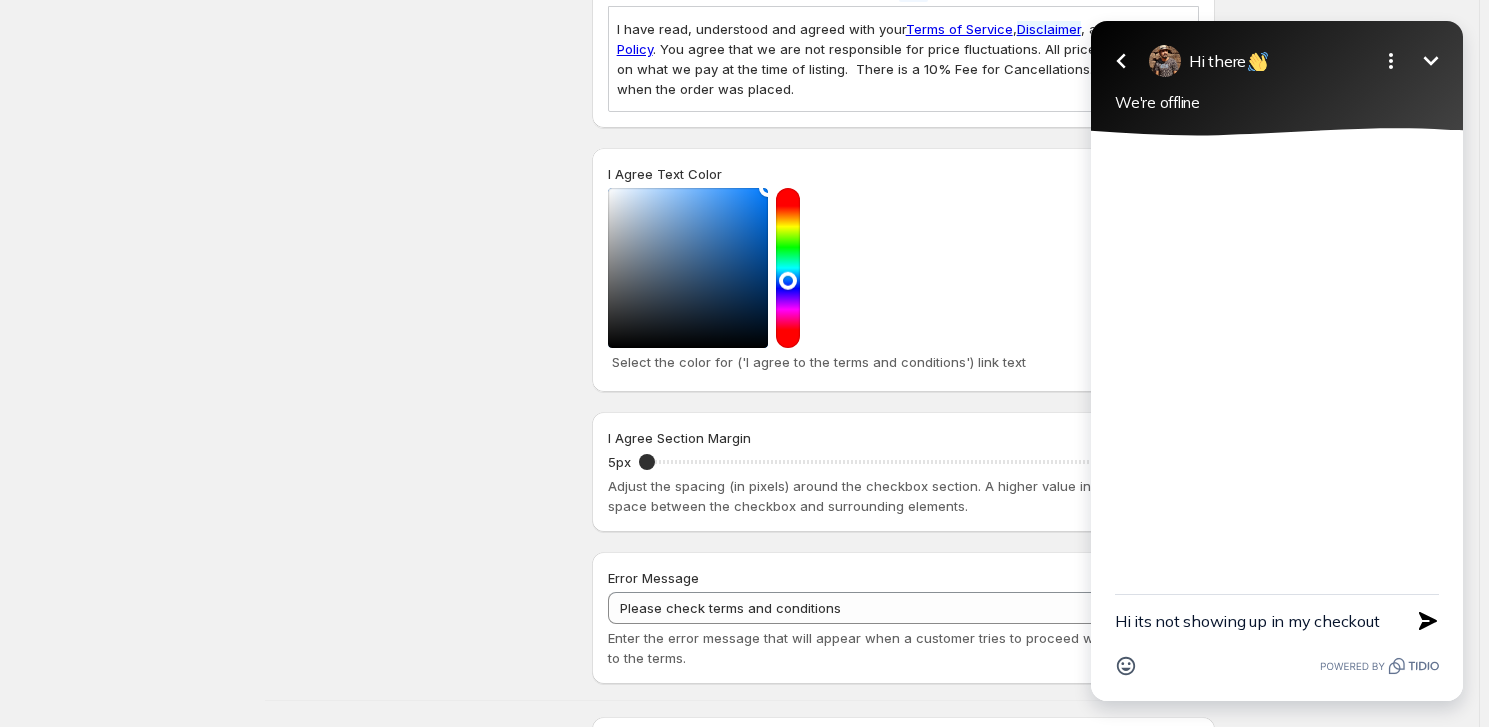 type on "Hi its not showing up in my checkouts" 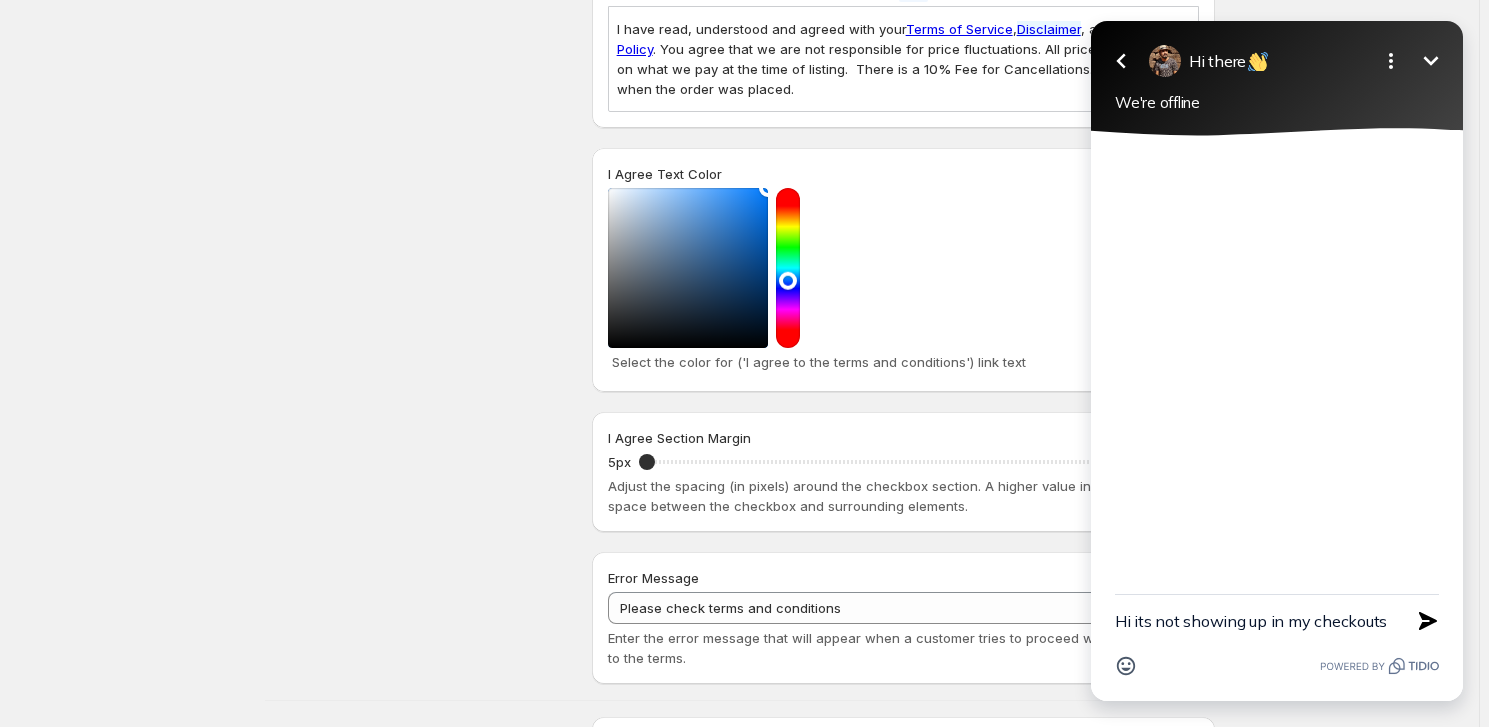 type 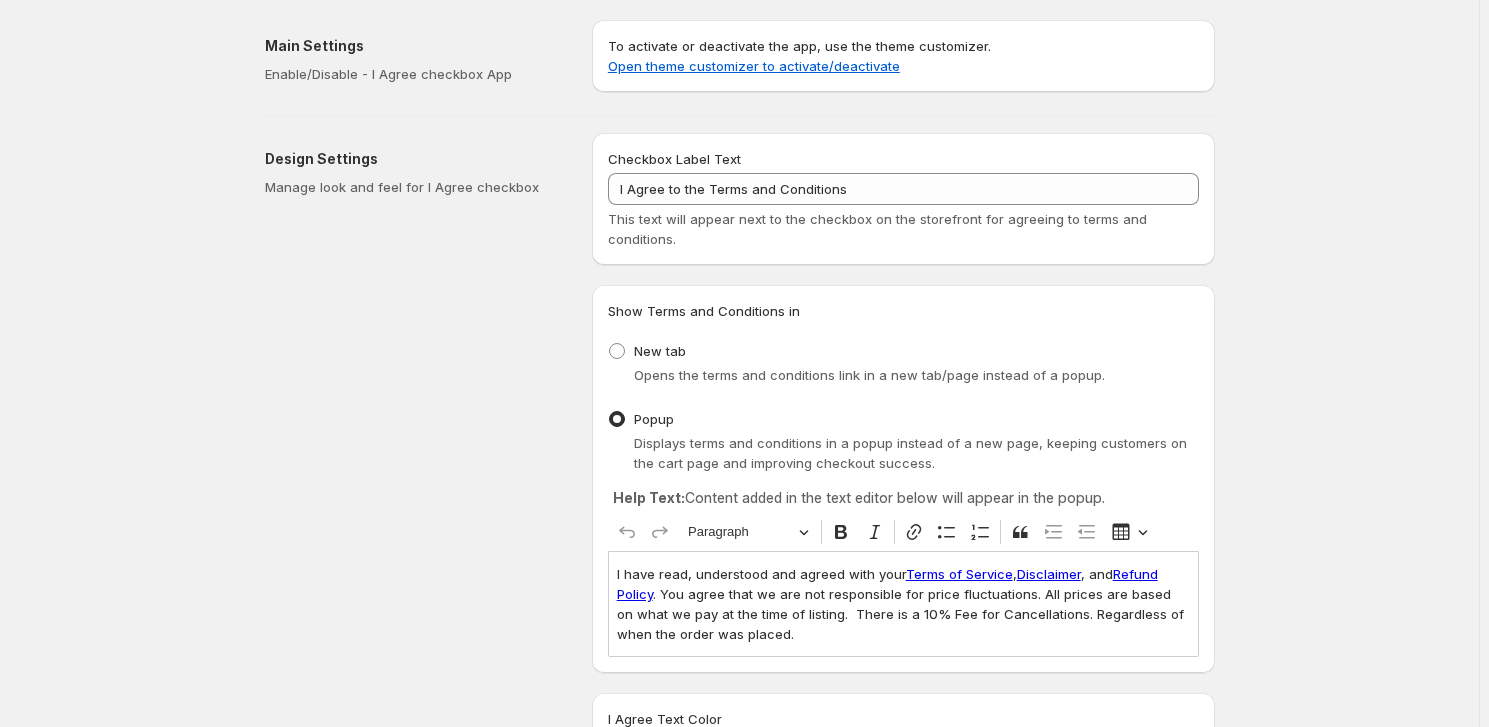 scroll, scrollTop: 0, scrollLeft: 0, axis: both 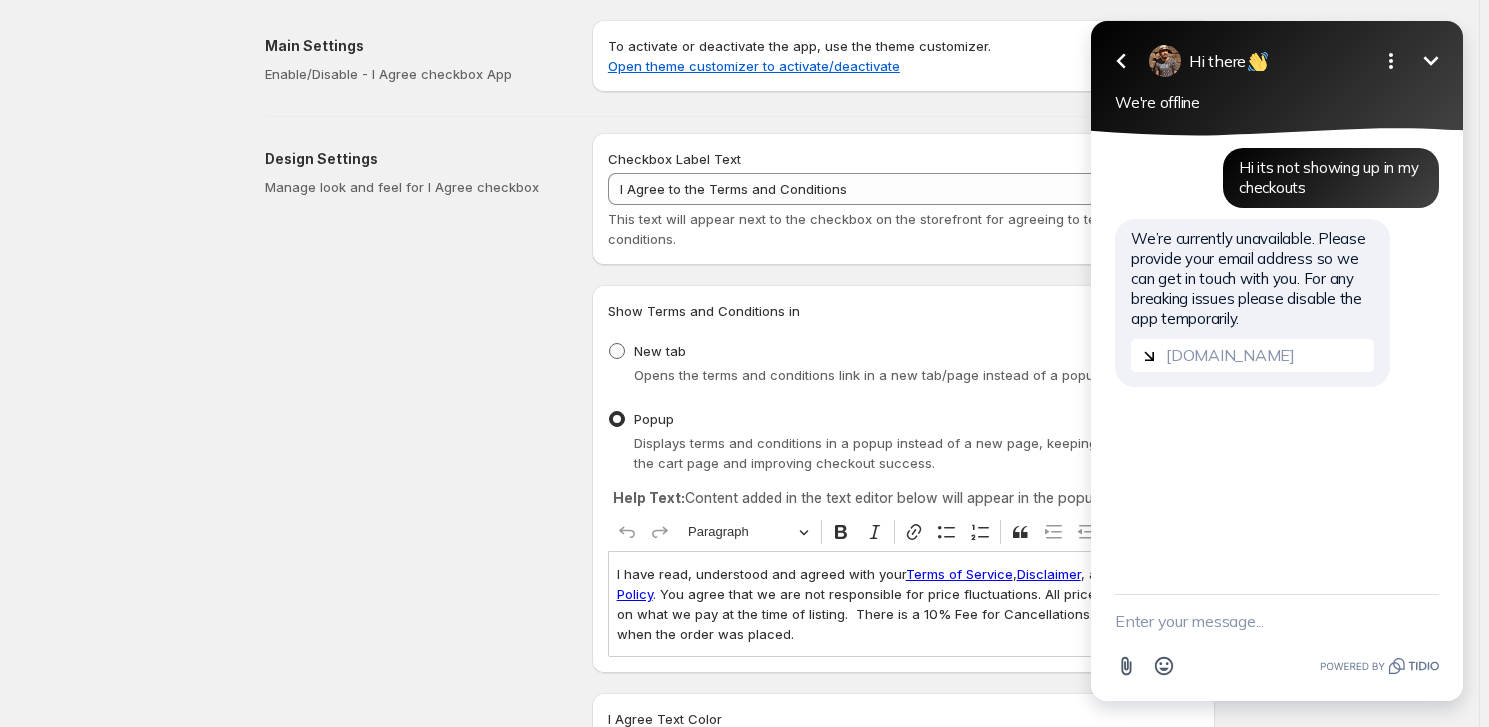 click at bounding box center (617, 351) 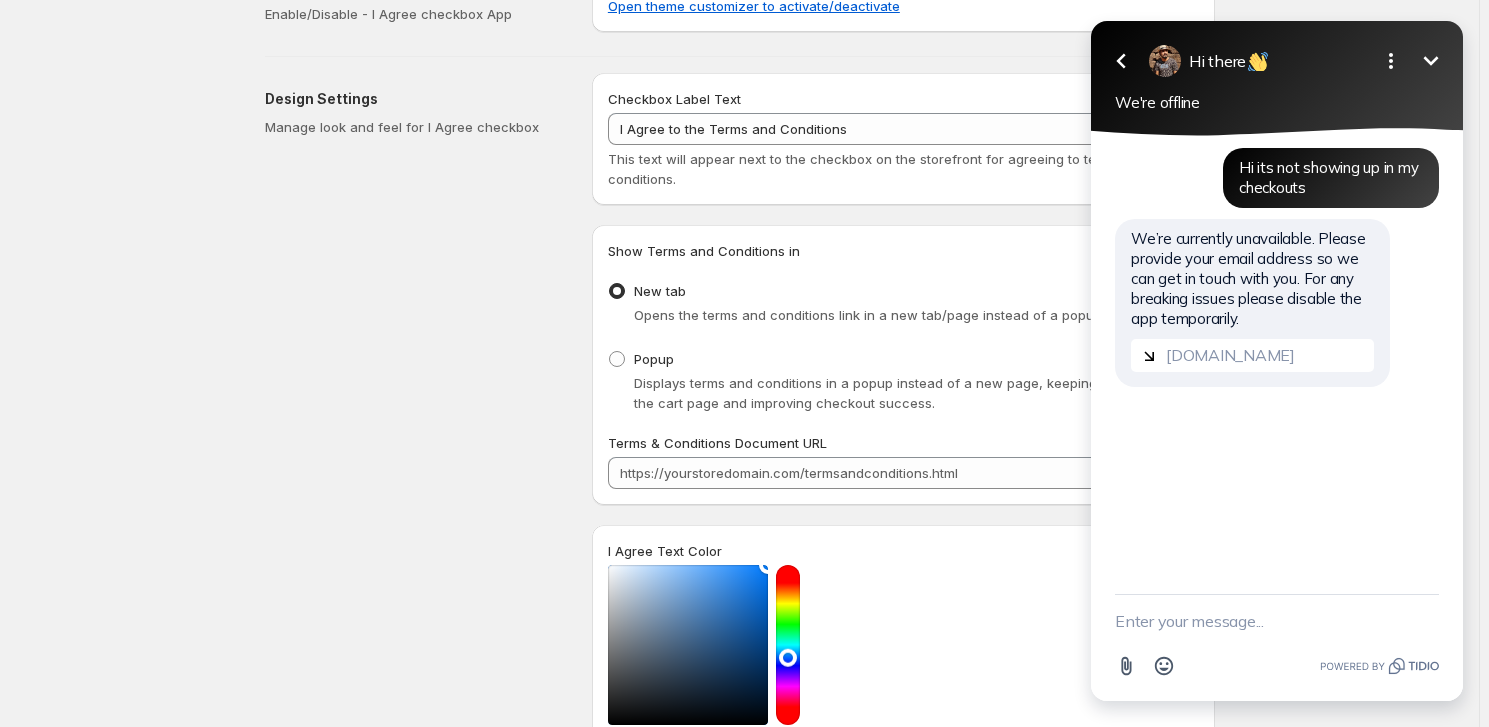 scroll, scrollTop: 90, scrollLeft: 0, axis: vertical 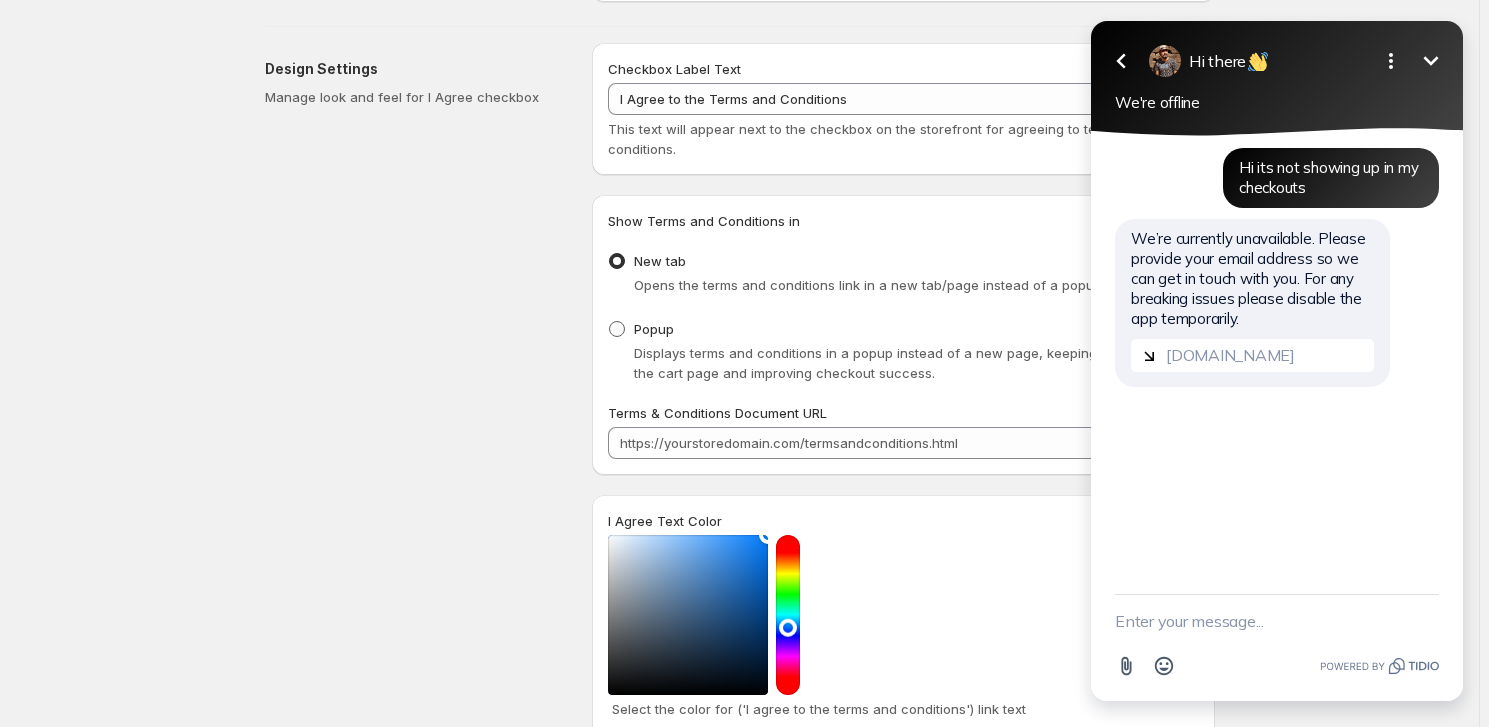 click at bounding box center [617, 329] 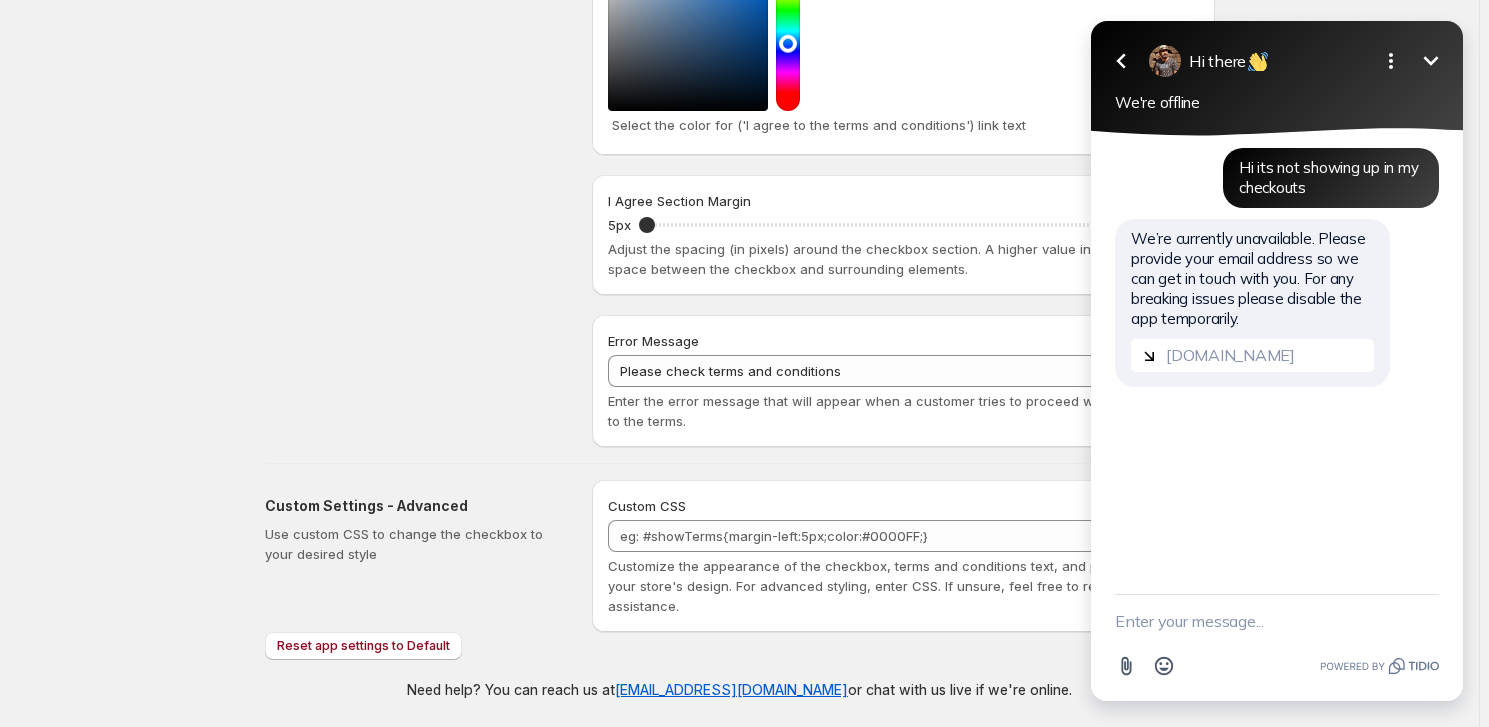 click on "Design Settings Manage look and feel for I Agree checkbox" at bounding box center [420, -101] 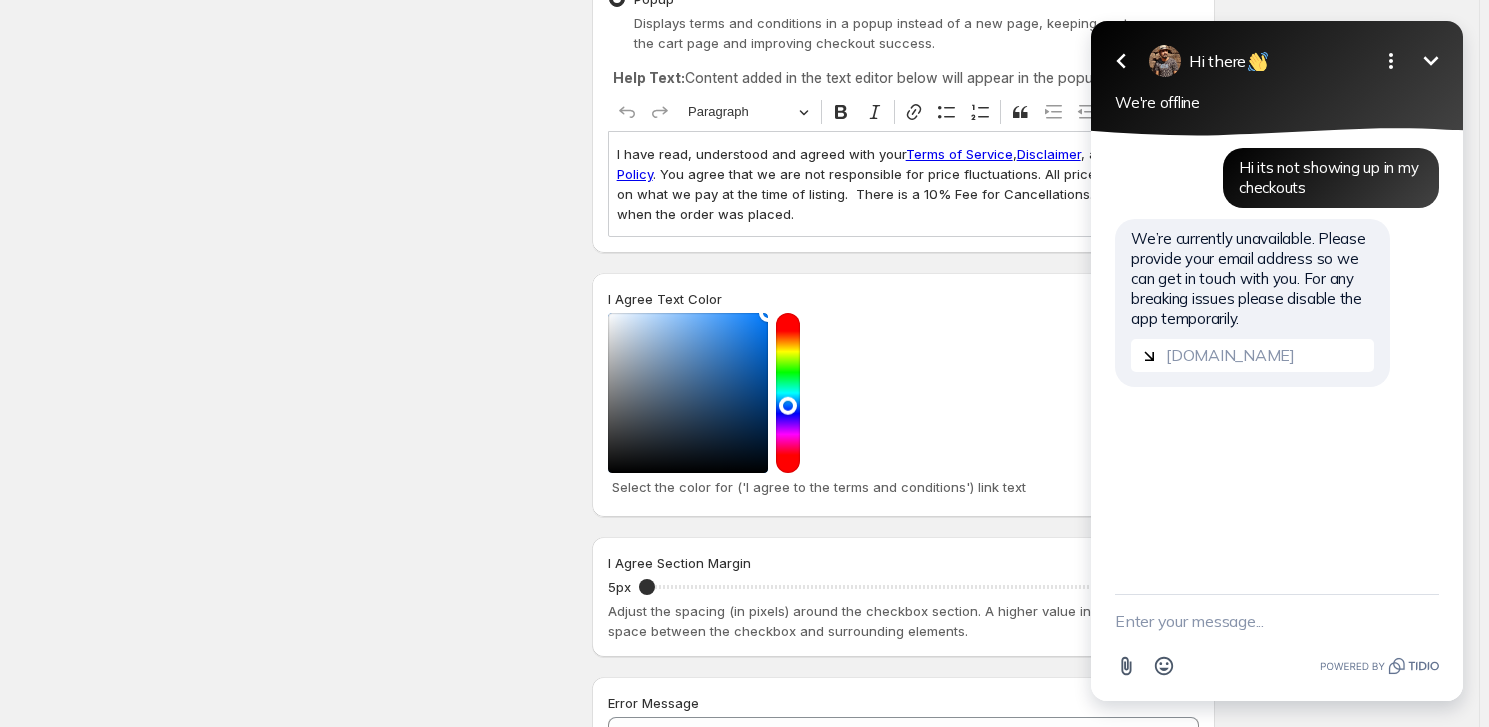 scroll, scrollTop: 0, scrollLeft: 0, axis: both 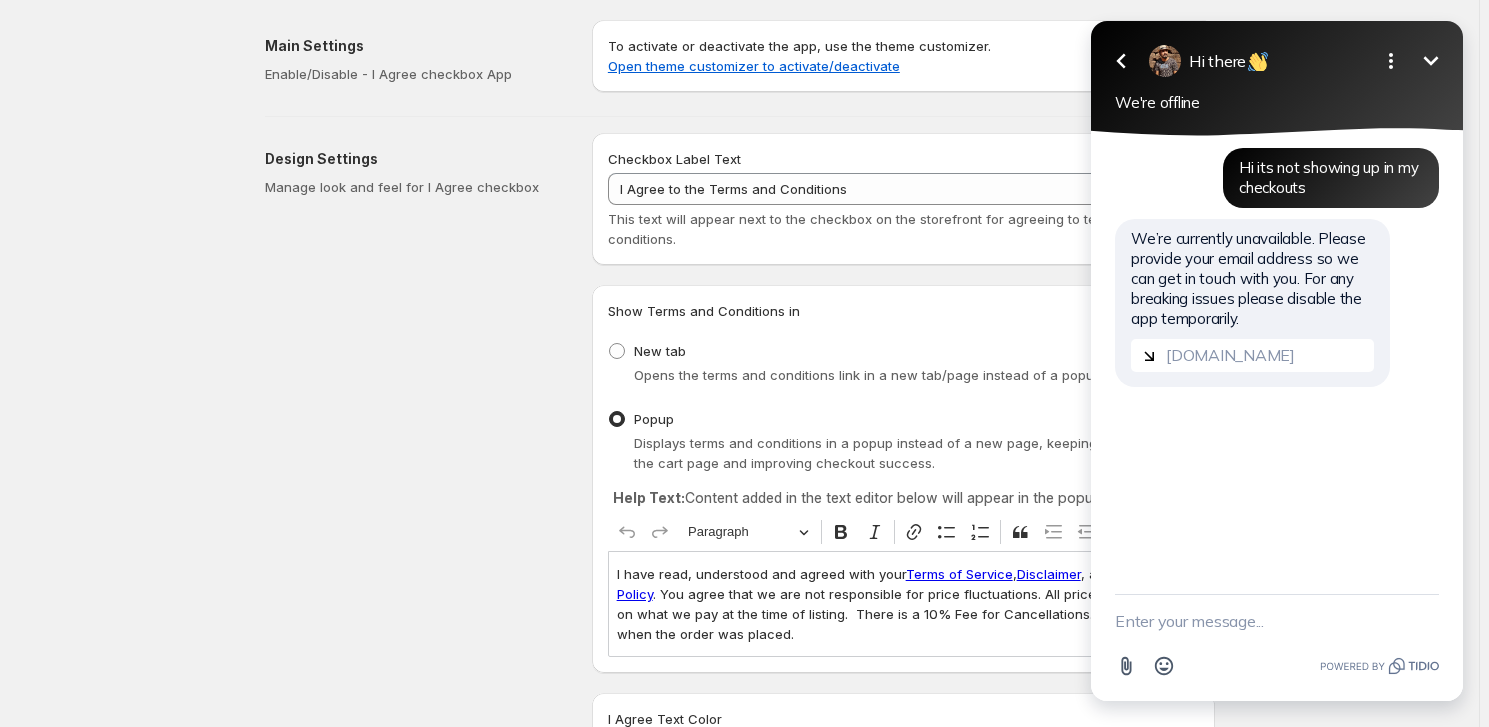click on "Checkbox Label Text I Agree to the Terms and Conditions This text will appear next to the checkbox on the storefront for agreeing to terms and conditions. Show Terms and Conditions in New tab Opens the terms and conditions link in a new tab/page instead of a popup. Popup Displays terms and conditions in a popup instead of a new page, keeping customers on the cart page and improving checkout success. Help Text:  Content added in the text editor below will appear in the popup. Rich Text Editor Undo Redo Paragraph Bold Italic Link Bulleted List Numbered List Block quote Increase indent Decrease indent Insert table I have read, understood and agreed with your  Terms of Service  , Disclaimer , and  Refund Policy . You agree that we are not responsible for price fluctuations. All prices are based on what we pay at the time of listing.  There is a 10% Fee for Cancellations. Regardless of when the order was placed. I Agree Text Color Select the color for ('I agree to the terms and conditions') link text 5px 5 30px" at bounding box center [903, 681] 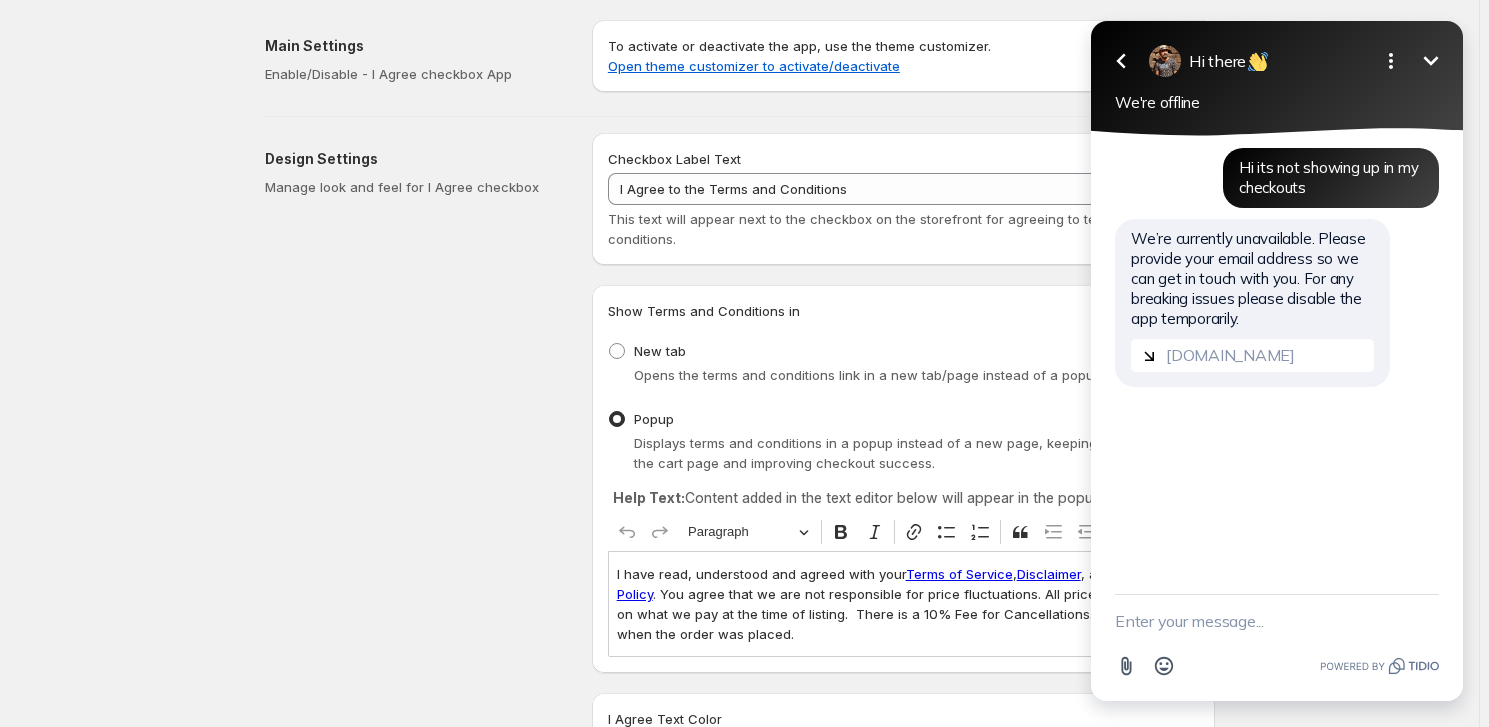 click 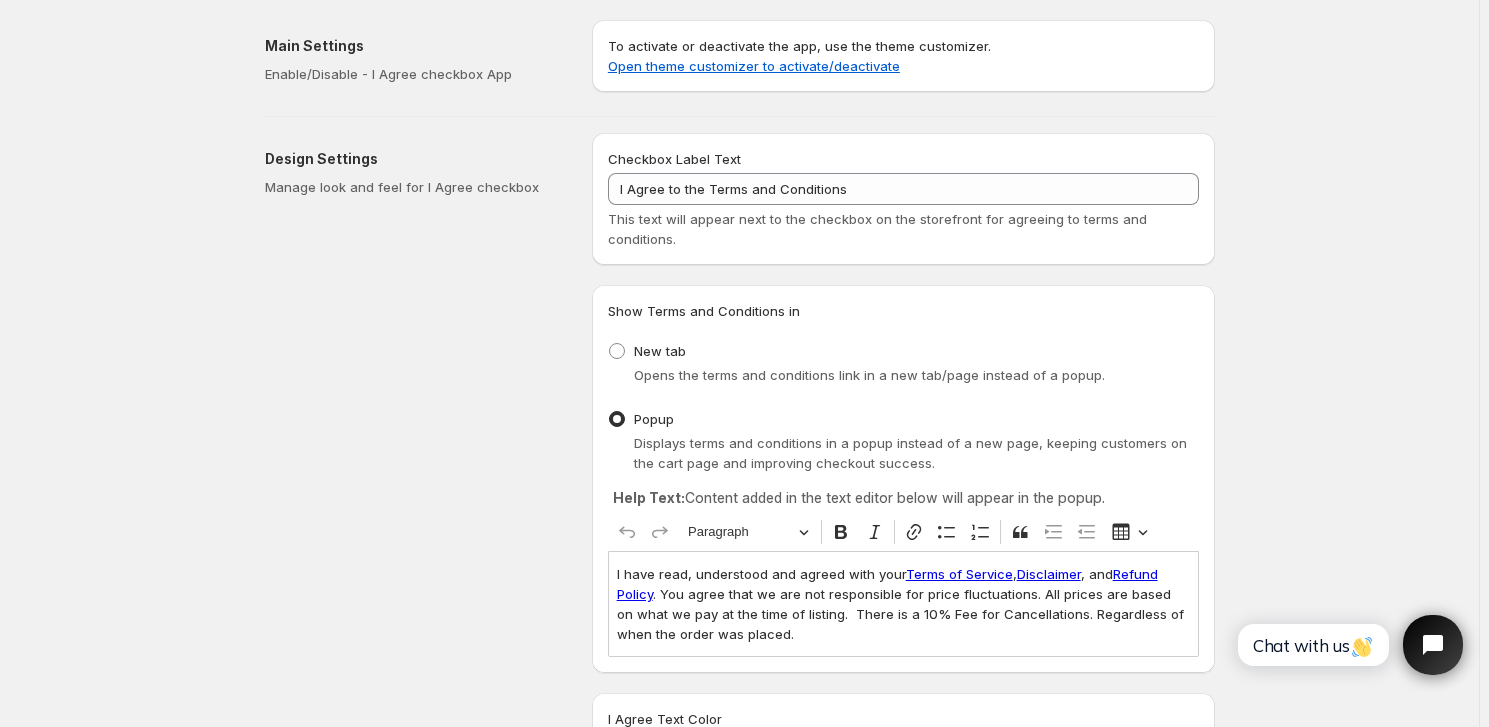 click on "Design Settings" at bounding box center [412, 159] 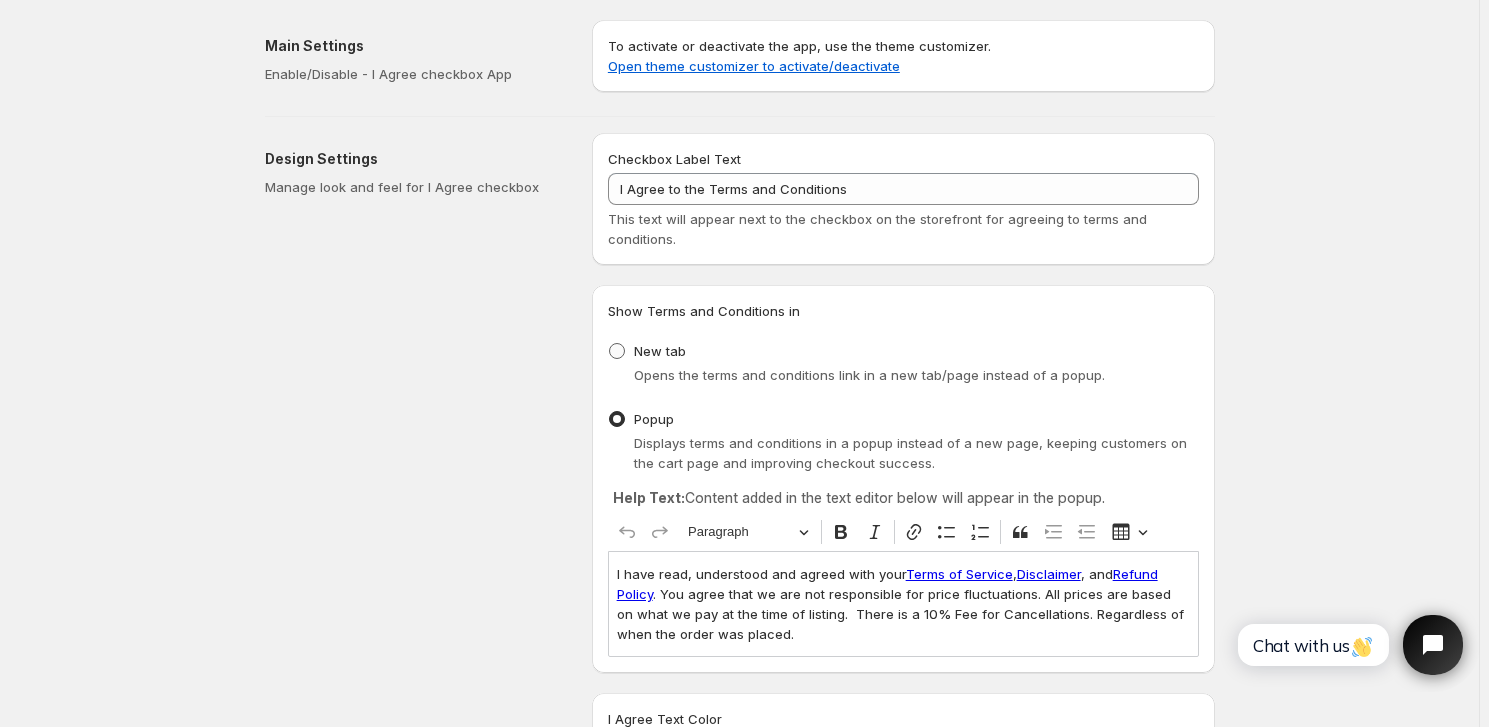 click at bounding box center [617, 351] 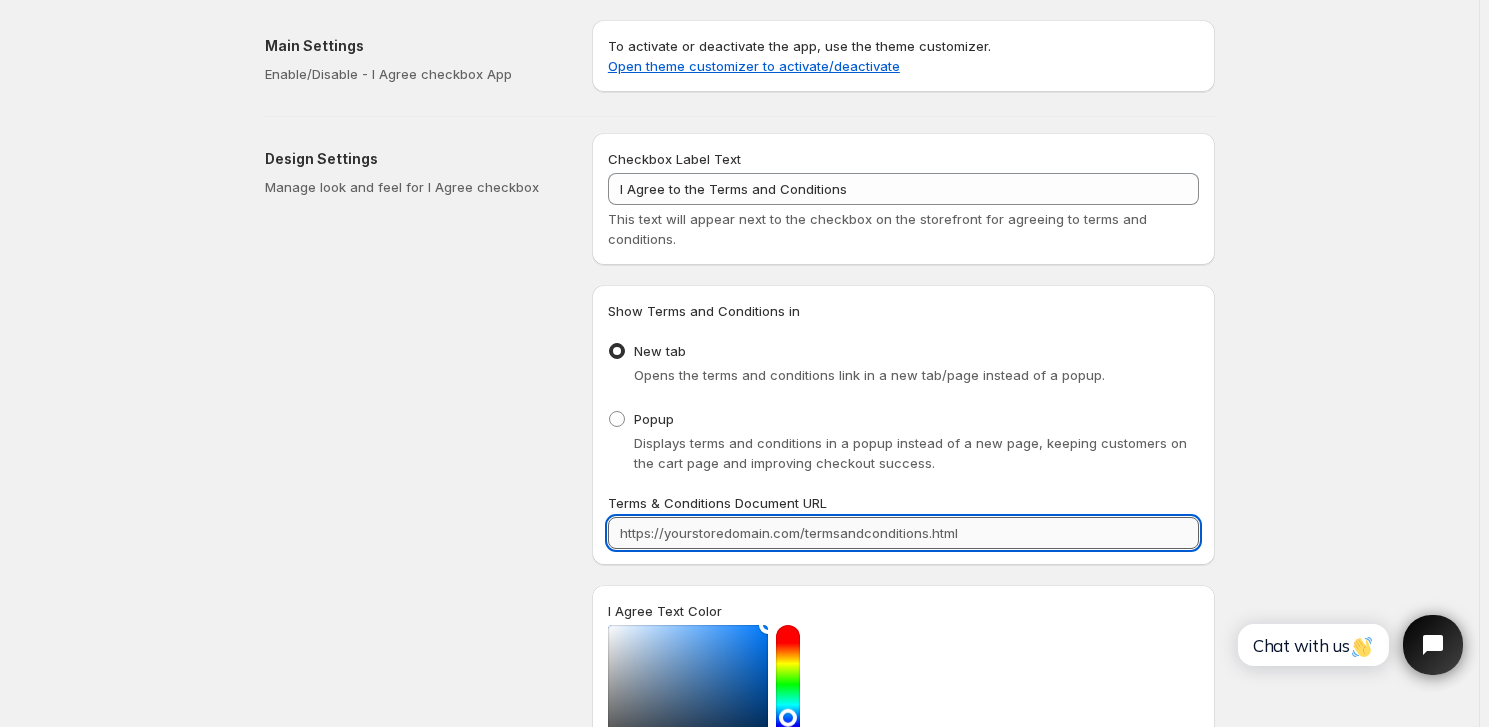 click on "Terms & Conditions Document URL" at bounding box center (903, 533) 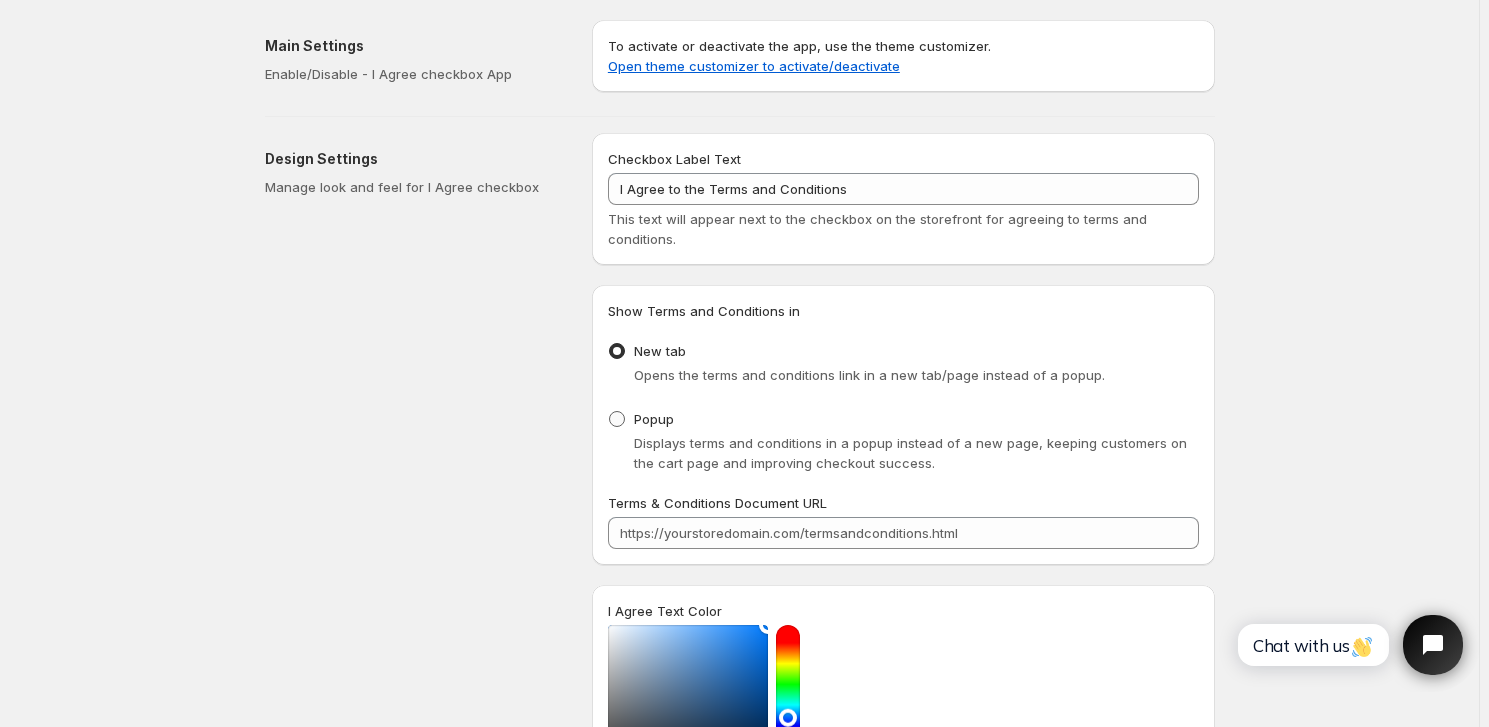 click at bounding box center (617, 419) 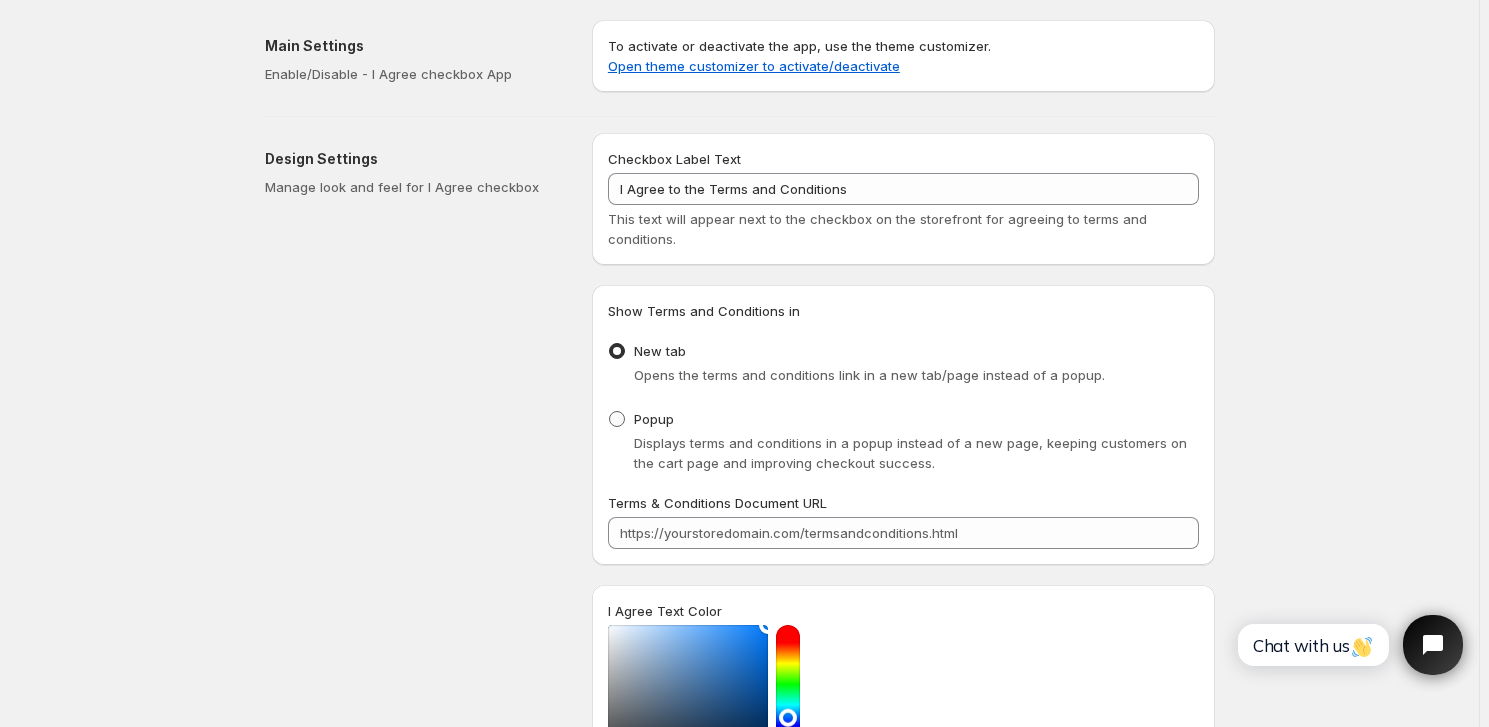 radio on "true" 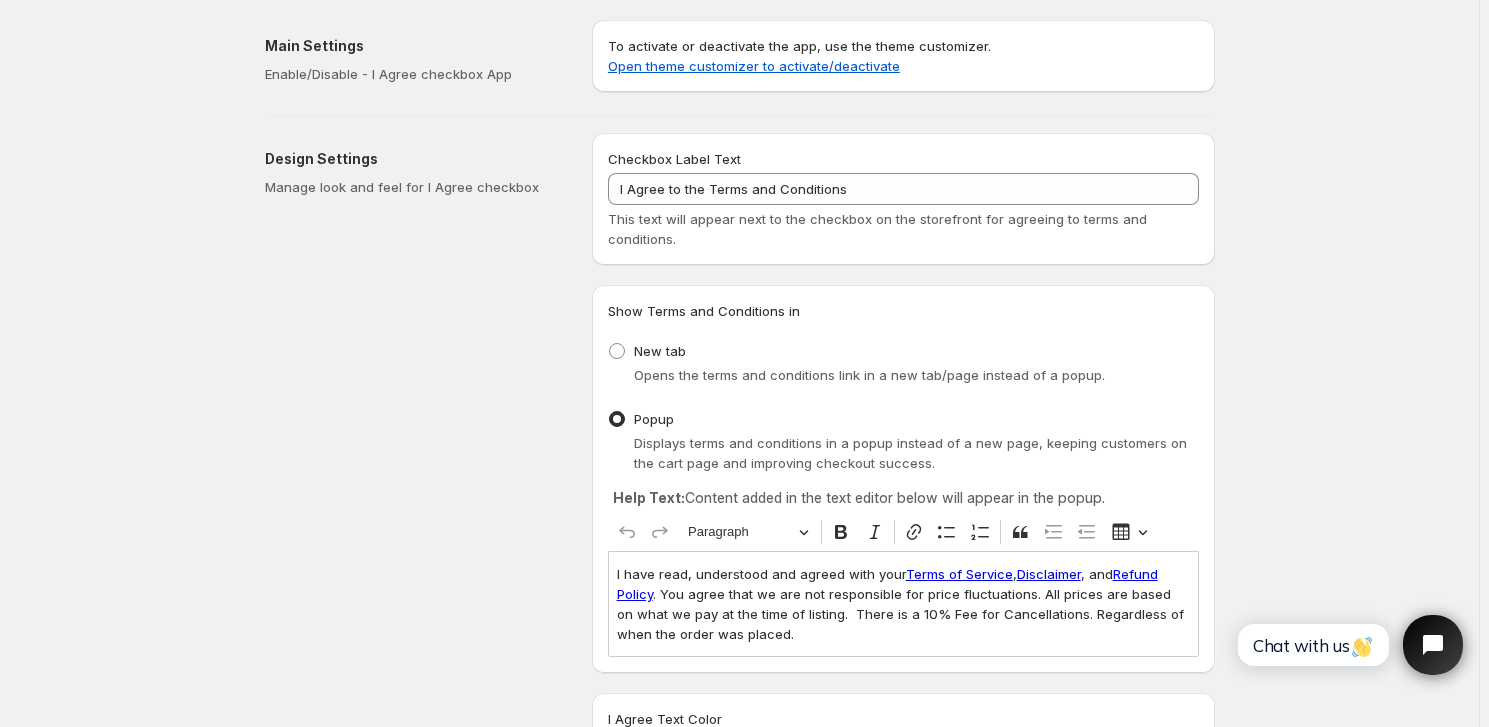 click on "Terms of Service" at bounding box center [959, 574] 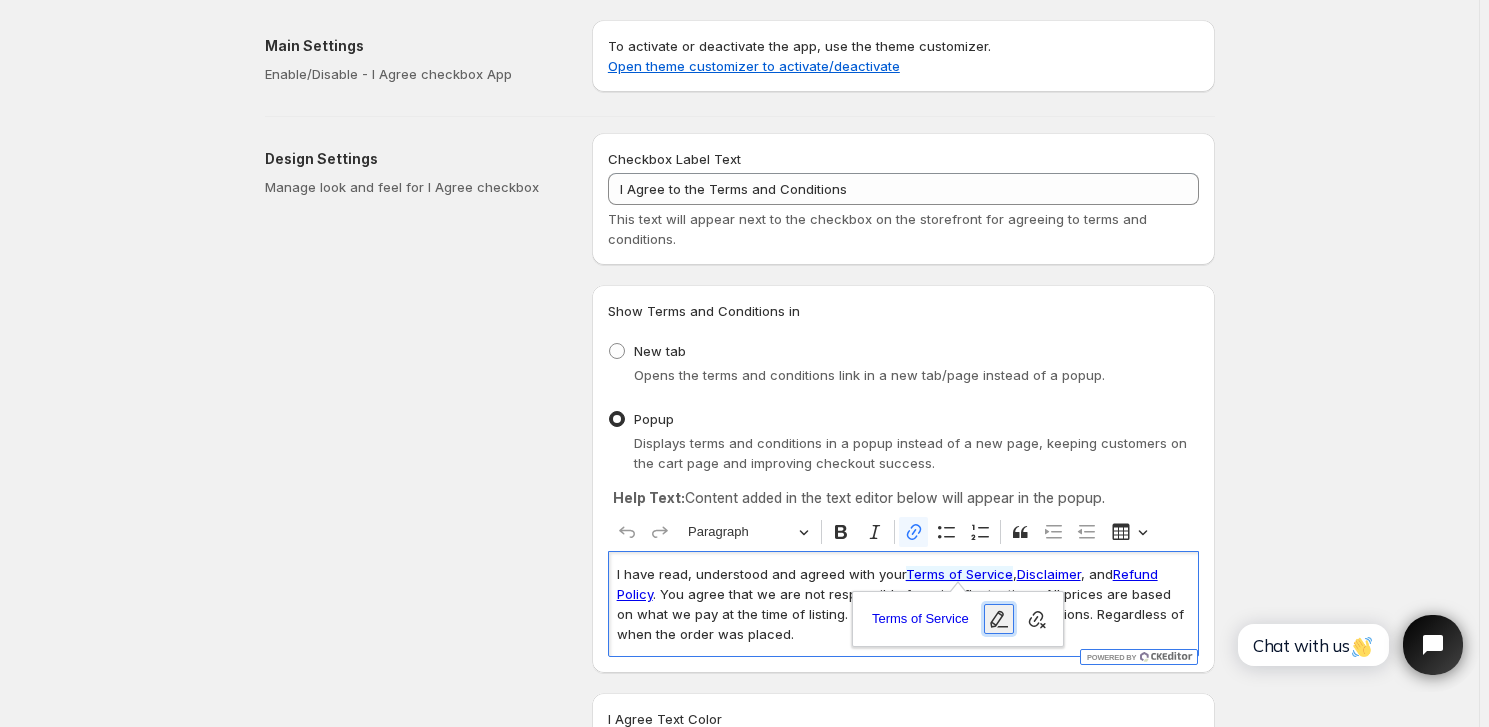 click 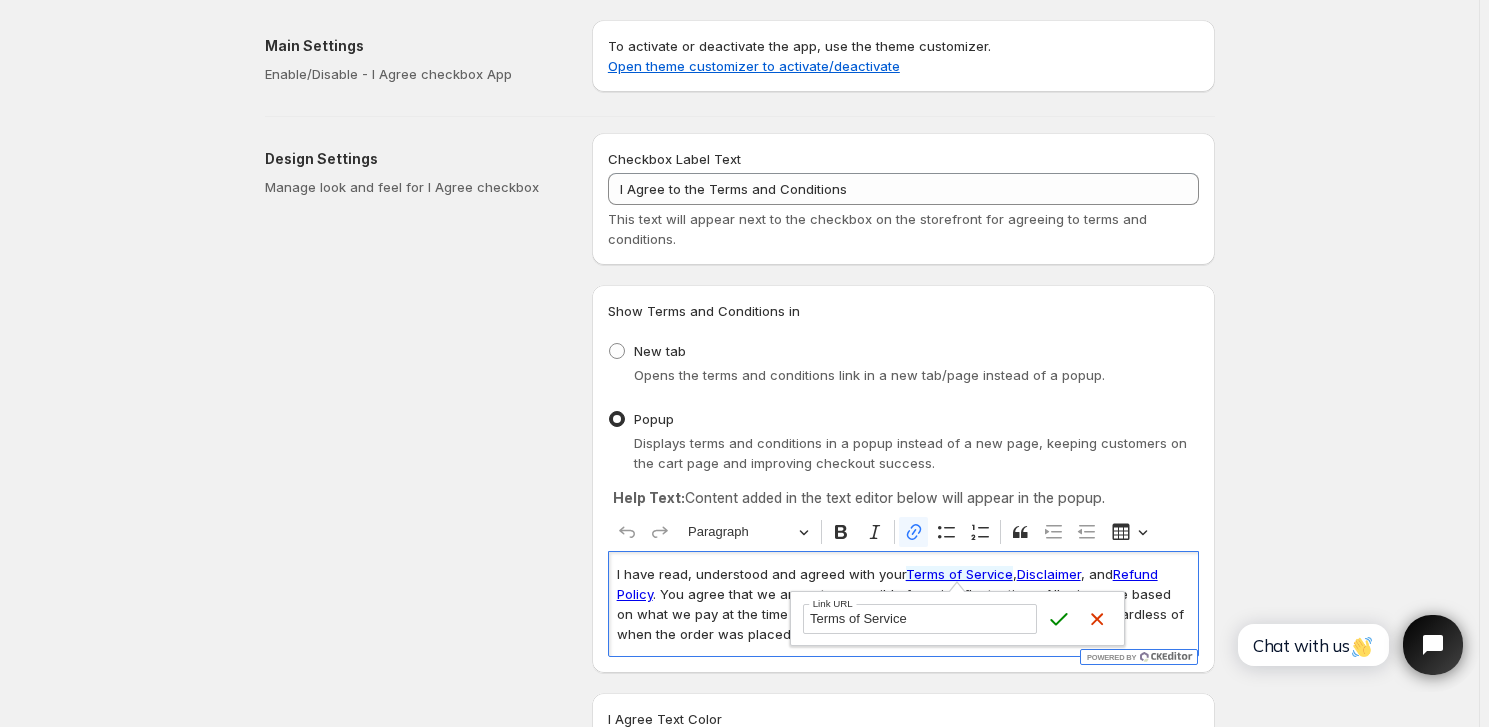 click on "Terms of Service" at bounding box center [920, 619] 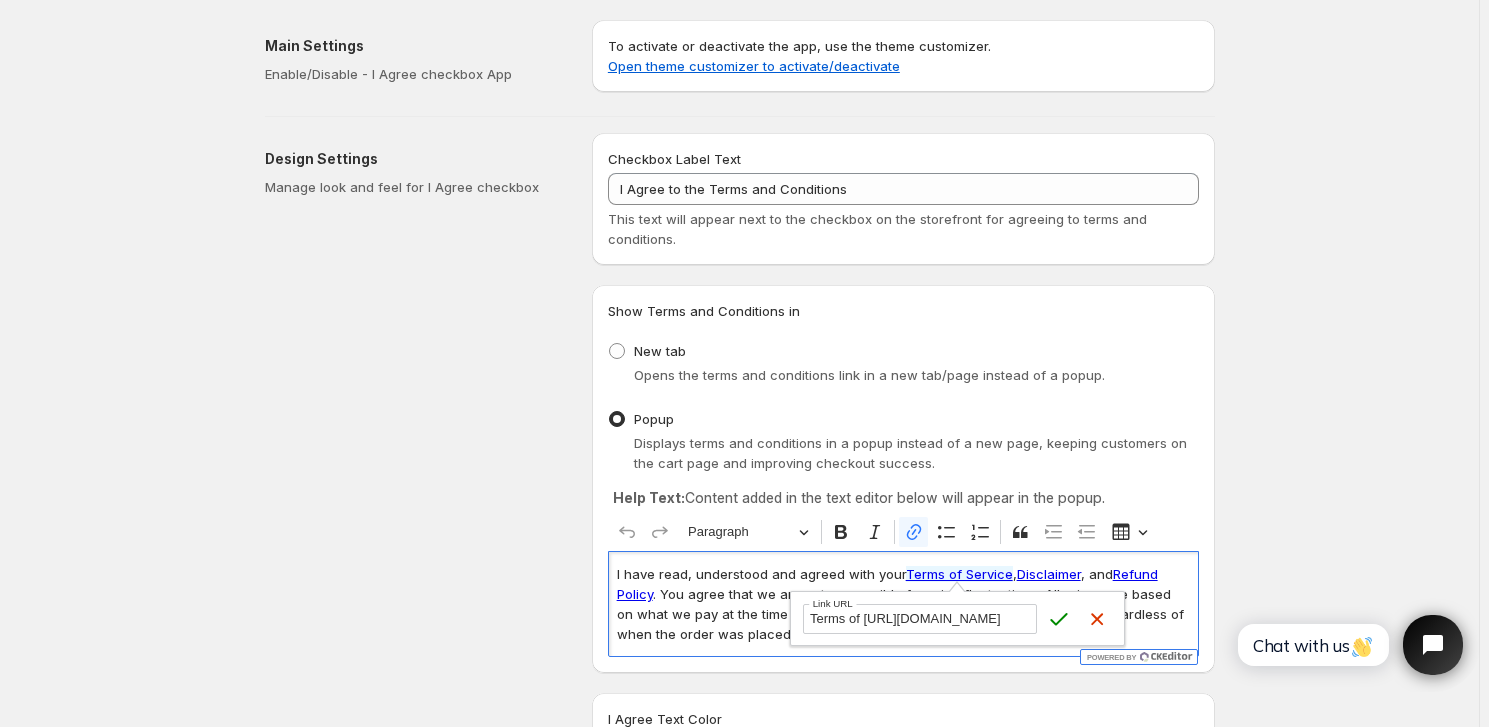scroll, scrollTop: 0, scrollLeft: 118, axis: horizontal 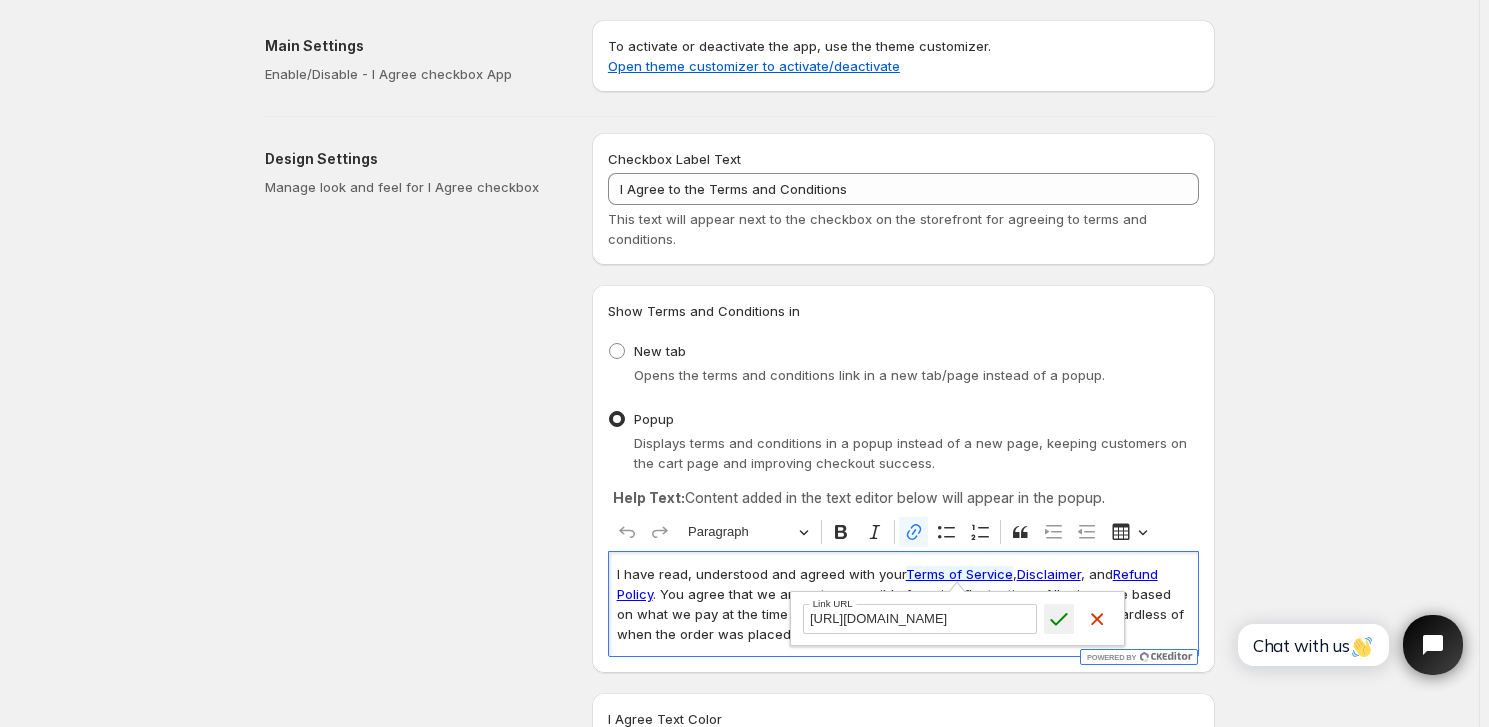 type on "[URL][DOMAIN_NAME]" 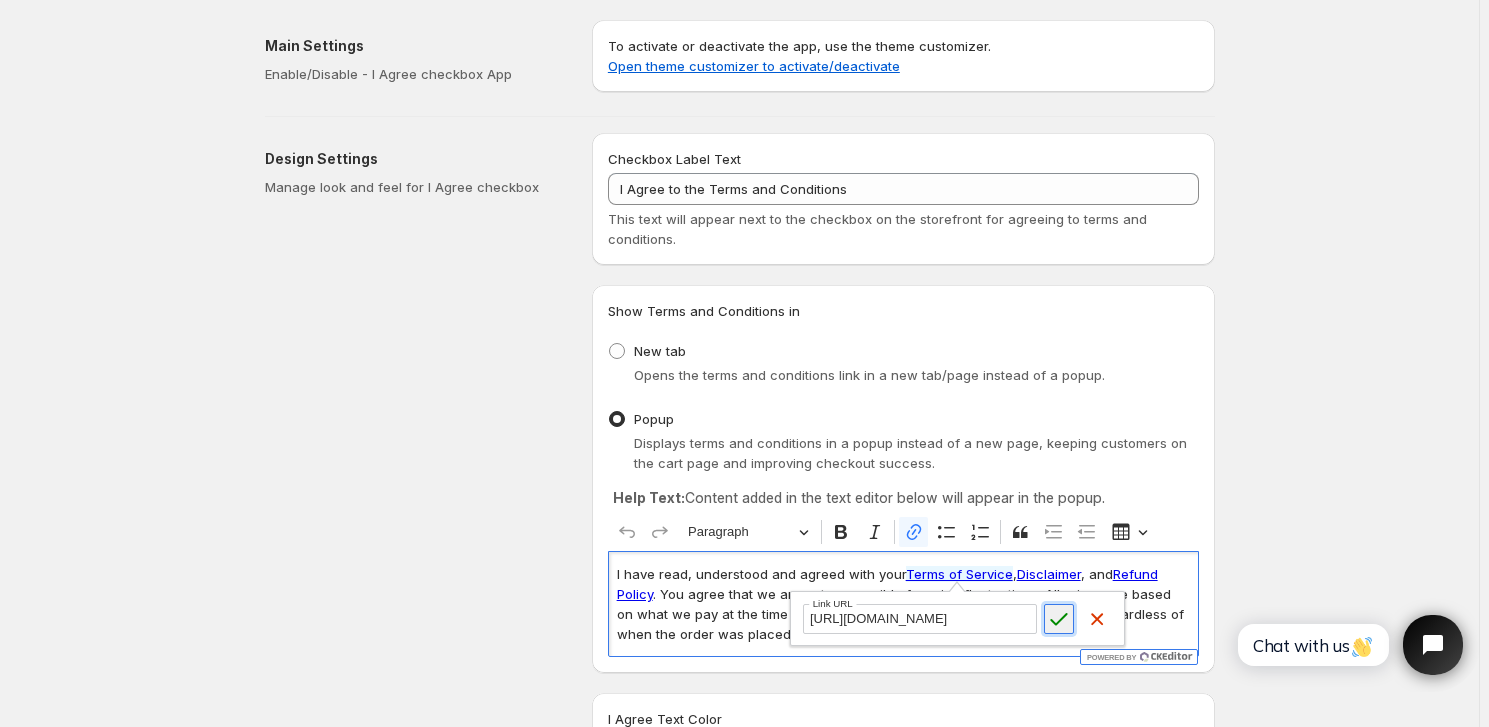 scroll, scrollTop: 0, scrollLeft: 0, axis: both 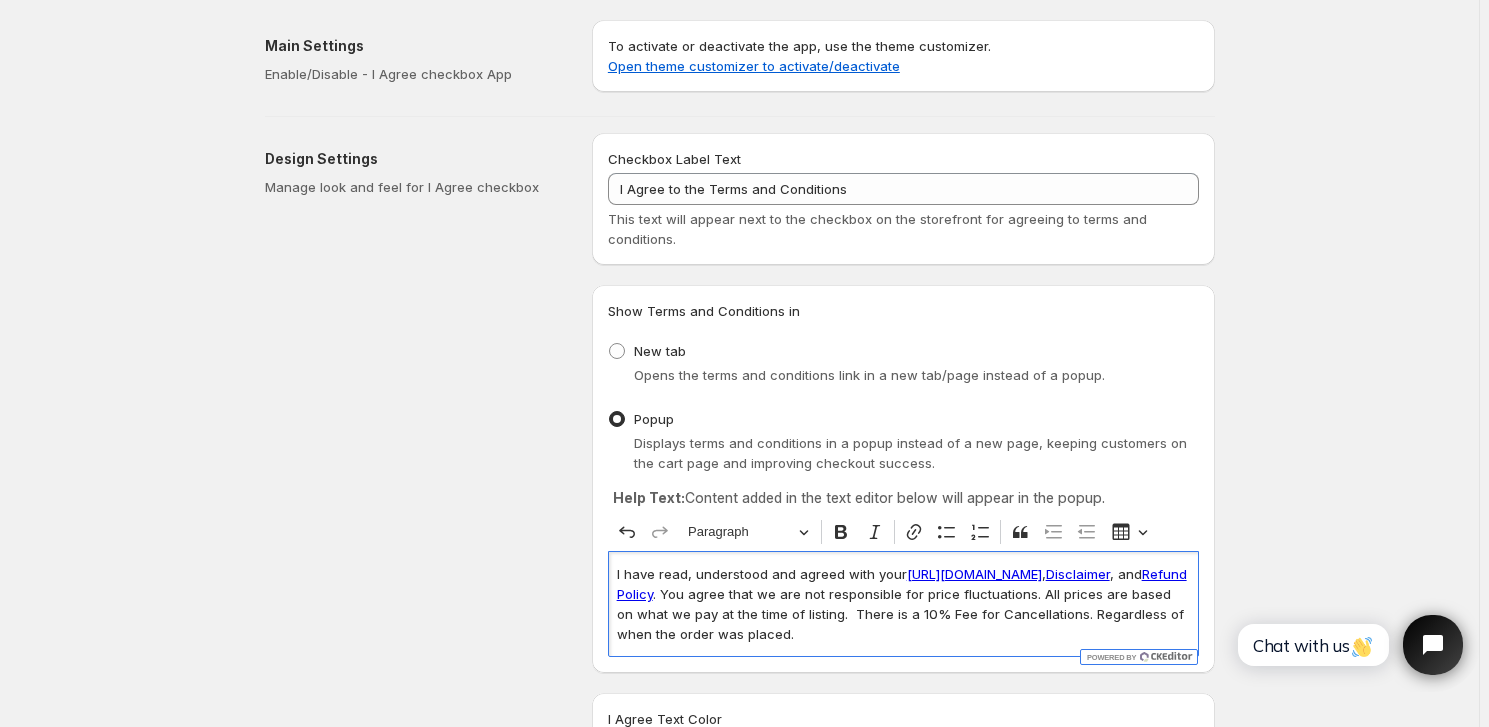 click on "[URL][DOMAIN_NAME]" at bounding box center (974, 574) 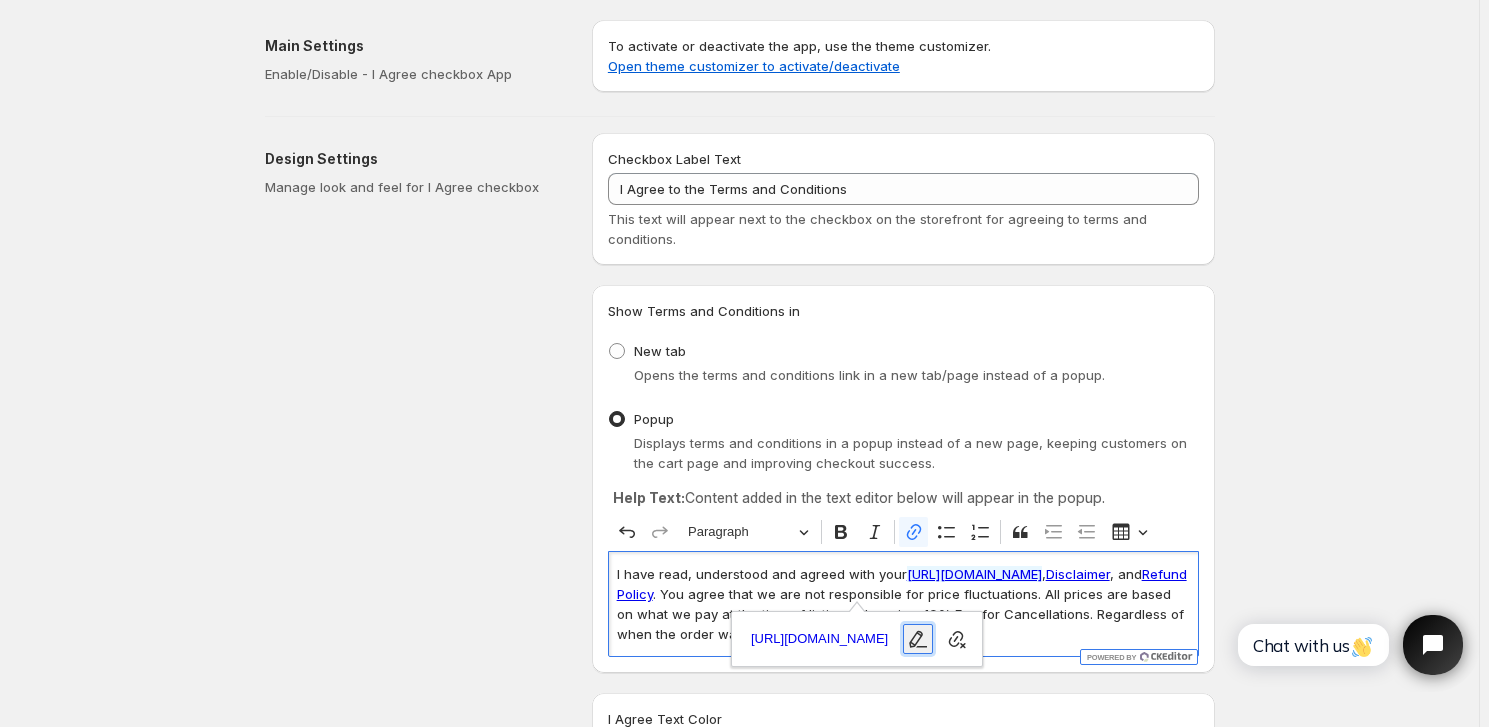 click on "Edit link" at bounding box center (918, 639) 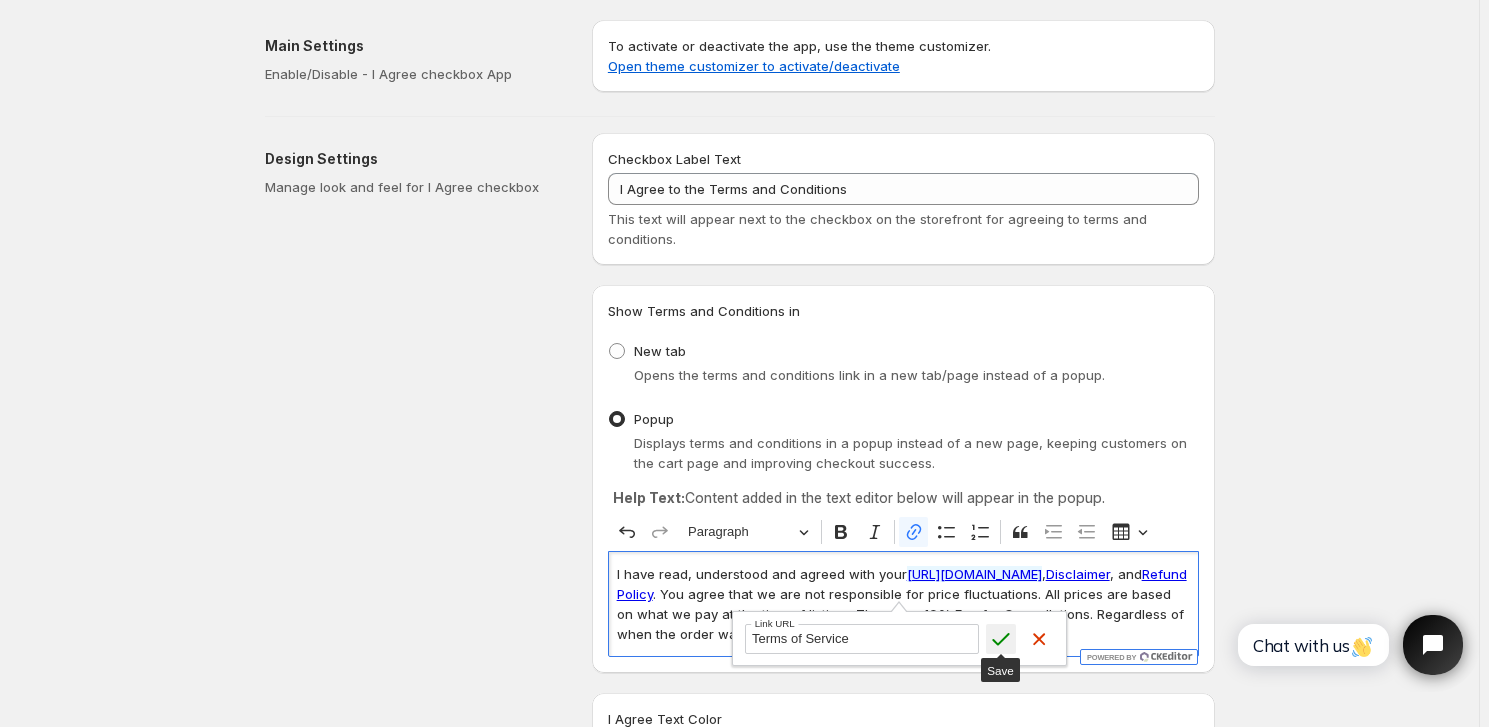 type on "Terms of Service" 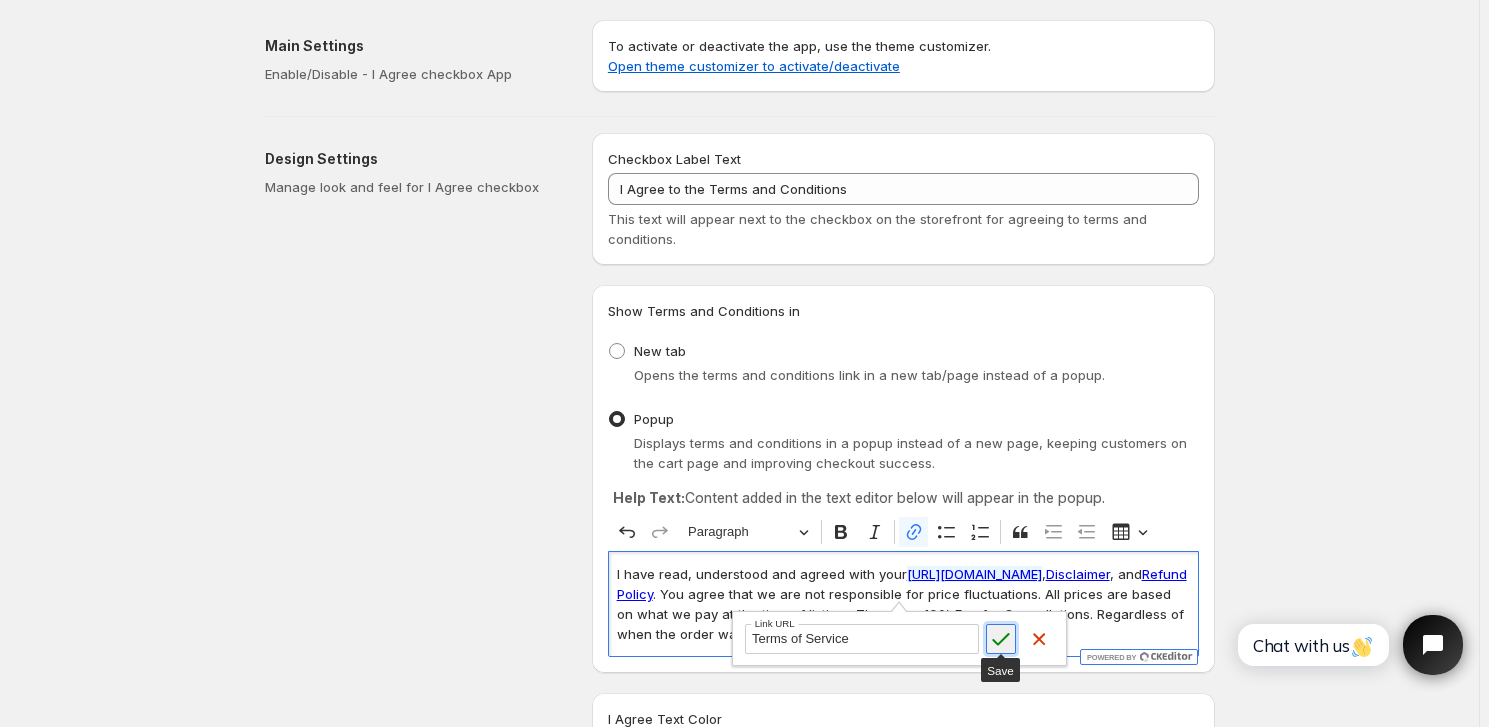 click 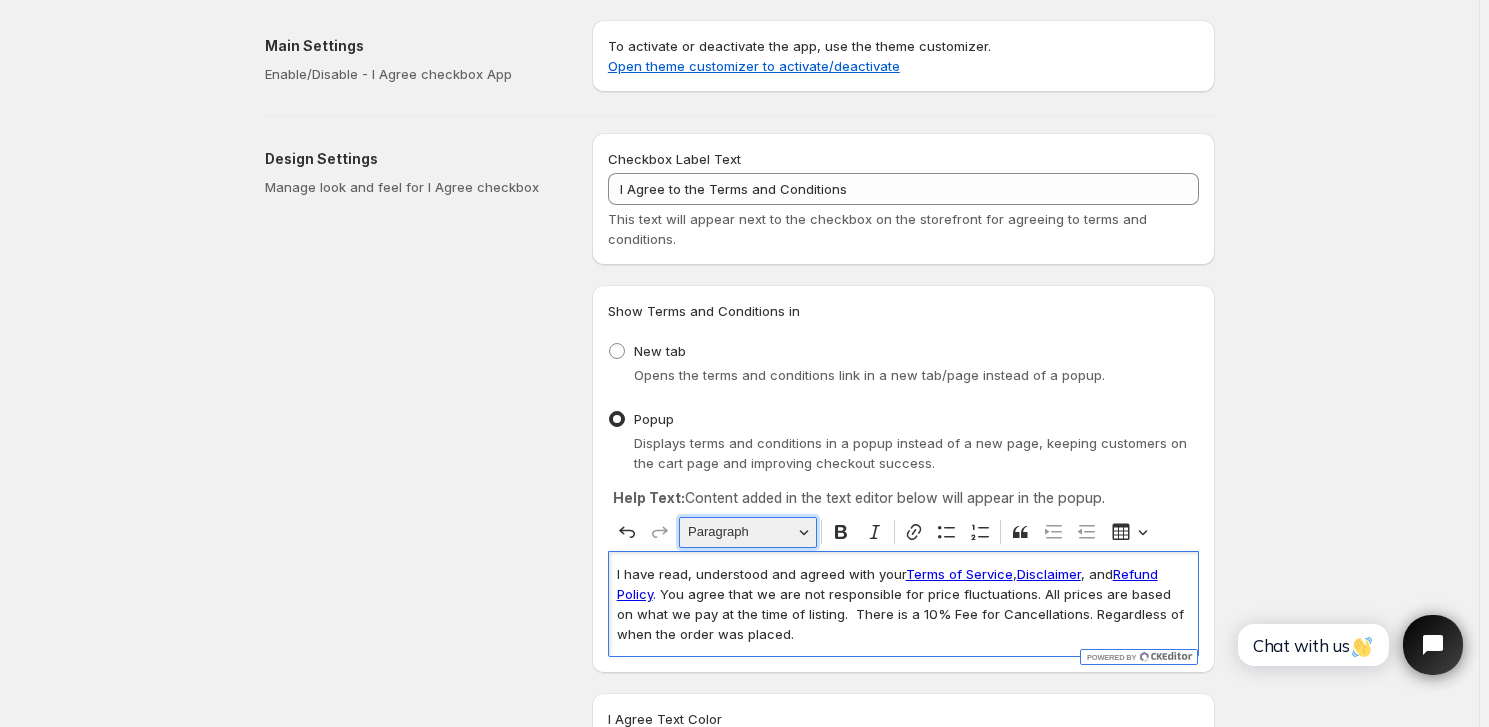 click on "Paragraph" at bounding box center (748, 532) 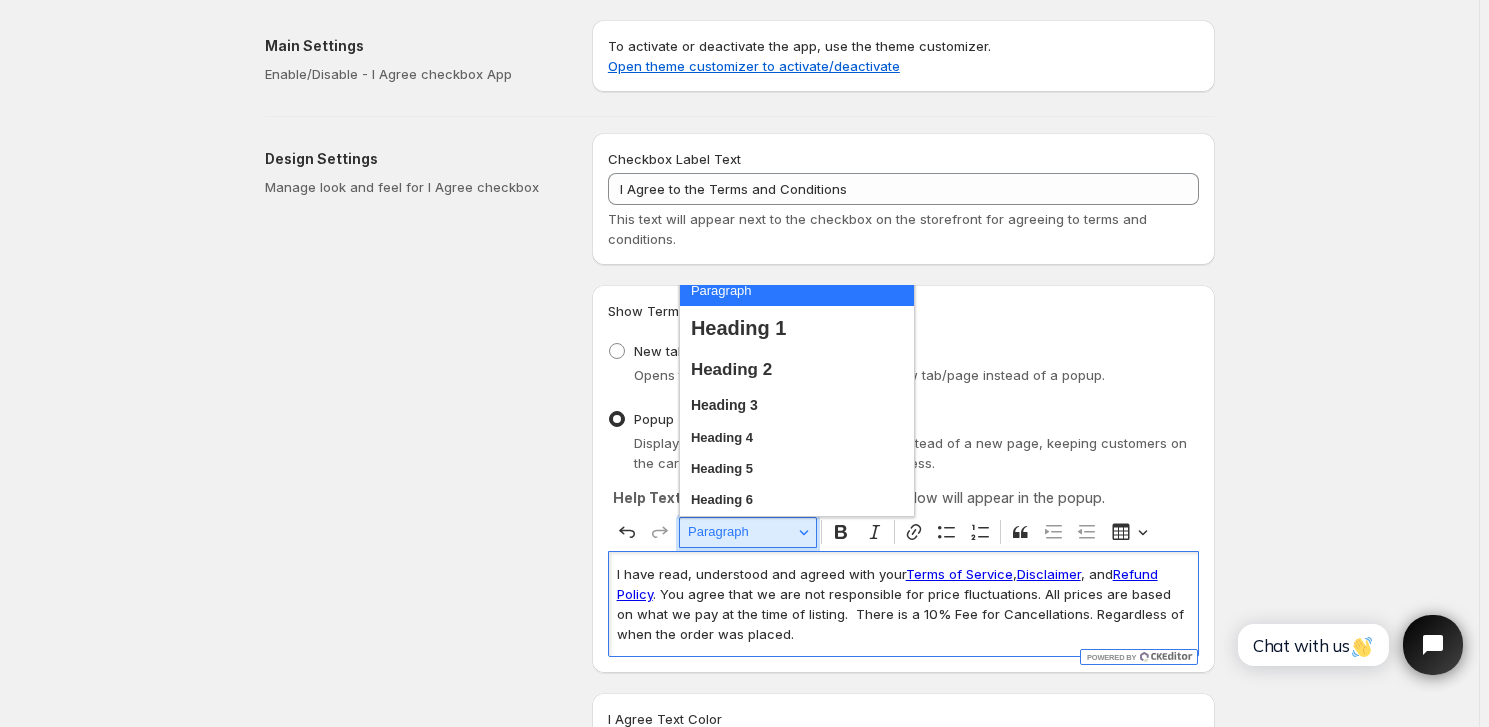 click on "Paragraph" at bounding box center [748, 532] 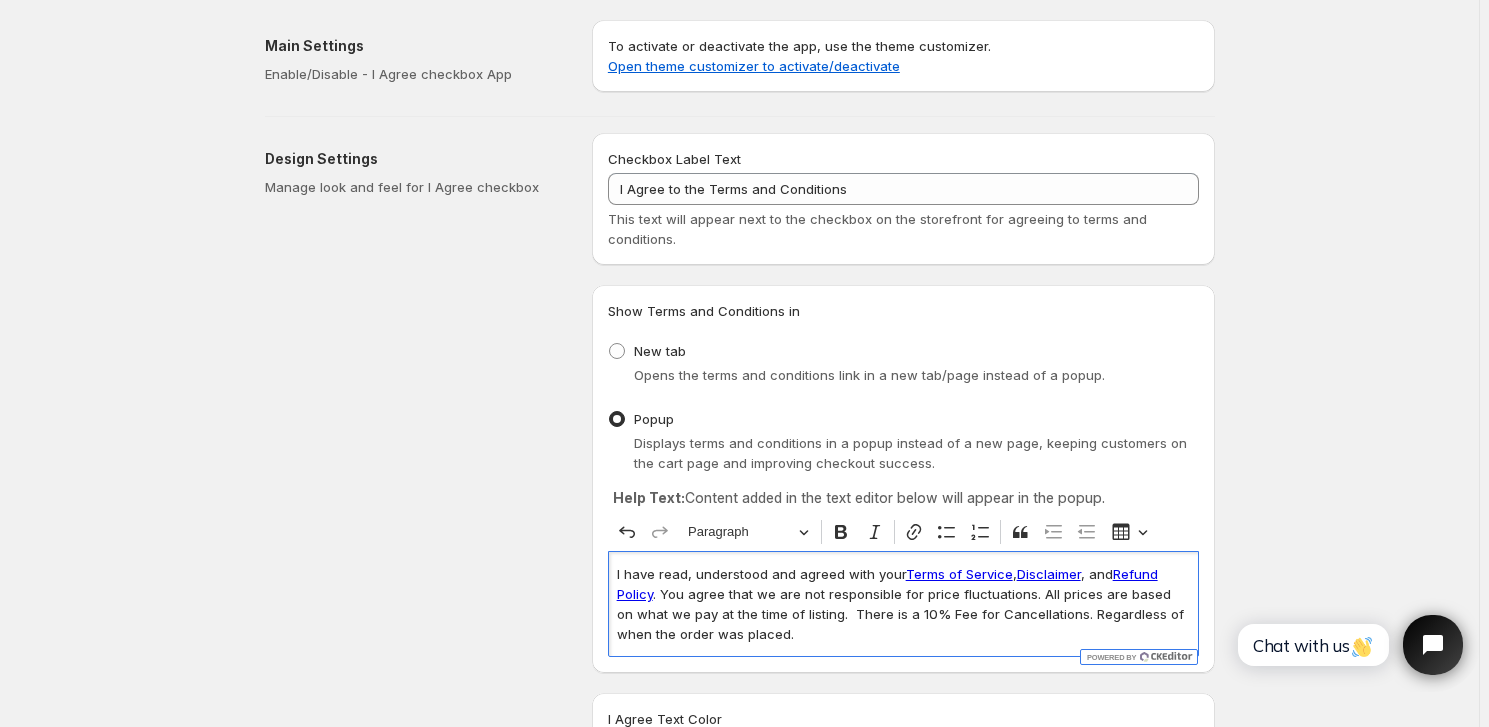 click on "I have read, understood and agreed with your  Terms of Service  , Disclaimer , and  Refund Policy . You agree that we are not responsible for price fluctuations. All prices are based on what we pay at the time of listing.  There is a 10% Fee for Cancellations. Regardless of when the order was placed." at bounding box center [903, 604] 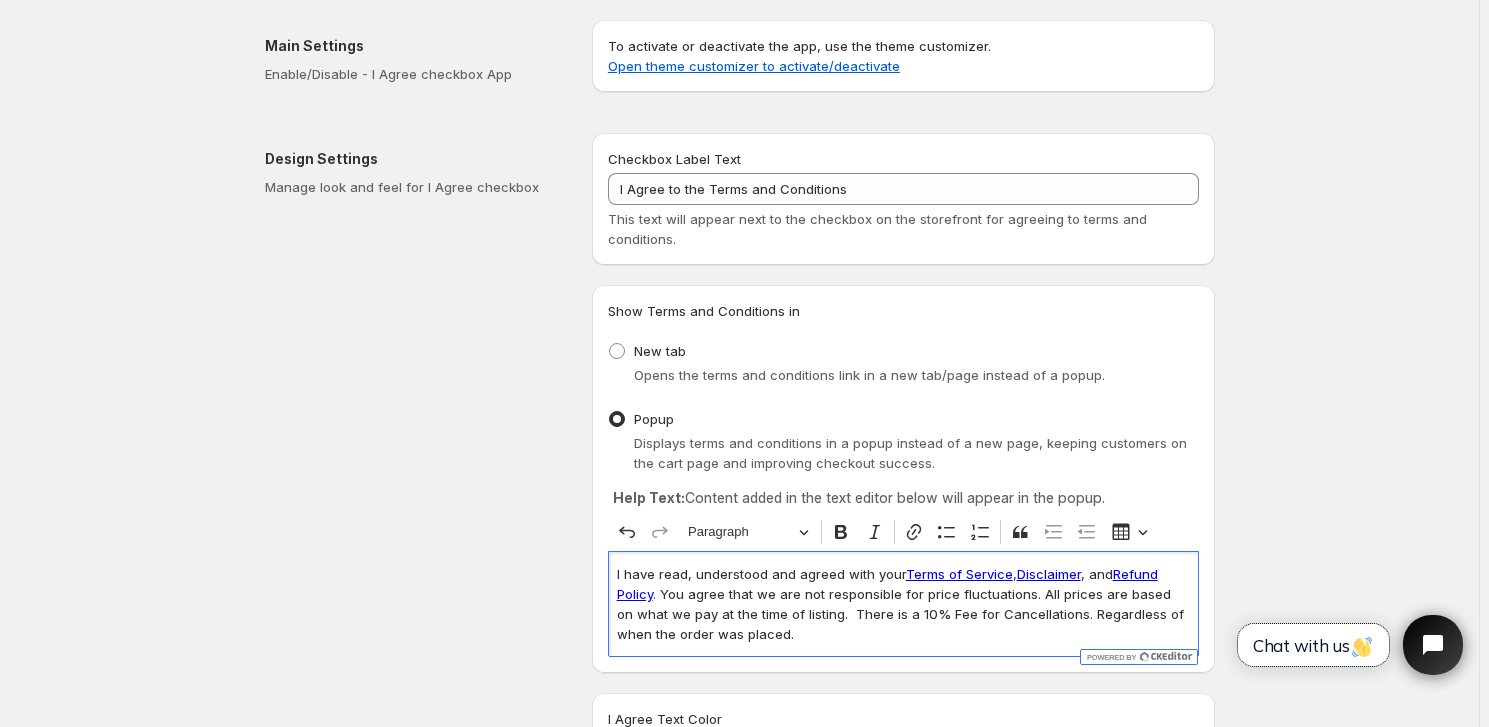 click on "Chat with us" at bounding box center (1313, 645) 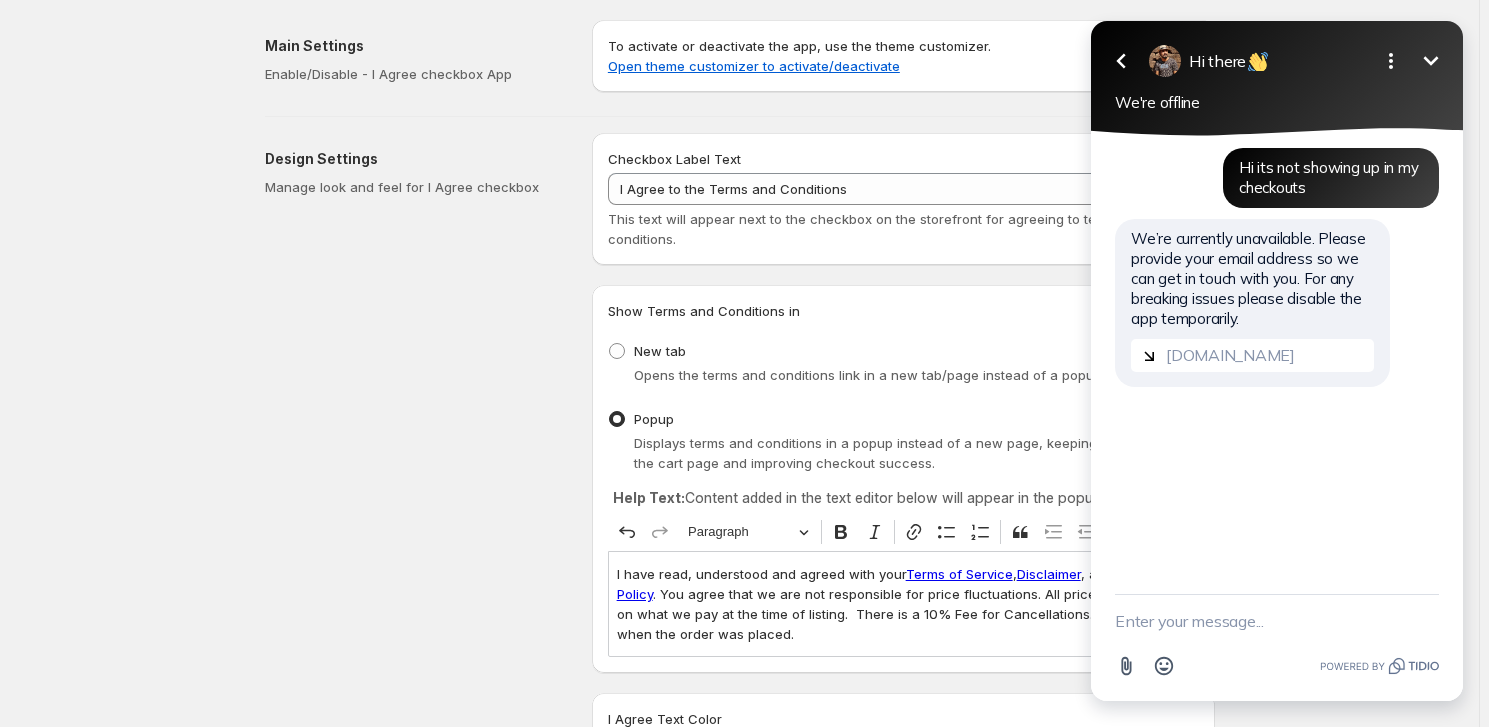 click at bounding box center [1277, 621] 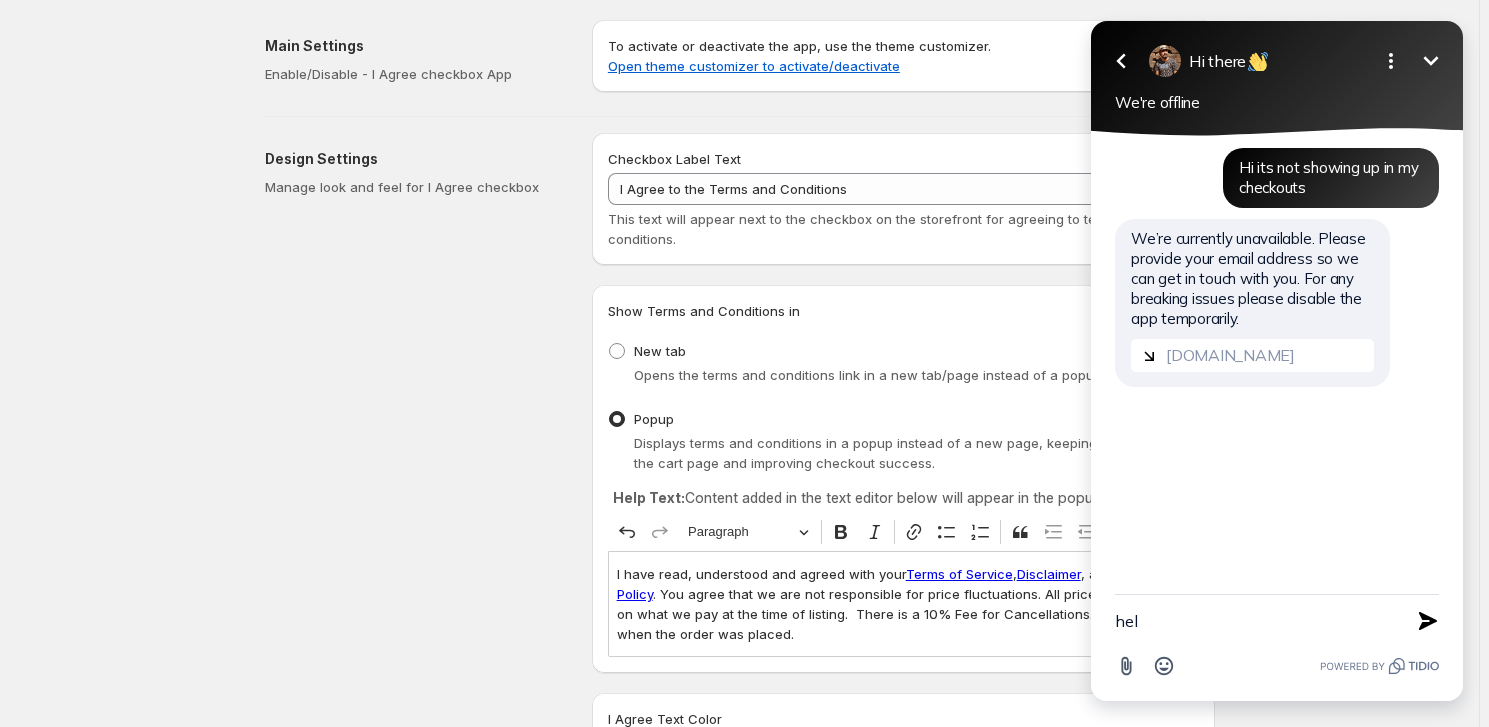 type on "help" 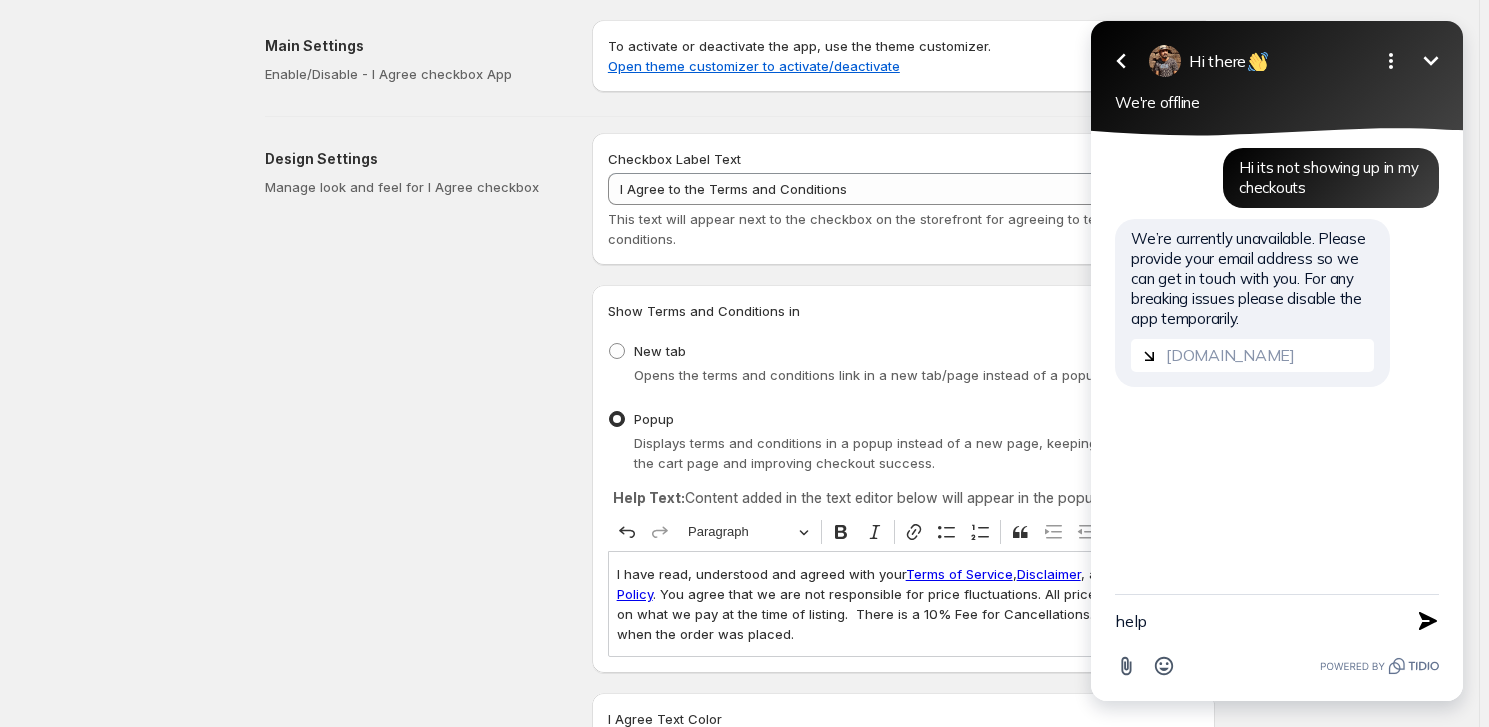 type 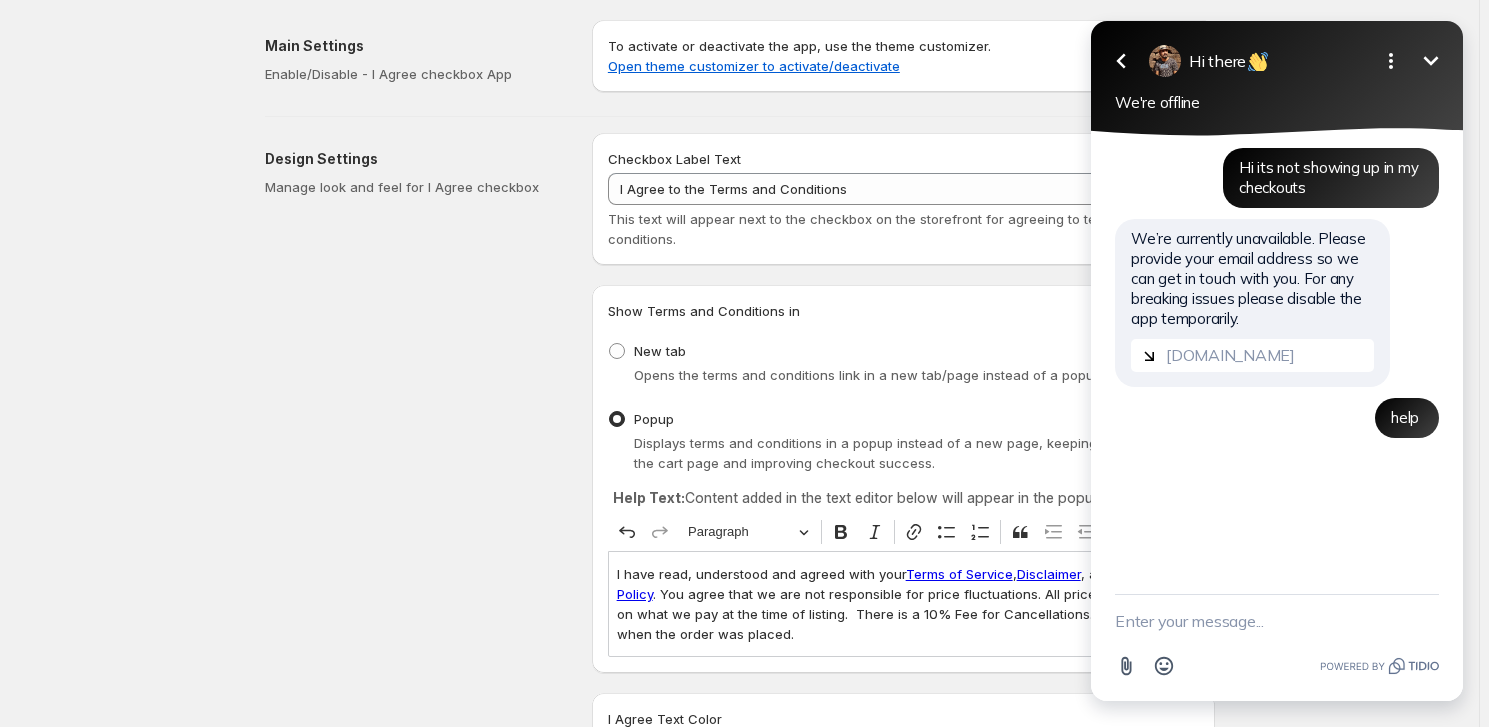 click on "Show Terms and Conditions in New tab Opens the terms and conditions link in a new tab/page instead of a popup. Popup Displays terms and conditions in a popup instead of a new page, keeping customers on the cart page and improving checkout success. Help Text:  Content added in the text editor below will appear in the popup. Rich Text Editor Undo Redo Paragraph Paragraph Heading 1 Heading 2 Heading 3 Heading 4 Heading 5 Heading 6 Bold Italic Link Bulleted List Numbered List Block quote Increase indent Decrease indent Insert table I have read, understood and agreed with your  Terms of Service  , Disclaimer , and  Refund Policy . You agree that we are not responsible for price fluctuations. All prices are based on what we pay at the time of listing.  There is a 10% Fee for Cancellations. Regardless of when the order was placed." at bounding box center (903, 479) 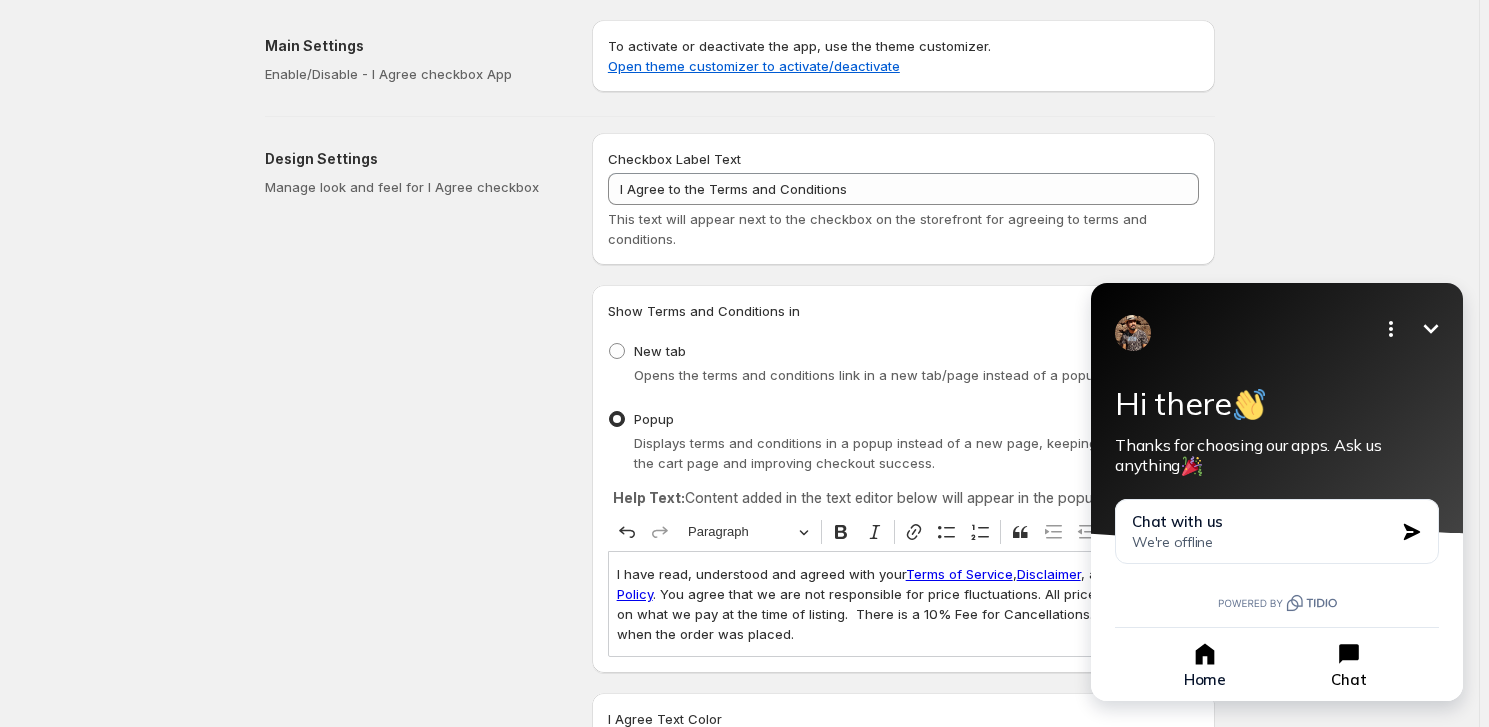 click 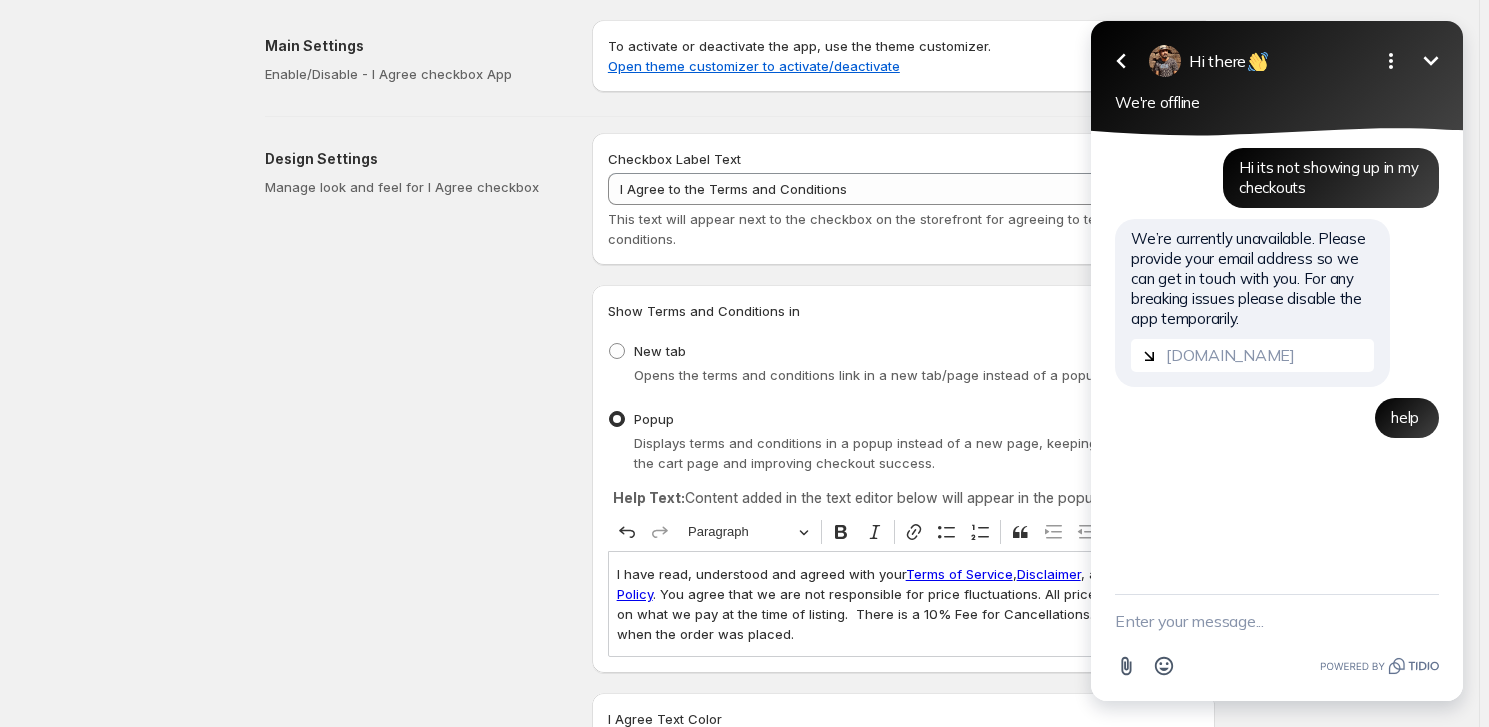 click on "I have read, understood and agreed with your  Terms of Service  , Disclaimer , and  Refund Policy . You agree that we are not responsible for price fluctuations. All prices are based on what we pay at the time of listing.  There is a 10% Fee for Cancellations. Regardless of when the order was placed." at bounding box center [903, 603] 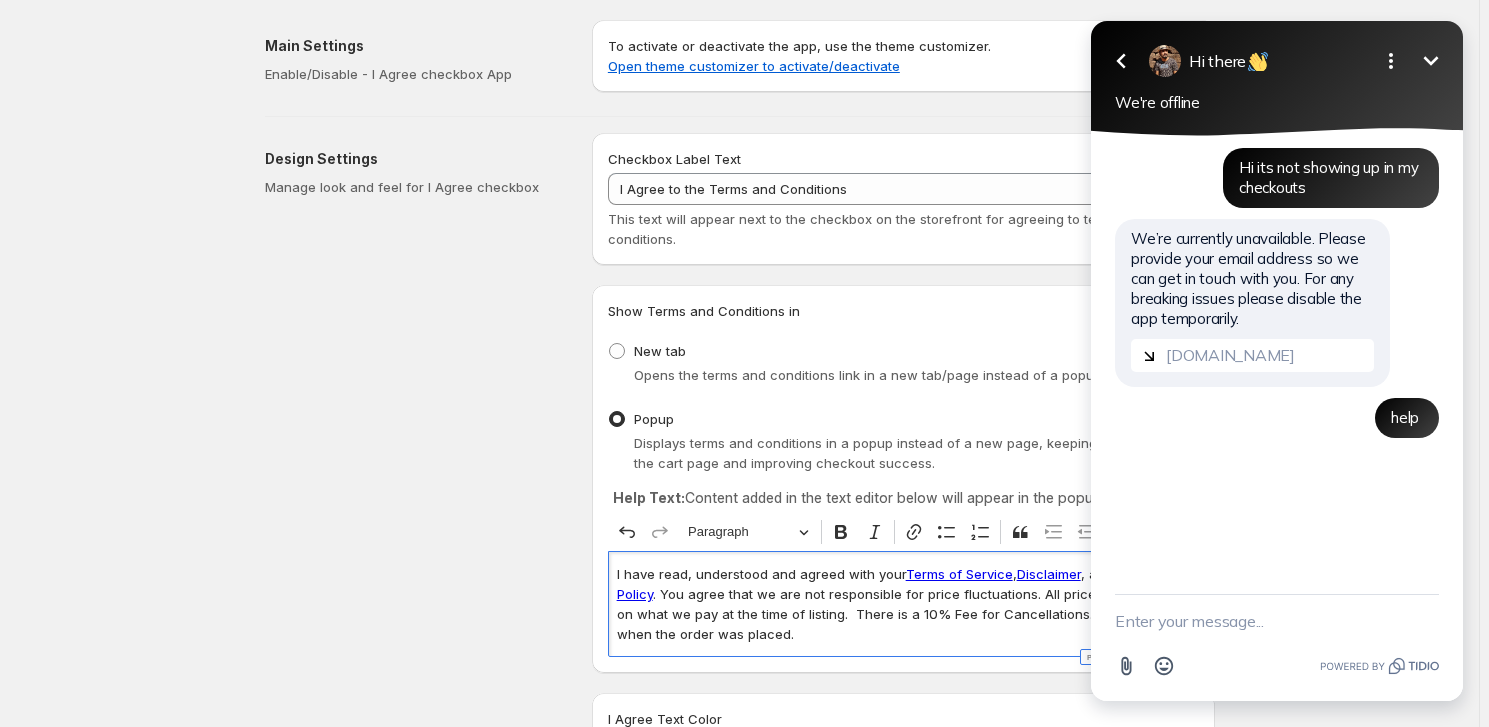click on "I have read, understood and agreed with your  Terms of Service  , Disclaimer , and  Refund Policy . You agree that we are not responsible for price fluctuations. All prices are based on what we pay at the time of listing.  There is a 10% Fee for Cancellations. Regardless of when the order was placed." at bounding box center (903, 604) 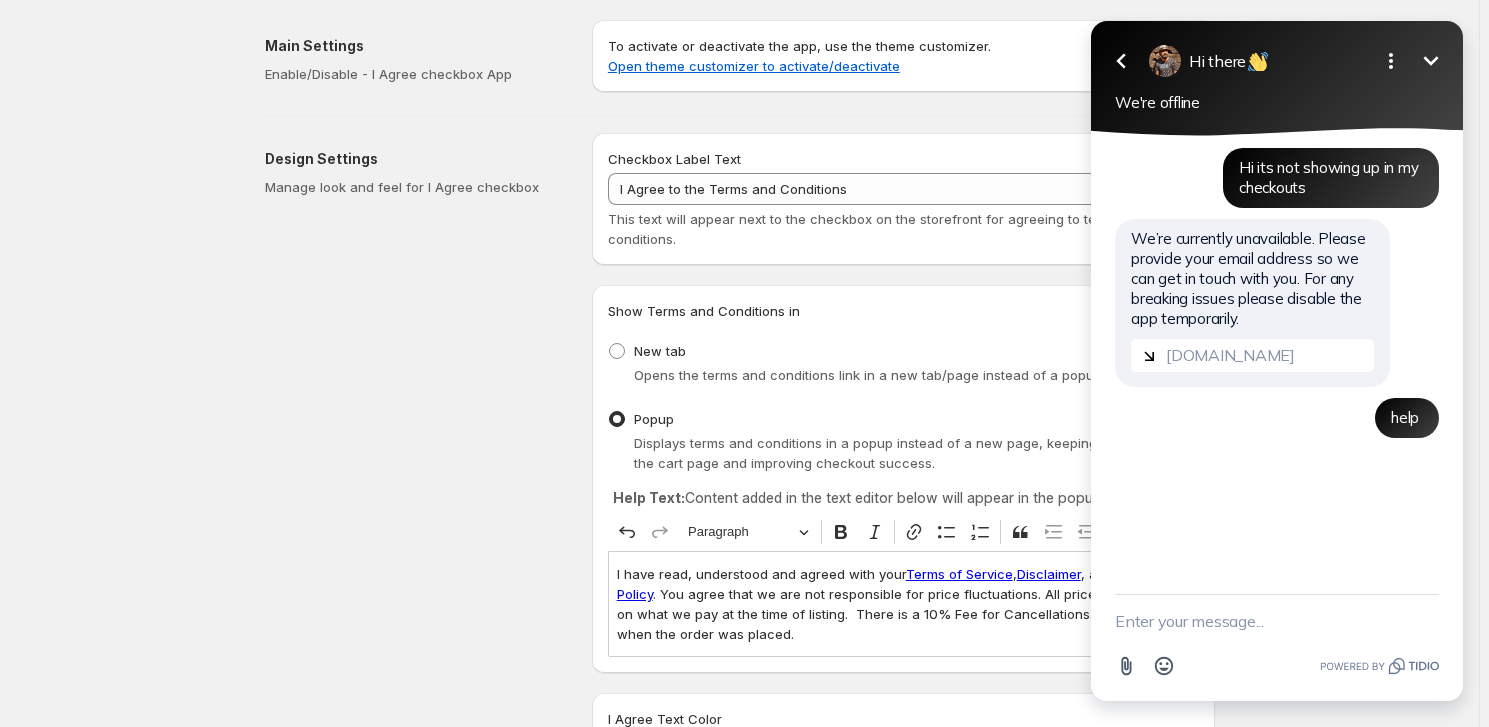 click 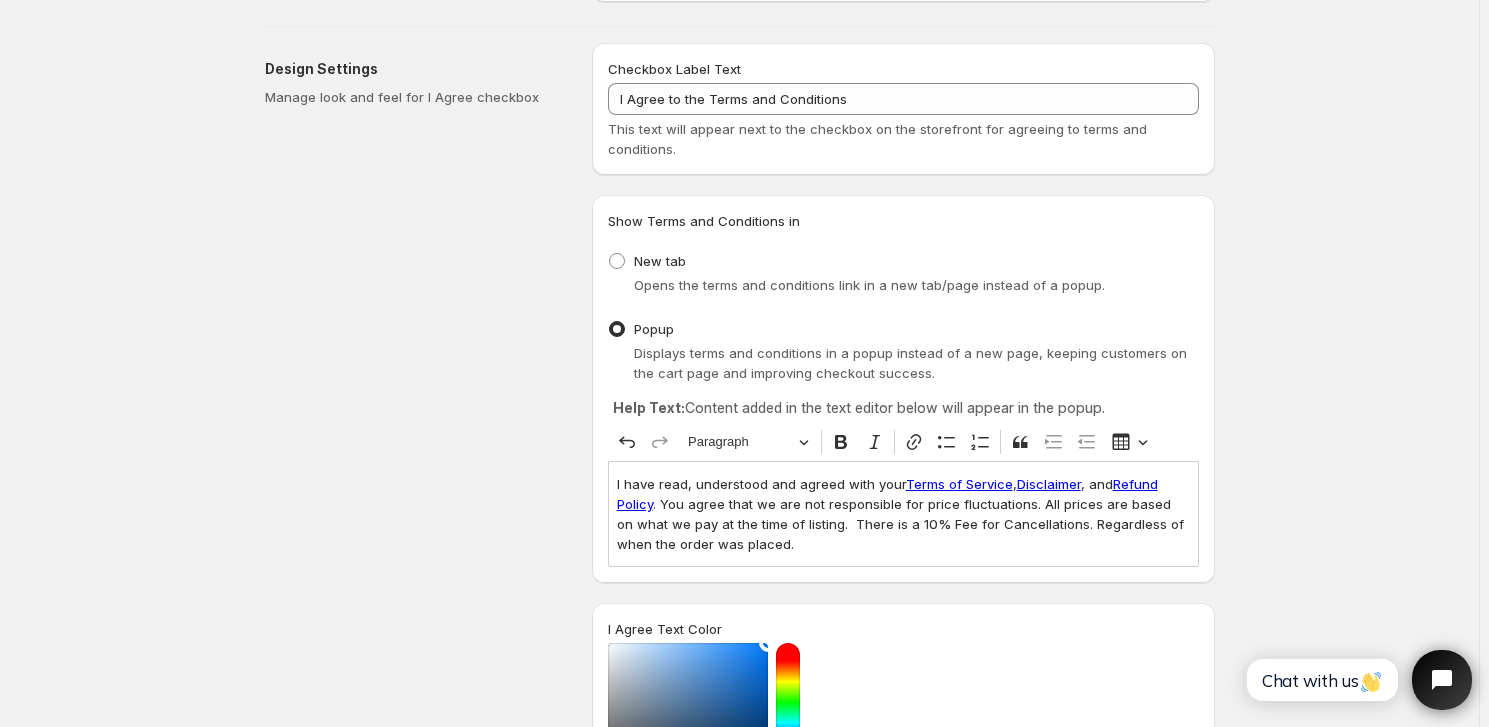 scroll, scrollTop: 90, scrollLeft: 0, axis: vertical 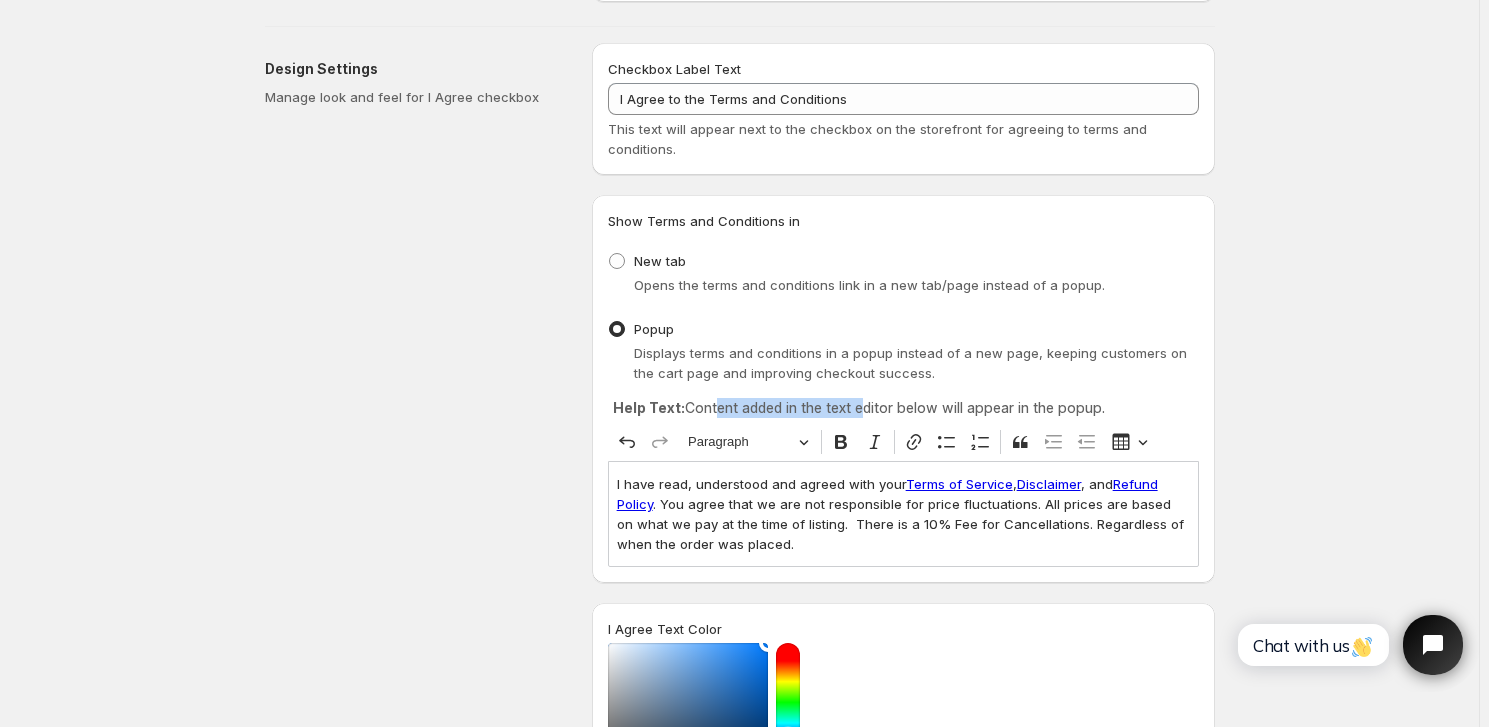drag, startPoint x: 714, startPoint y: 404, endPoint x: 865, endPoint y: 403, distance: 151.00331 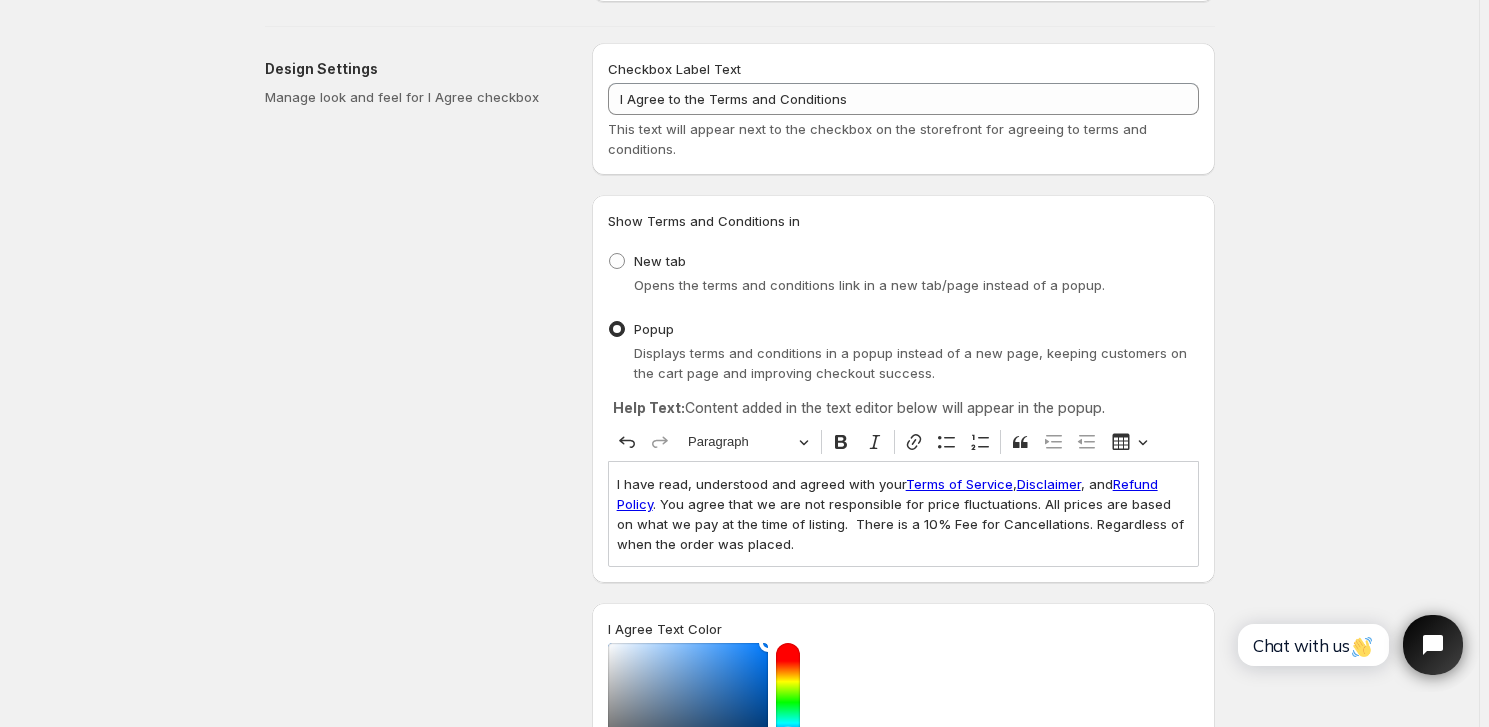 click on "Displays terms and conditions in a popup instead of a new page, keeping customers on the cart page and improving checkout success." at bounding box center (916, 363) 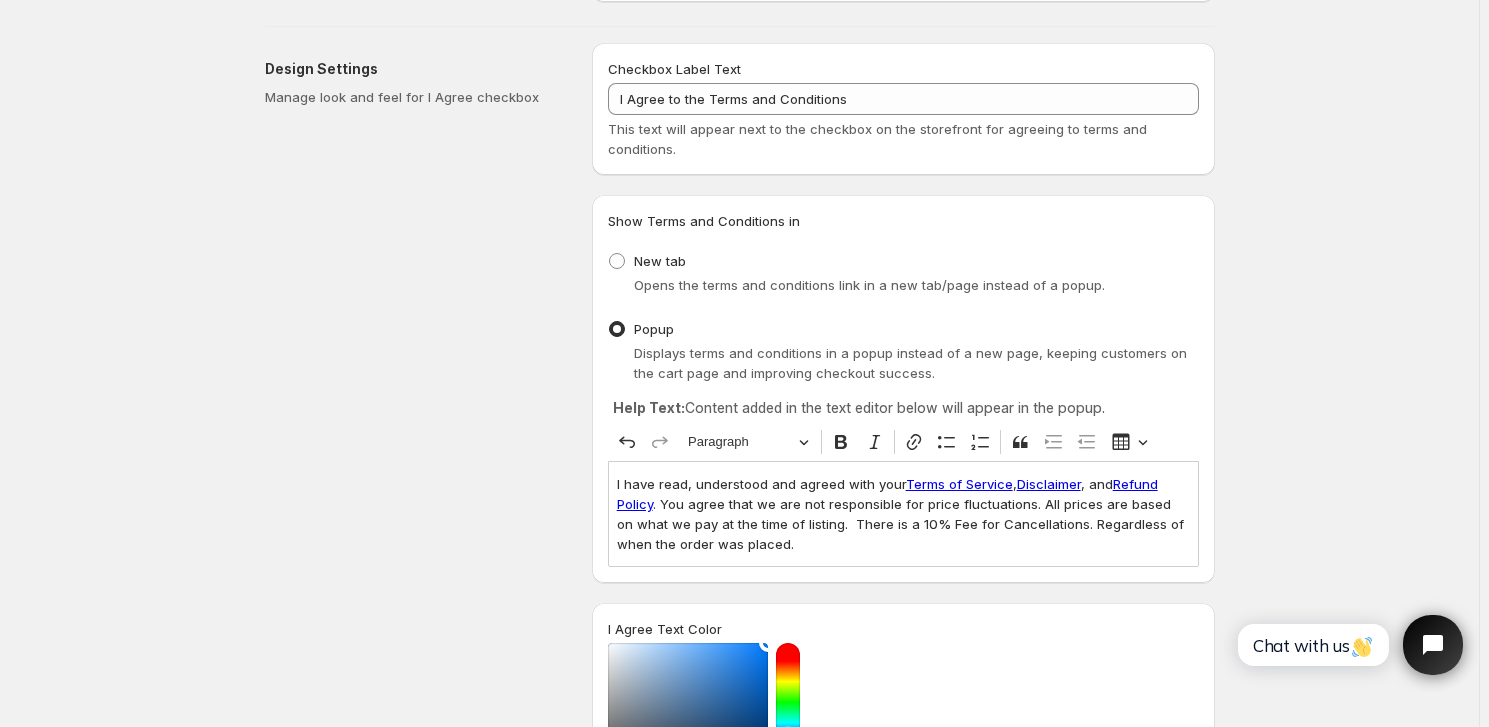 click on "Terms of Service" at bounding box center (959, 484) 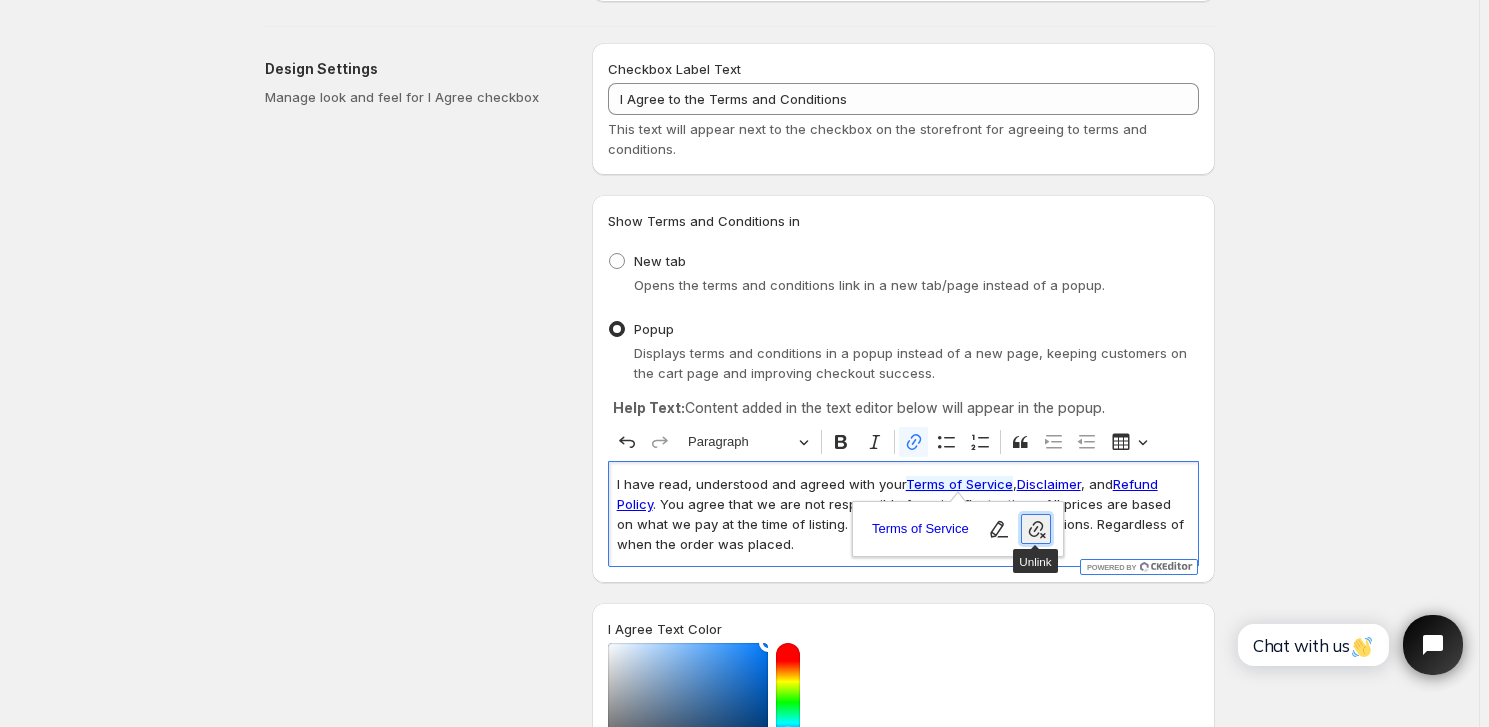 click 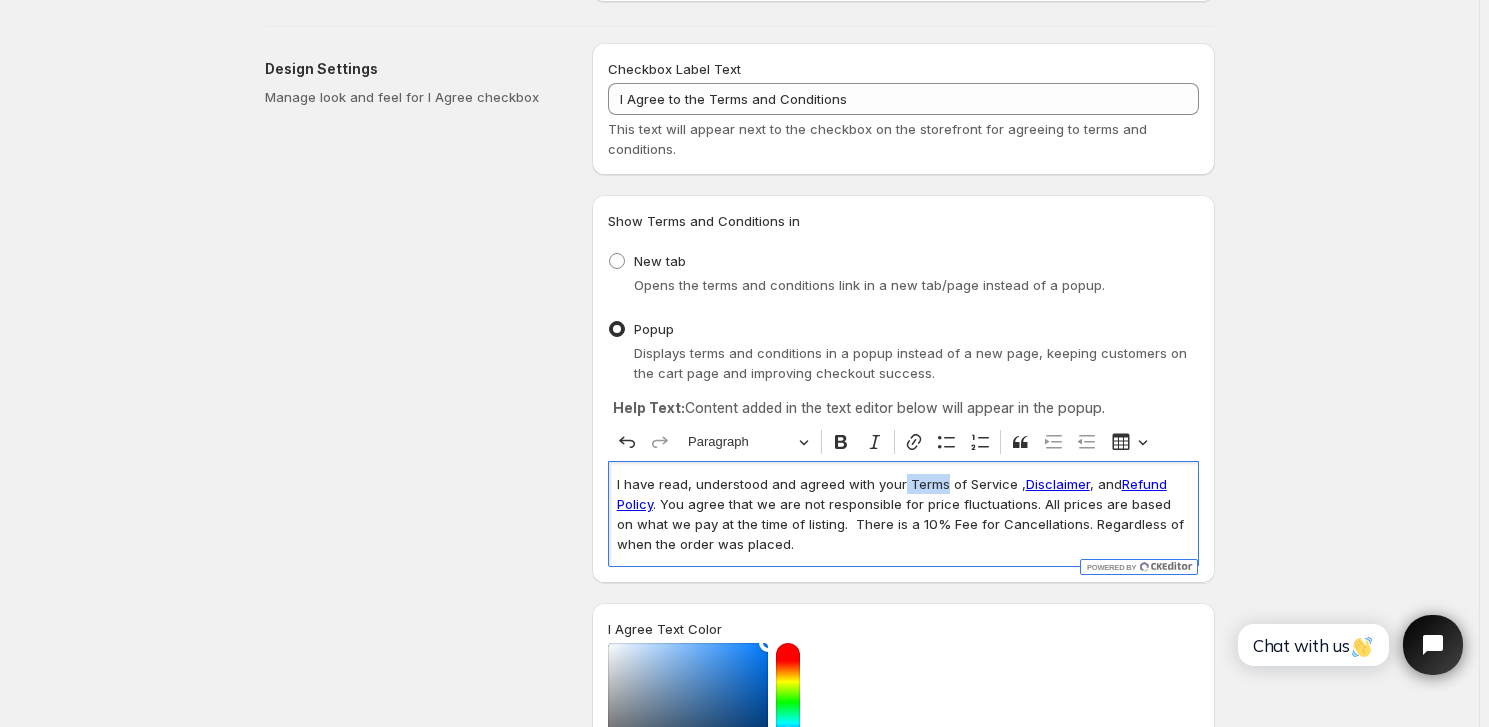 drag, startPoint x: 901, startPoint y: 481, endPoint x: 942, endPoint y: 483, distance: 41.04875 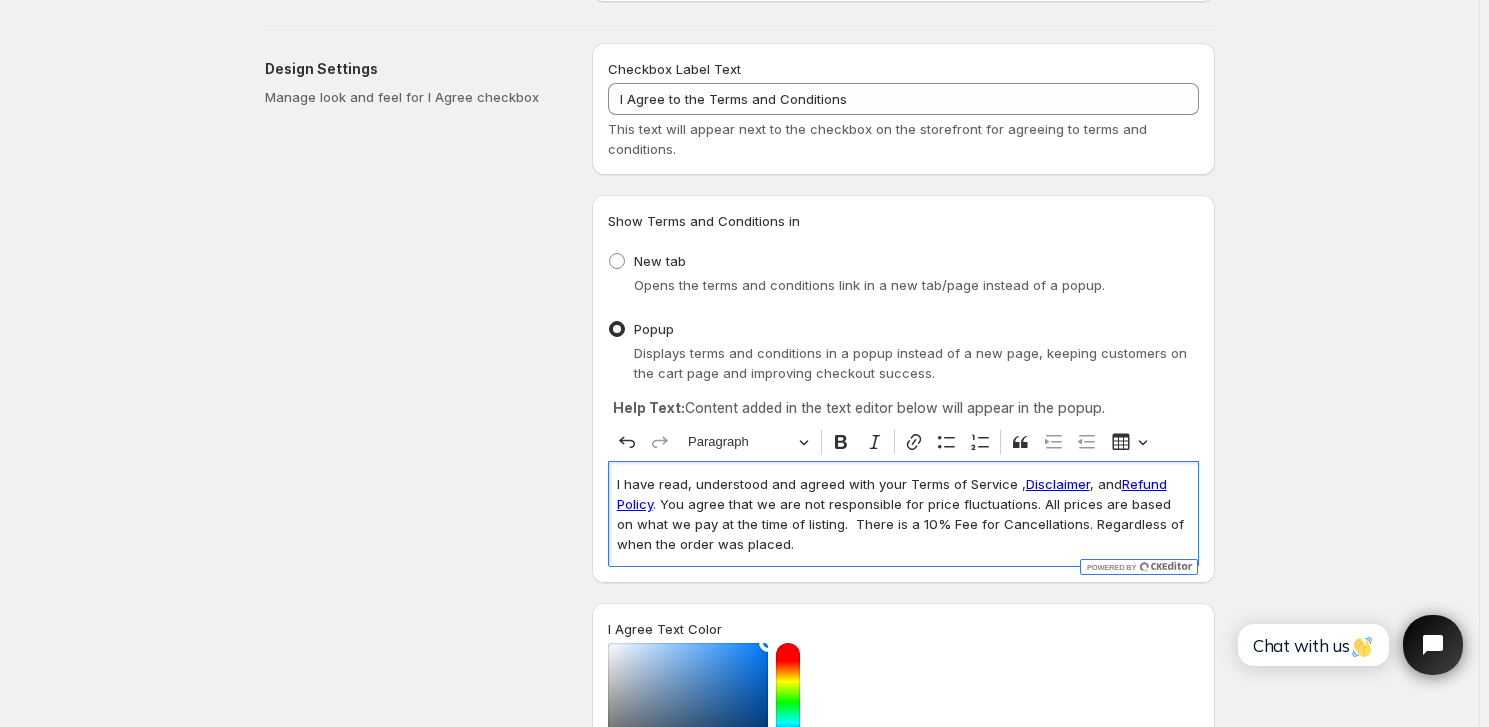 click on "I have read, understood and agreed with your Terms of Service , Disclaimer , and  Refund Policy . You agree that we are not responsible for price fluctuations. All prices are based on what we pay at the time of listing.  There is a 10% Fee for Cancellations. Regardless of when the order was placed." at bounding box center (903, 514) 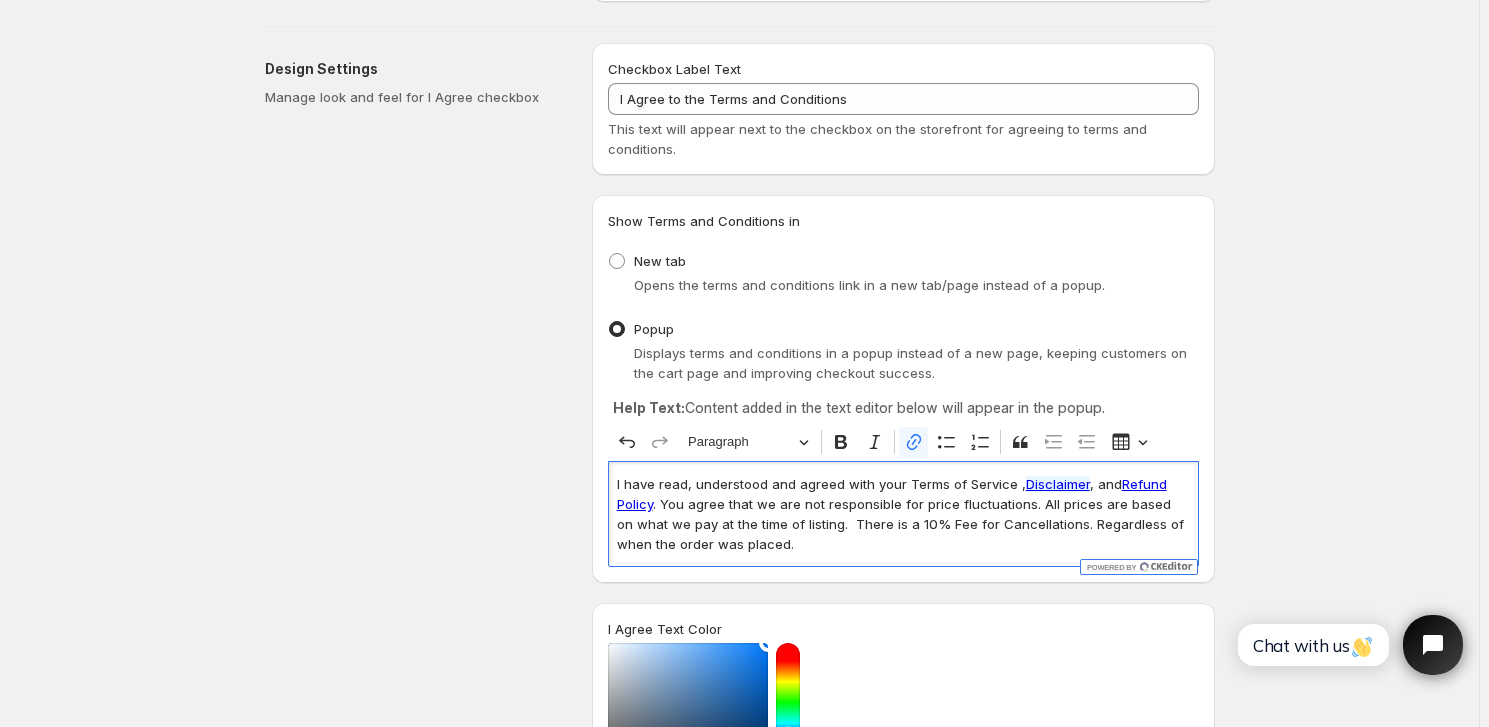 drag, startPoint x: 954, startPoint y: 572, endPoint x: 965, endPoint y: 562, distance: 14.866069 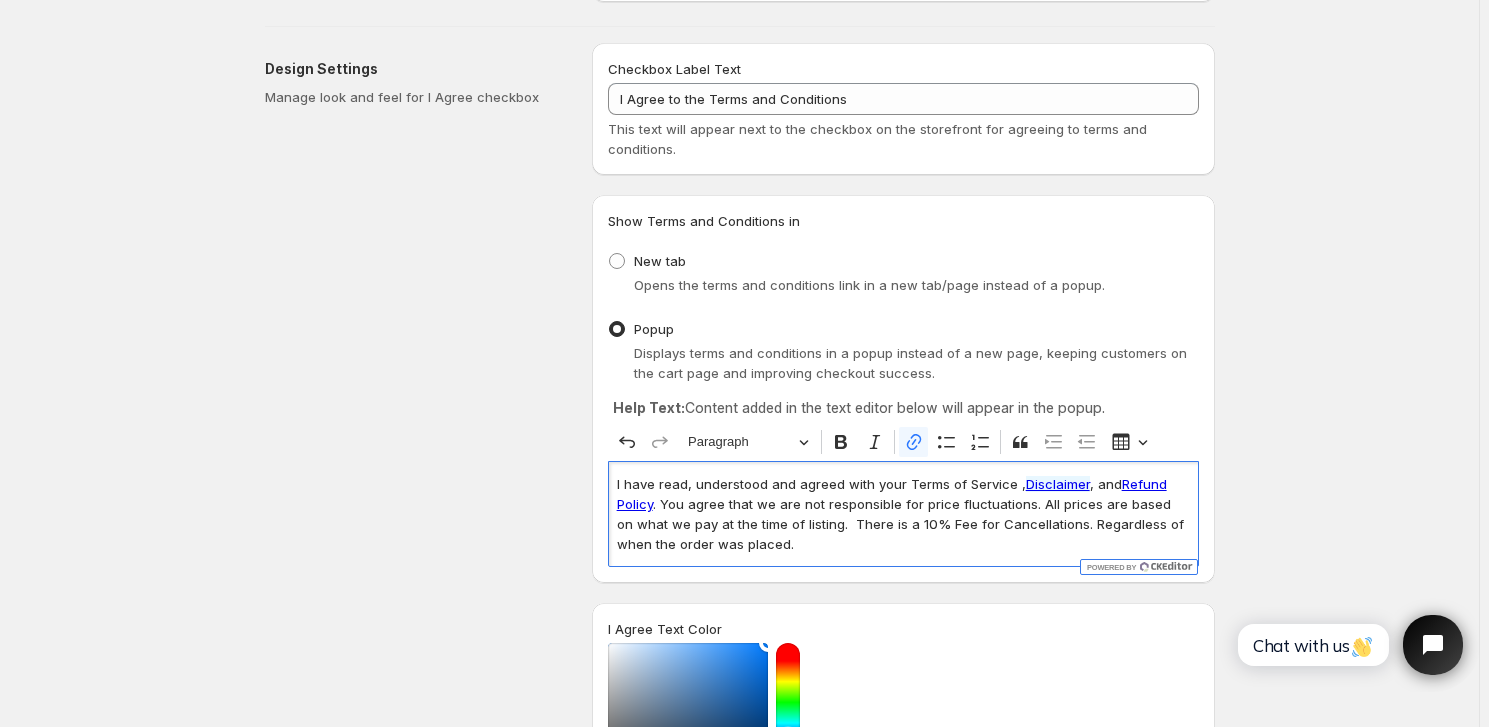 drag, startPoint x: 993, startPoint y: 538, endPoint x: 1015, endPoint y: 503, distance: 41.340054 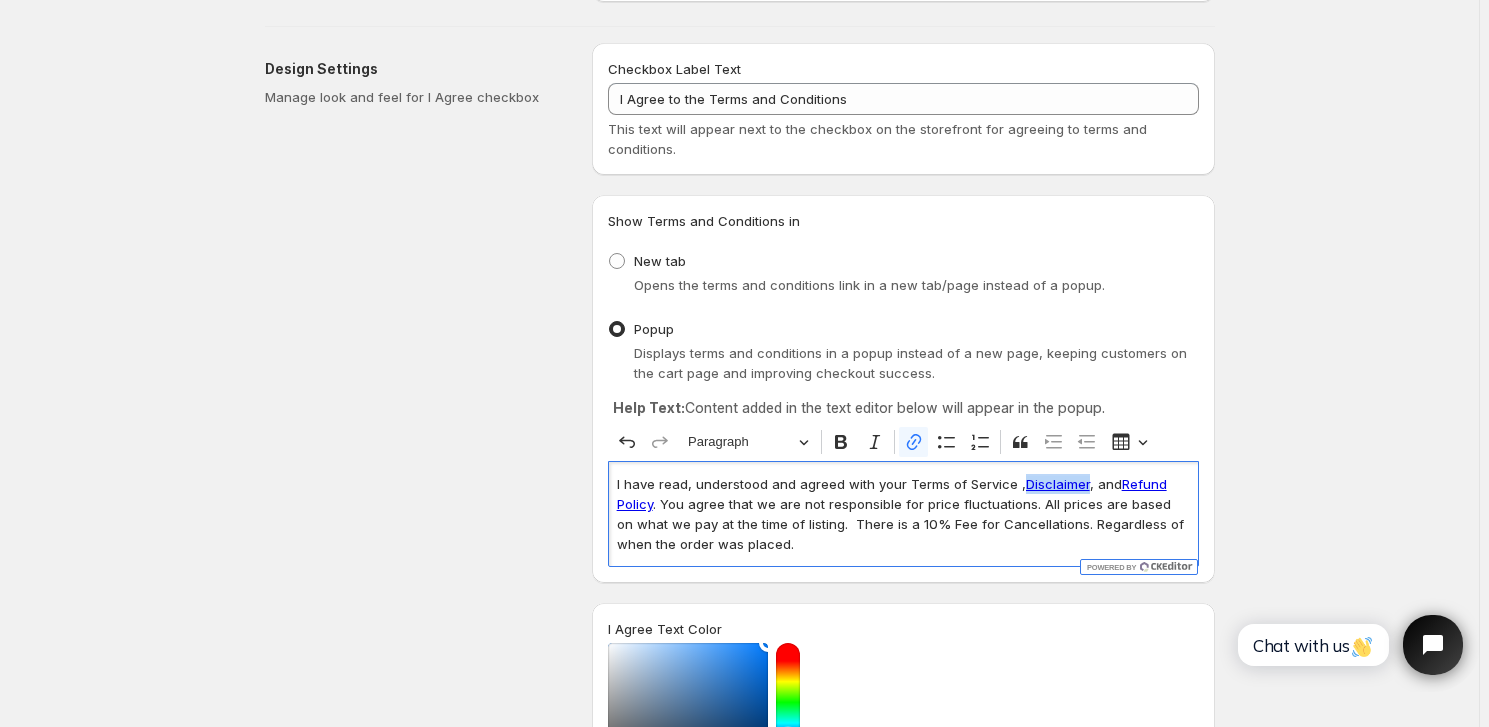 drag, startPoint x: 1039, startPoint y: 487, endPoint x: 1082, endPoint y: 485, distance: 43.046486 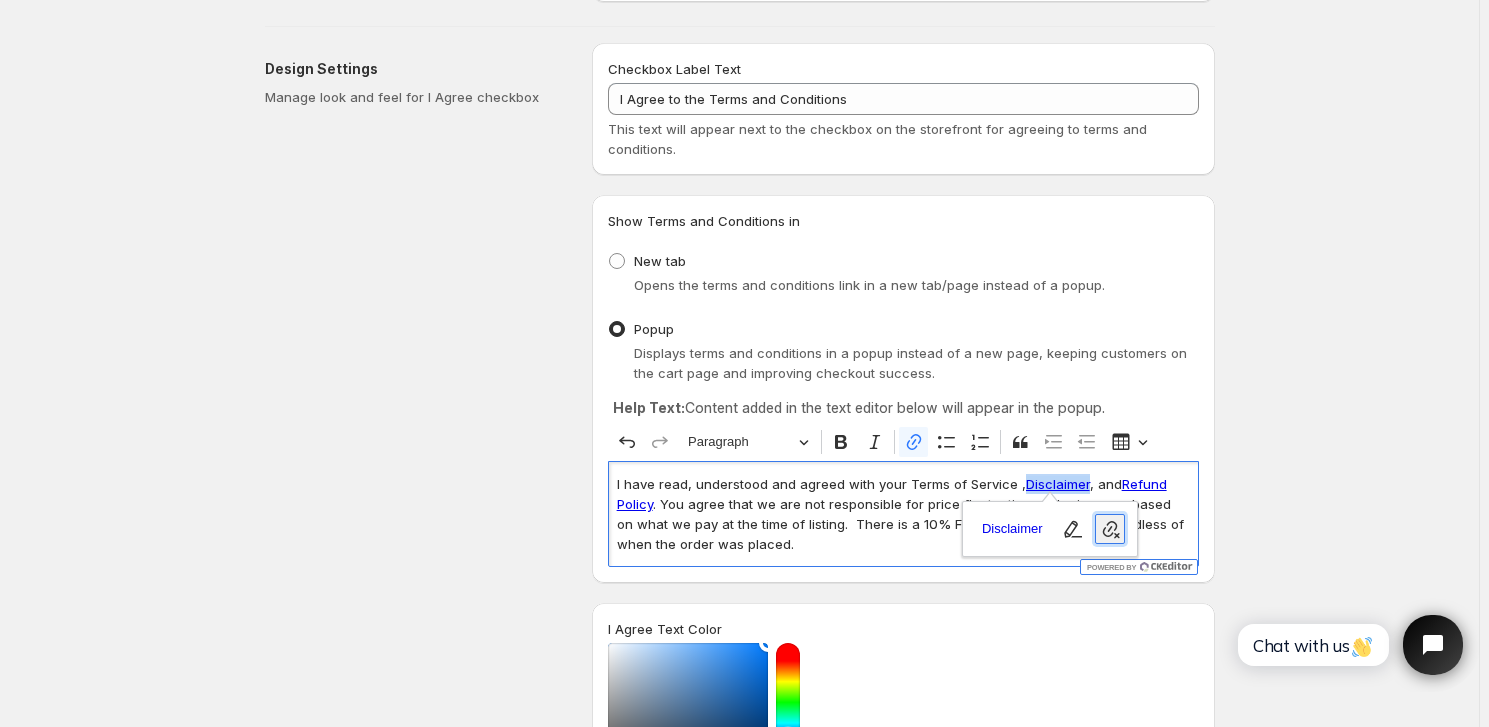 click 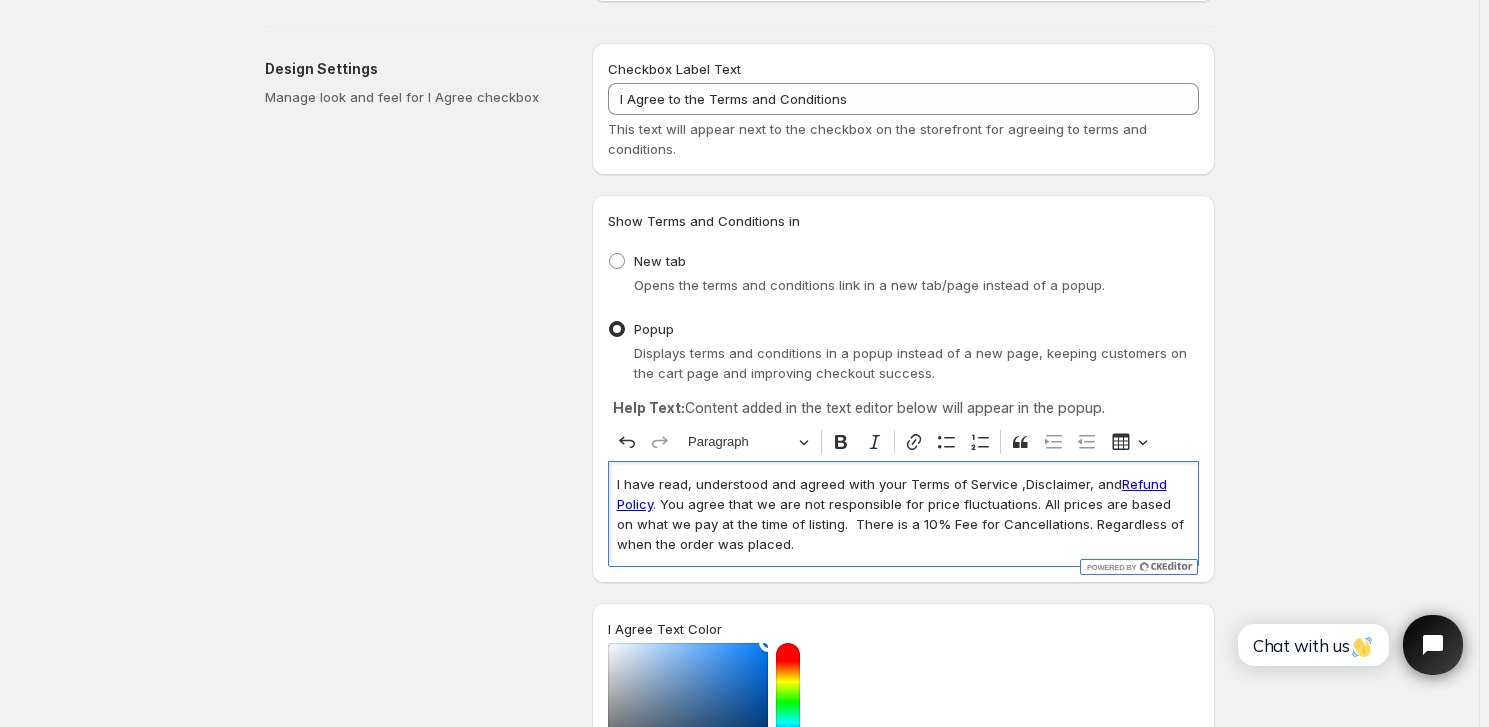 click on "Show Terms and Conditions in New tab Opens the terms and conditions link in a new tab/page instead of a popup. Popup Displays terms and conditions in a popup instead of a new page, keeping customers on the cart page and improving checkout success. Help Text:  Content added in the text editor below will appear in the popup. Rich Text Editor Undo Redo Paragraph Paragraph Heading 1 Heading 2 Heading 3 Heading 4 Heading 5 Heading 6 Bold Italic Link Bulleted List Numbered List Block quote Increase indent Decrease indent Insert table I have read, understood and agreed with your Terms of Service ,Disclaimer, and  Refund Policy . You agree that we are not responsible for price fluctuations. All prices are based on what we pay at the time of listing.  There is a 10% Fee for Cancellations. Regardless of when the order was placed." at bounding box center [903, 389] 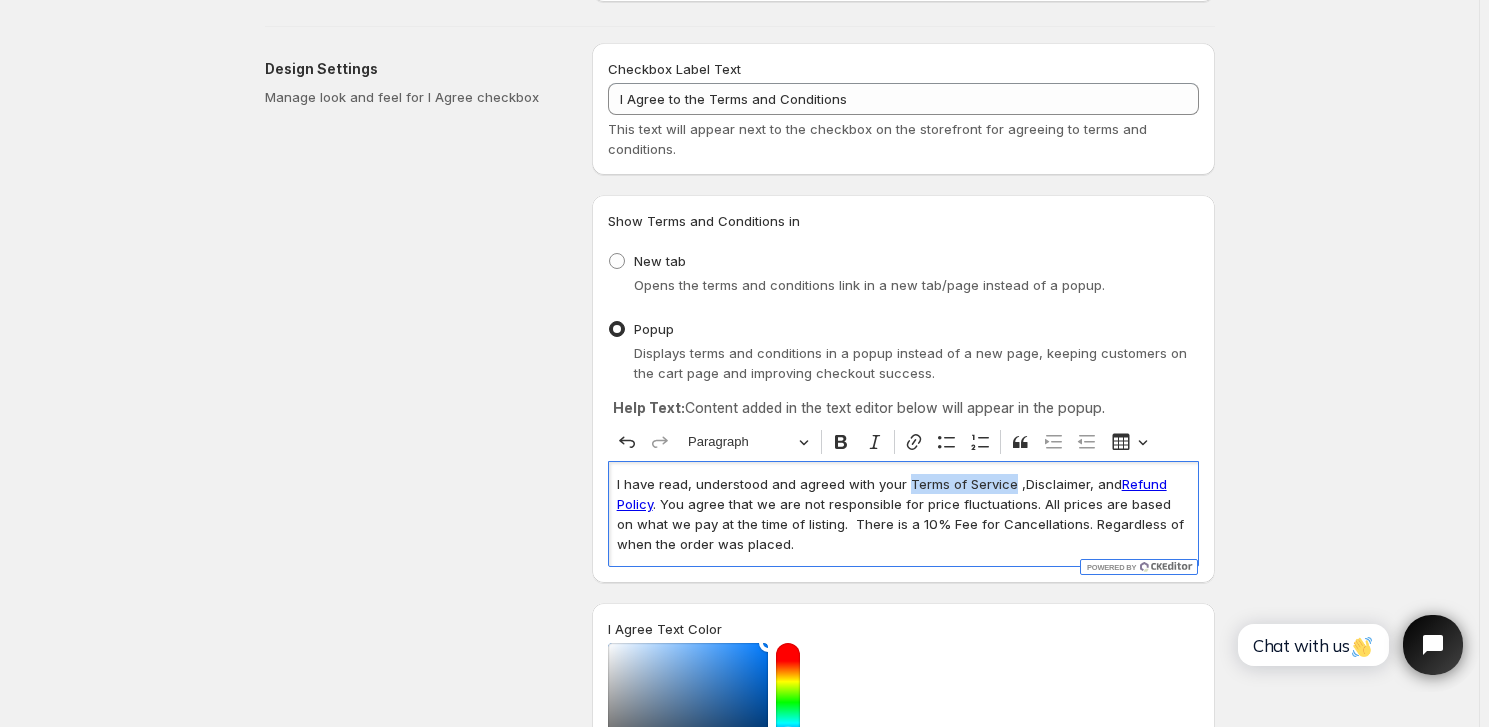 drag, startPoint x: 906, startPoint y: 478, endPoint x: 1009, endPoint y: 478, distance: 103 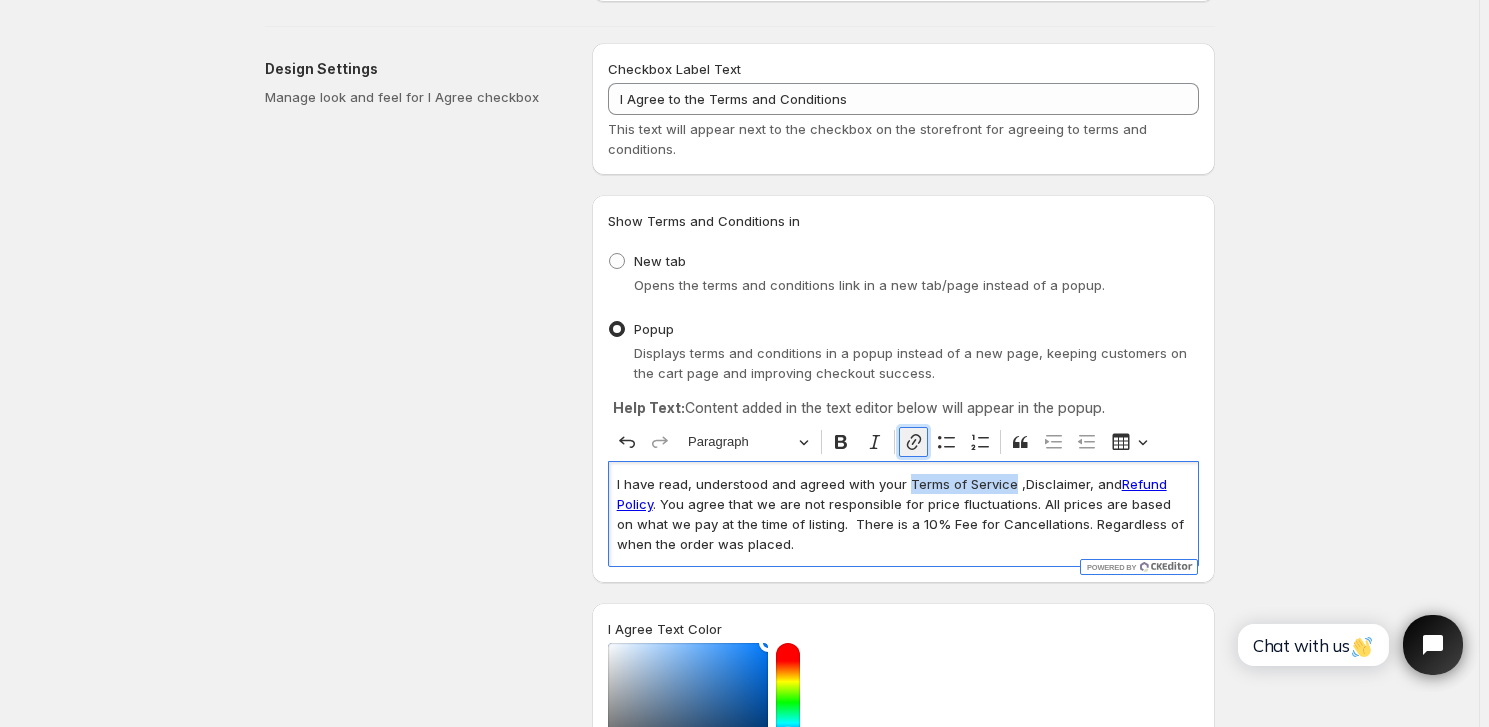 click 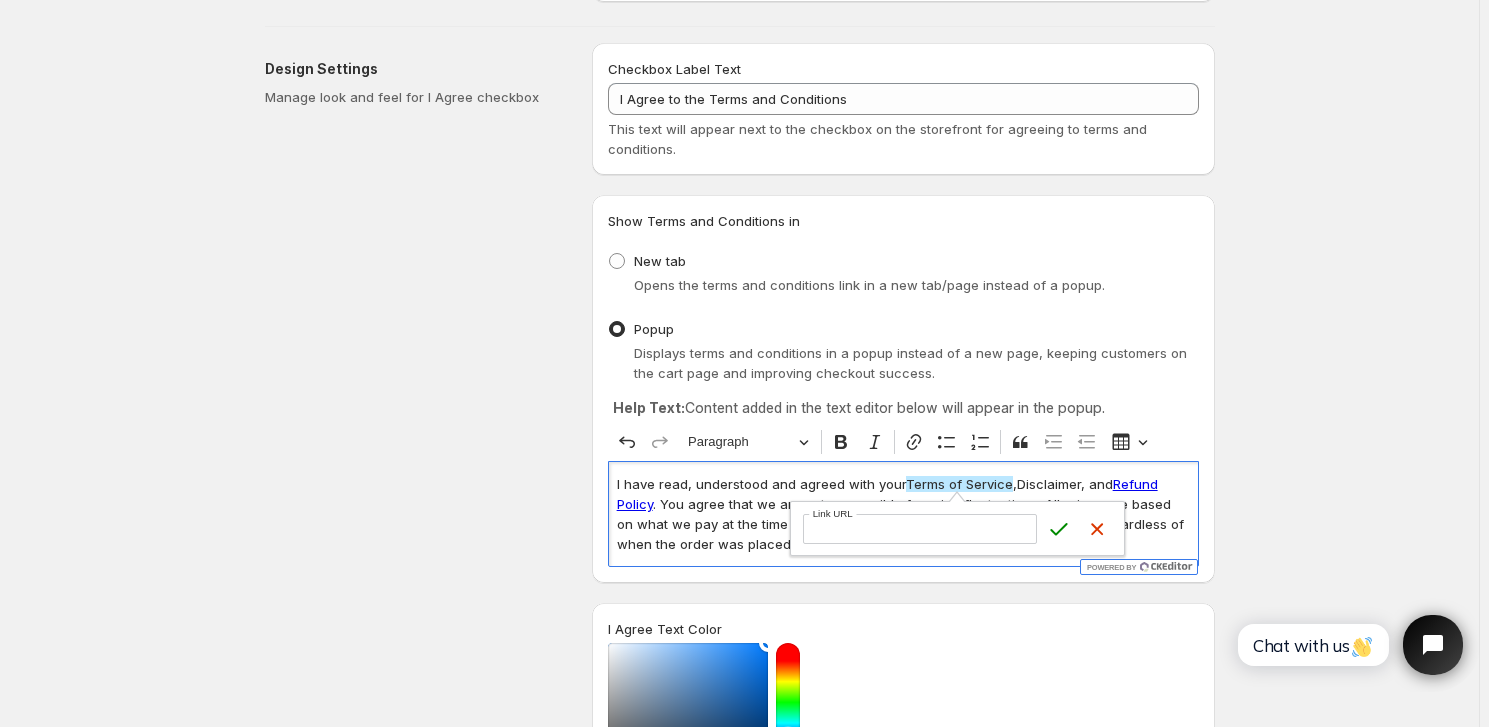 click on "Link URL" at bounding box center [920, 529] 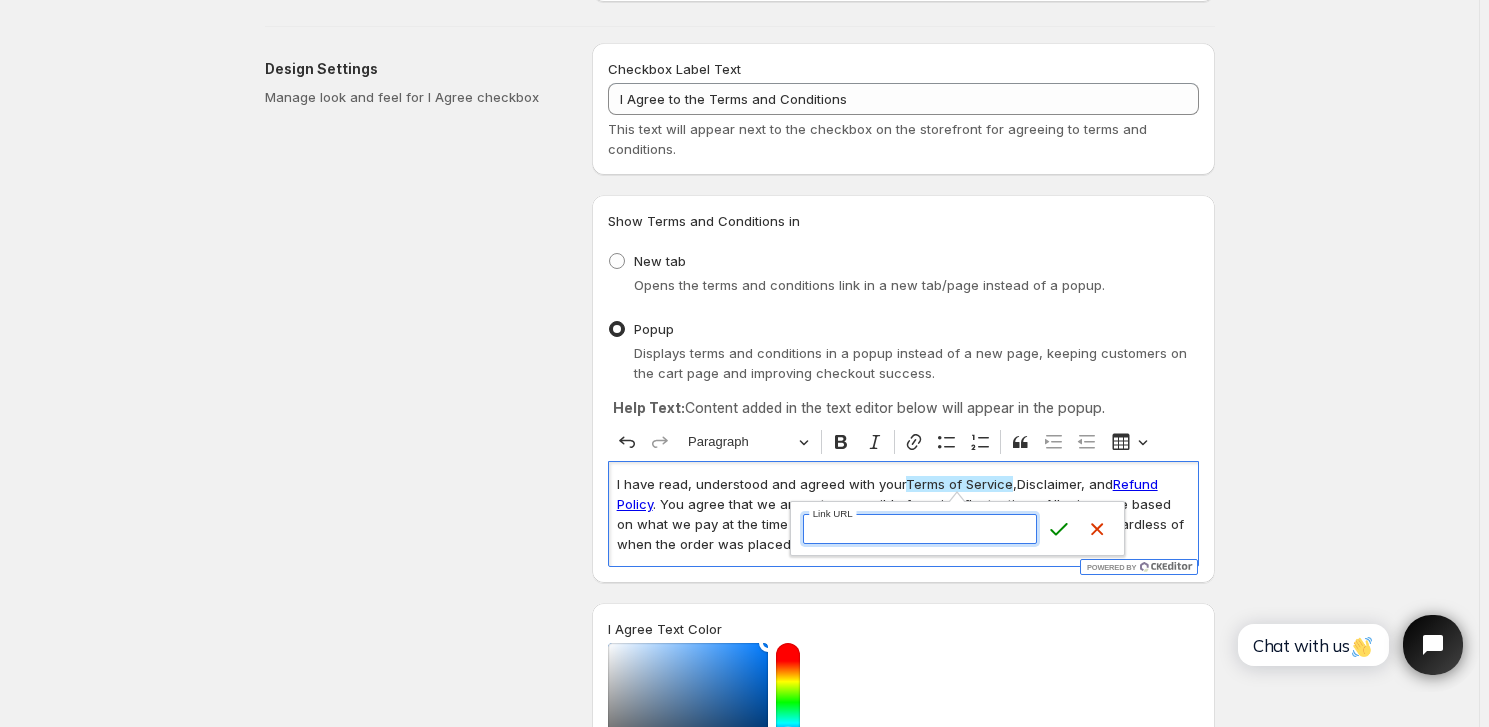 click on "Link URL" at bounding box center [920, 529] 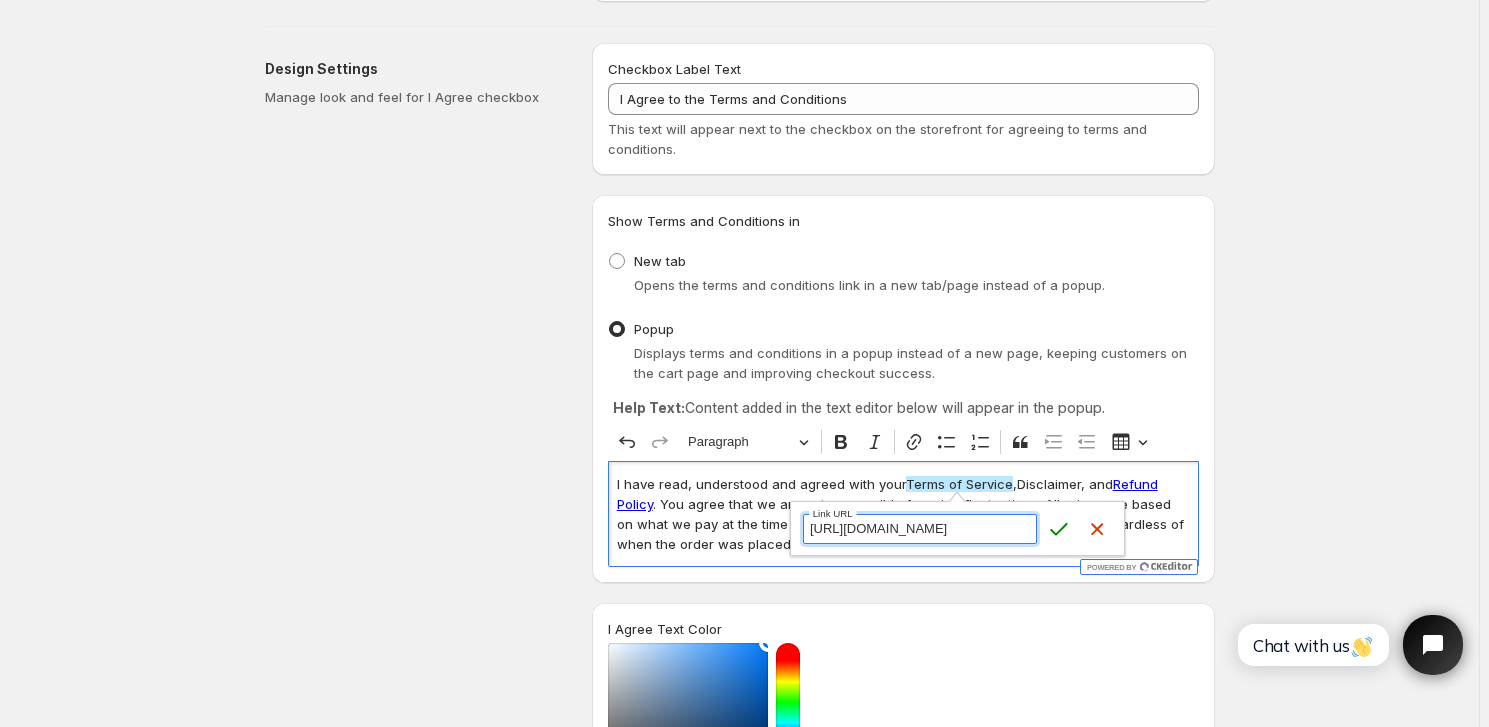 scroll, scrollTop: 0, scrollLeft: 64, axis: horizontal 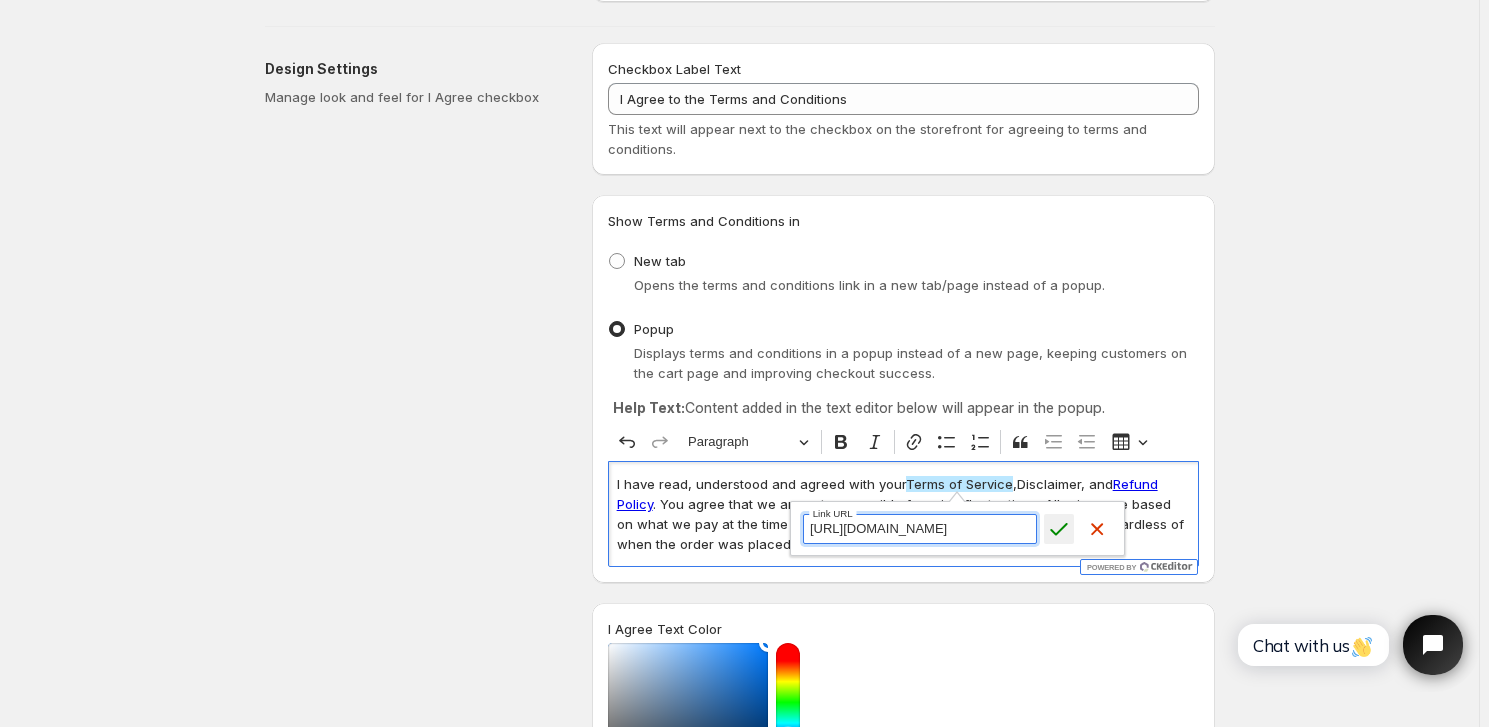 type on "[URL][DOMAIN_NAME]" 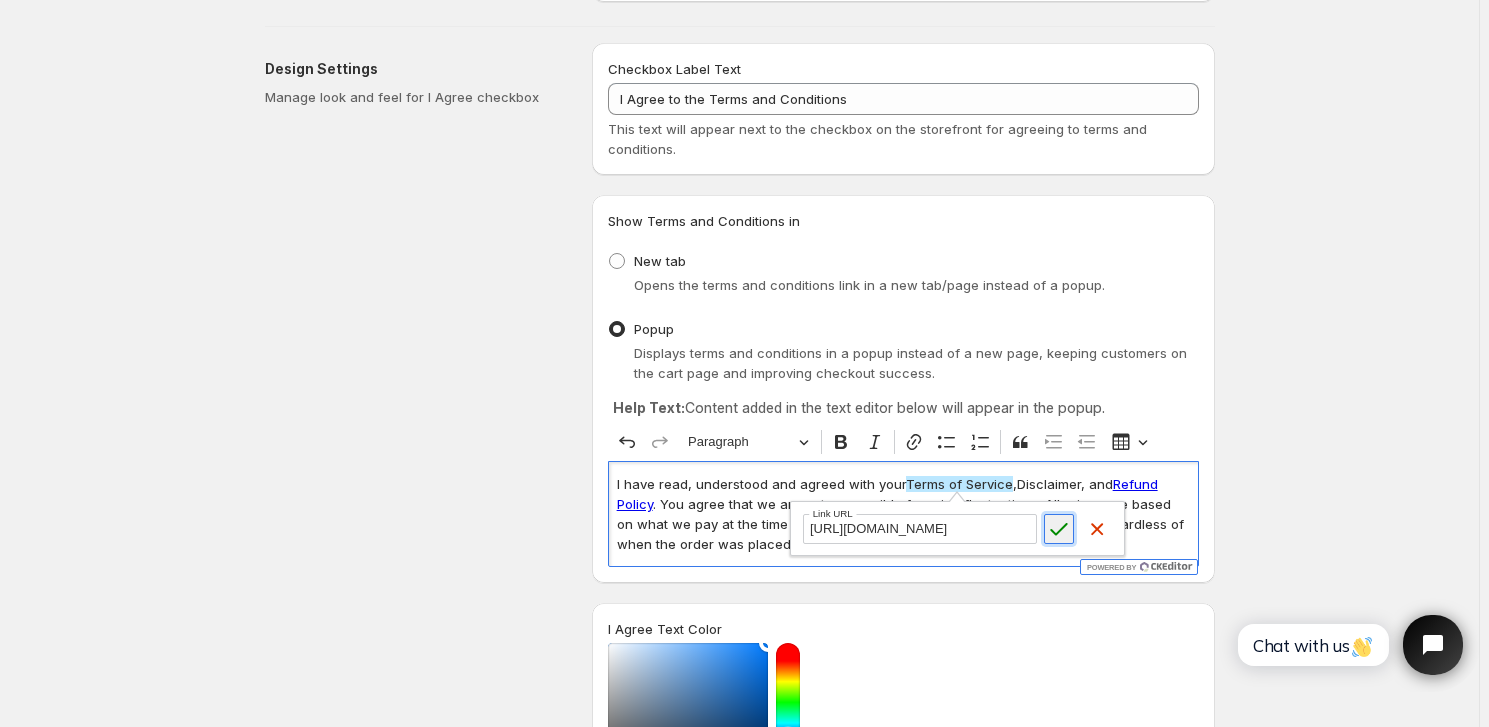 click 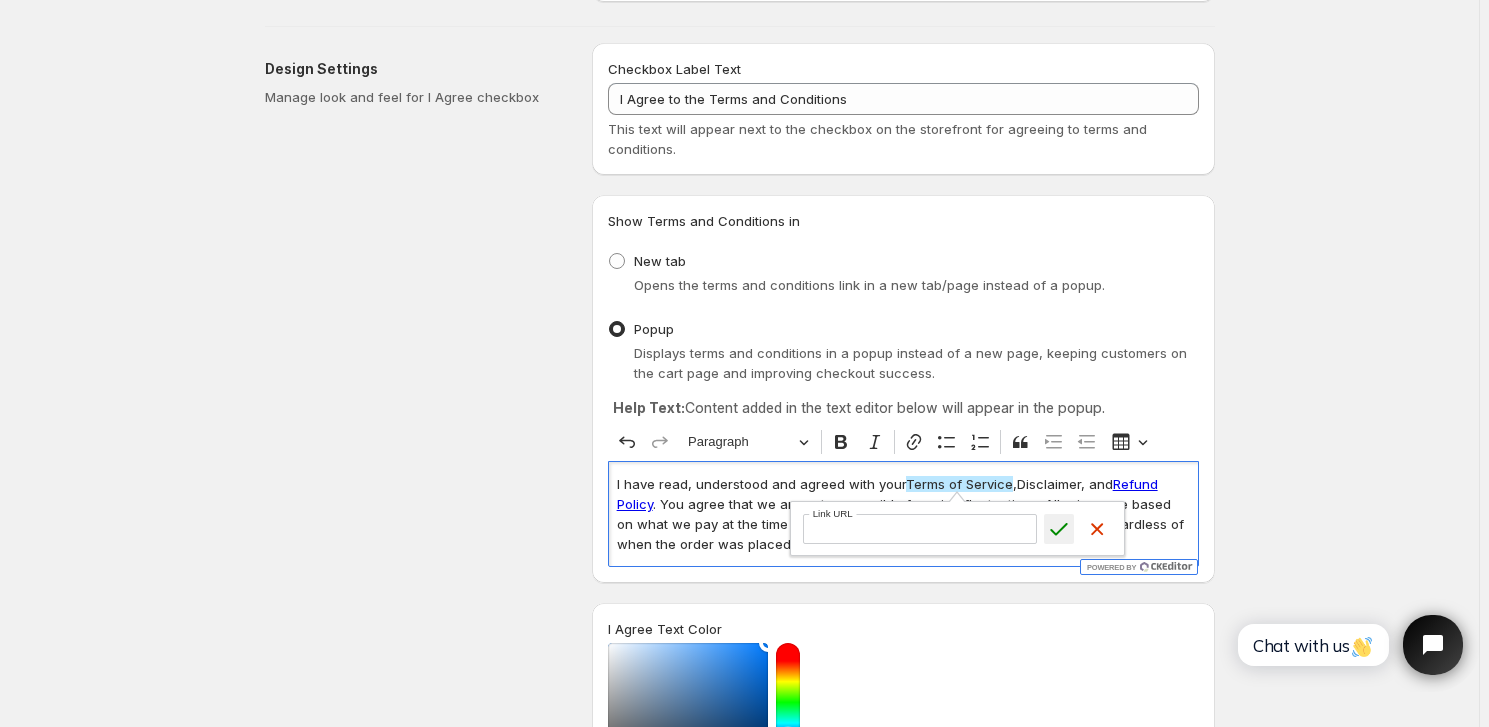scroll, scrollTop: 0, scrollLeft: 0, axis: both 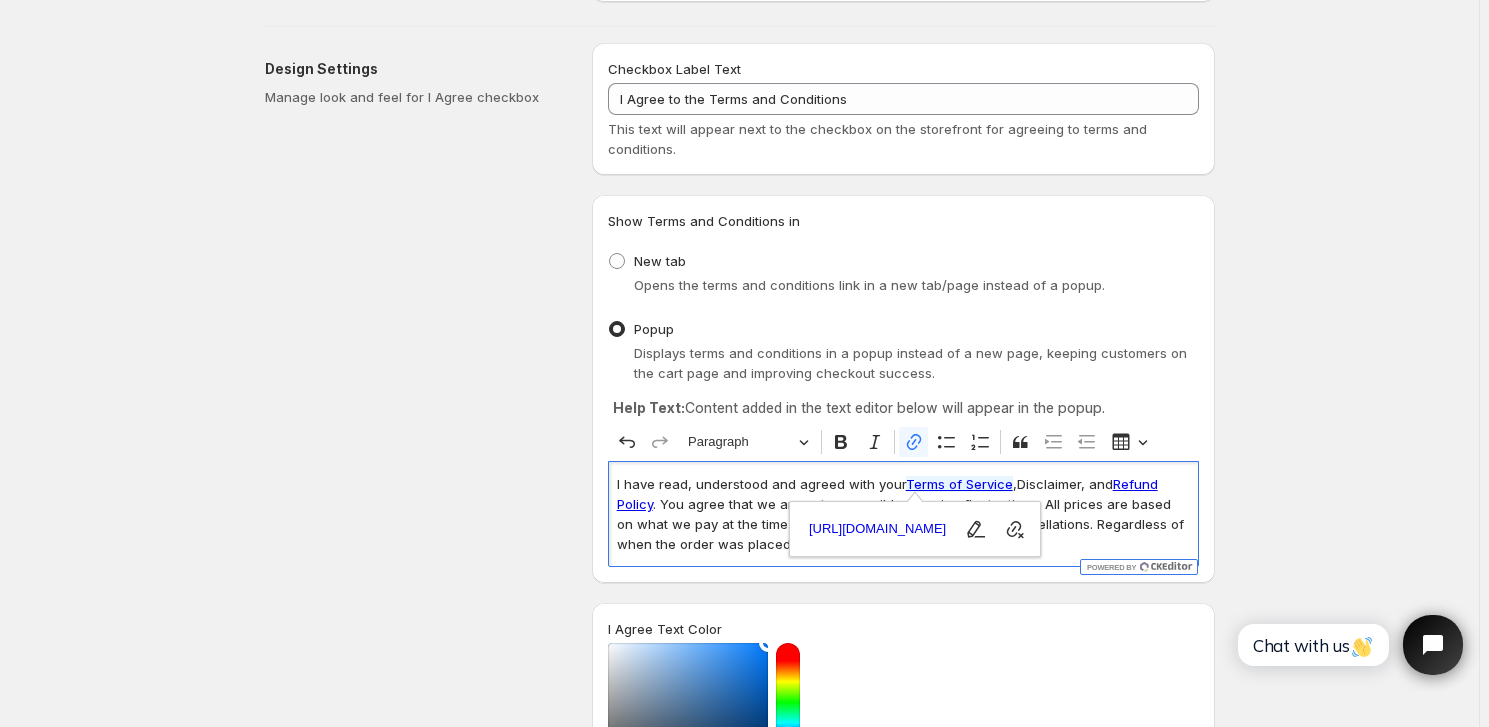 click on "I have read, understood and agreed with your  Terms of Service  ,Disclaimer, and  Refund Policy . You agree that we are not responsible for price fluctuations. All prices are based on what we pay at the time of listing.  There is a 10% Fee for Cancellations. Regardless of when the order was placed." at bounding box center (903, 514) 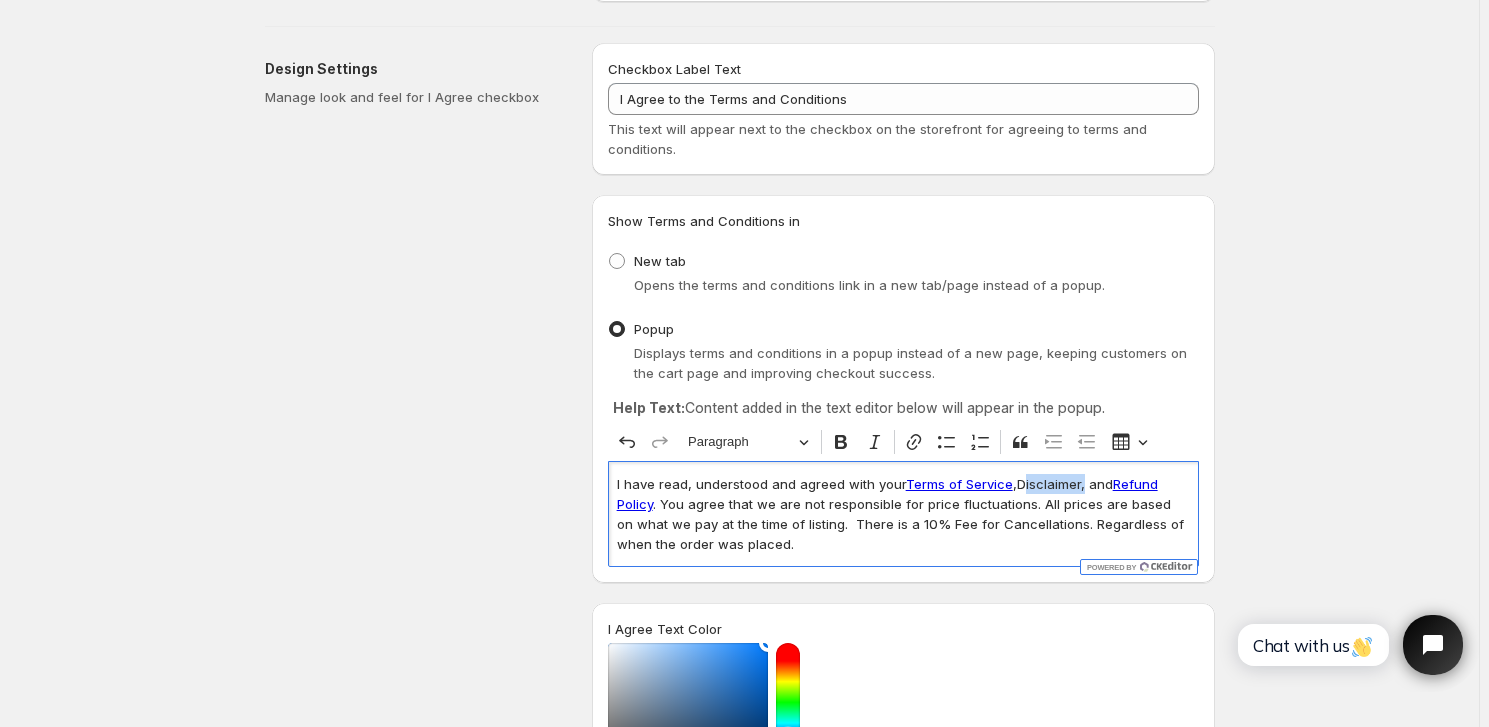 drag, startPoint x: 1018, startPoint y: 483, endPoint x: 1080, endPoint y: 486, distance: 62.072536 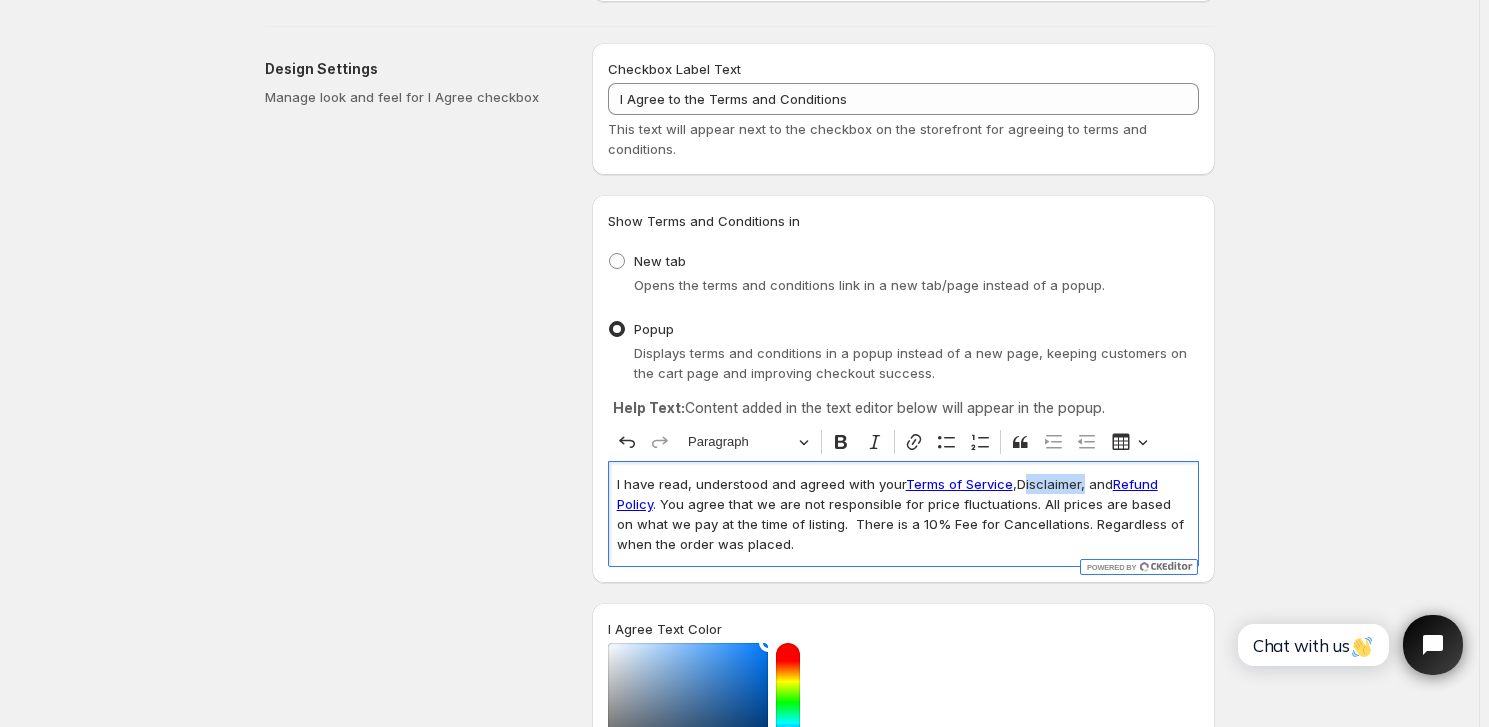 drag, startPoint x: 1017, startPoint y: 480, endPoint x: 1082, endPoint y: 487, distance: 65.37584 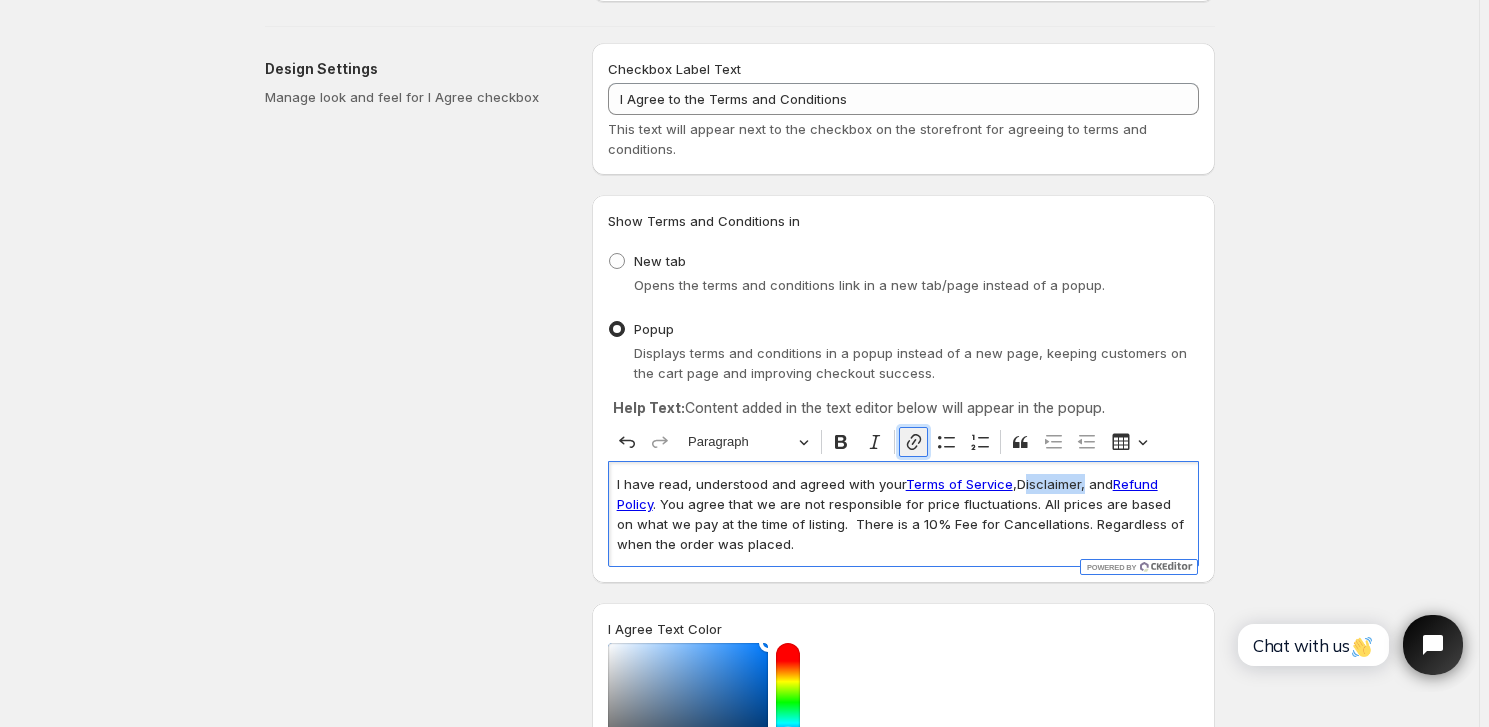 click 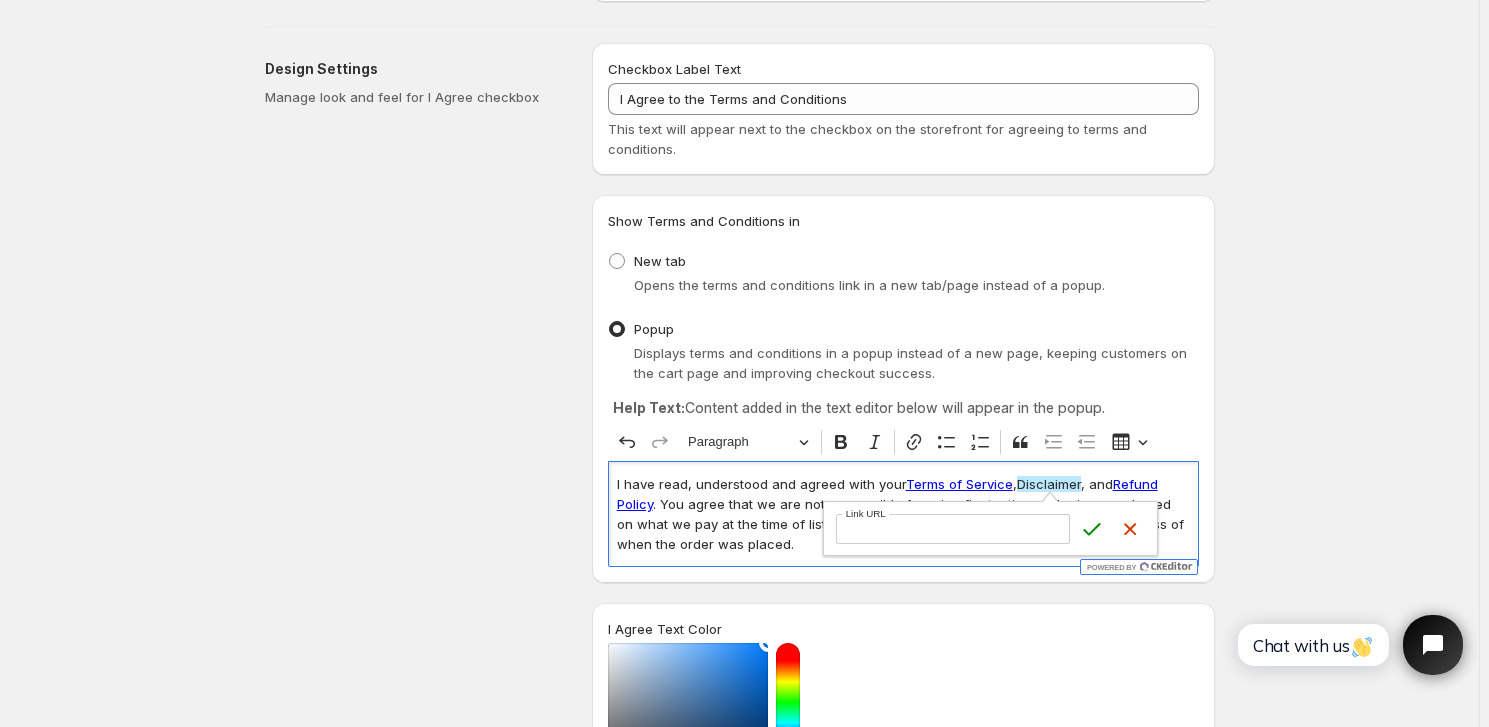 click on "Link URL" at bounding box center (953, 529) 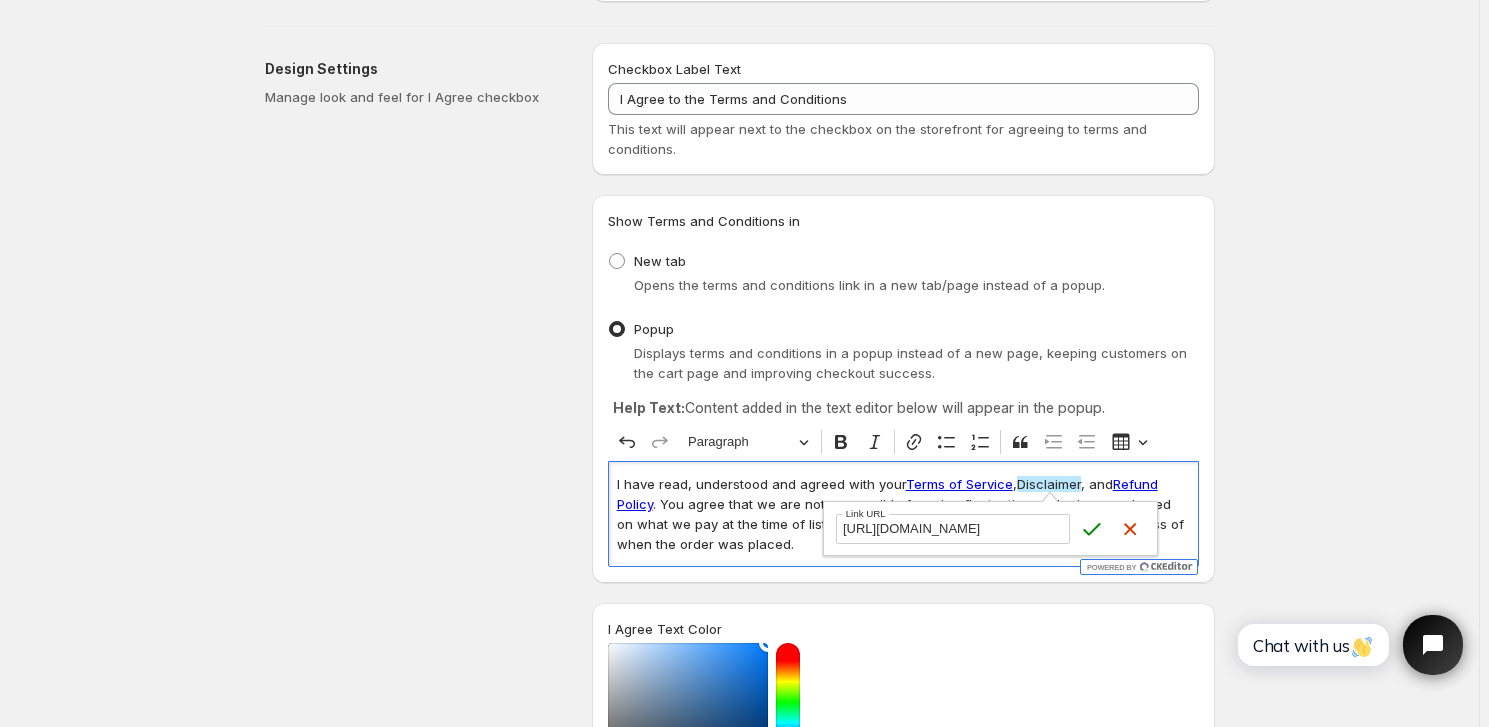 scroll, scrollTop: 0, scrollLeft: 21, axis: horizontal 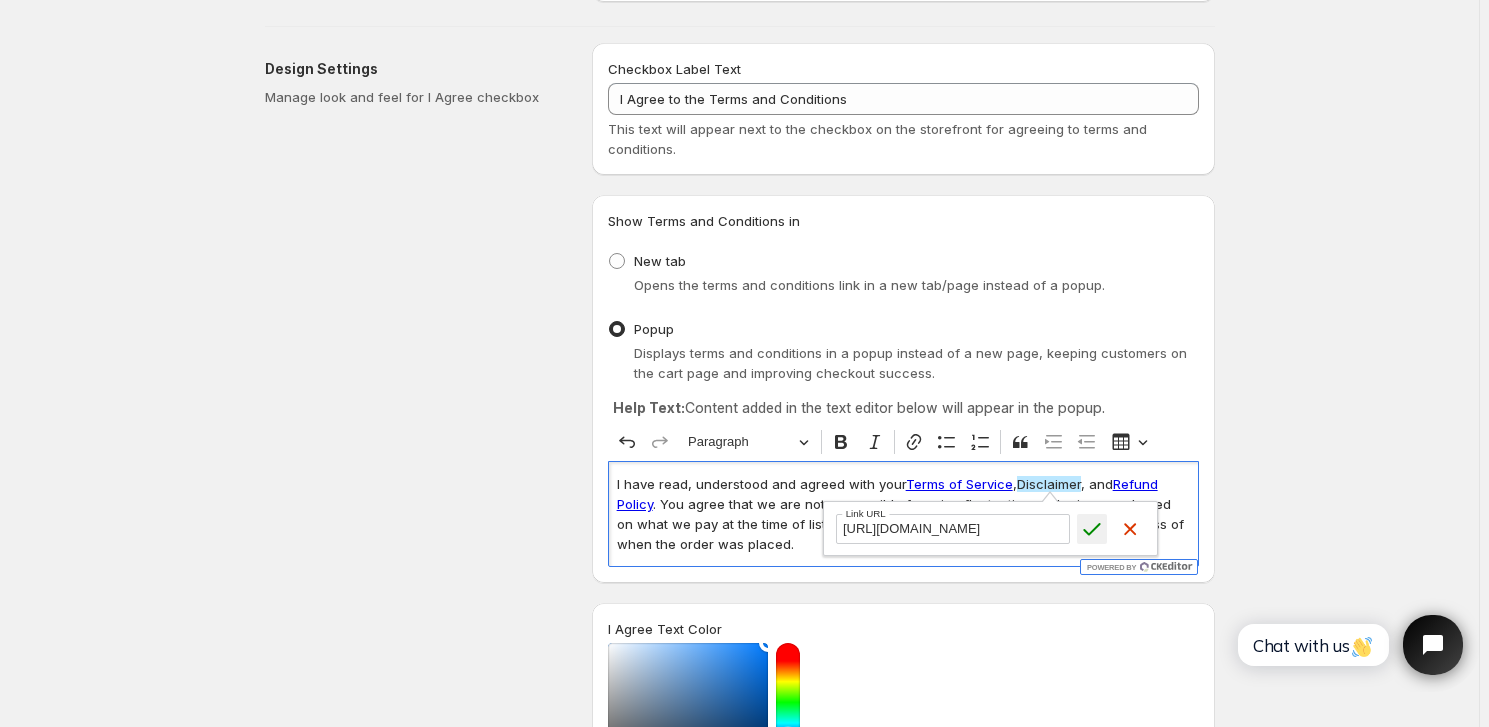 type on "[URL][DOMAIN_NAME]" 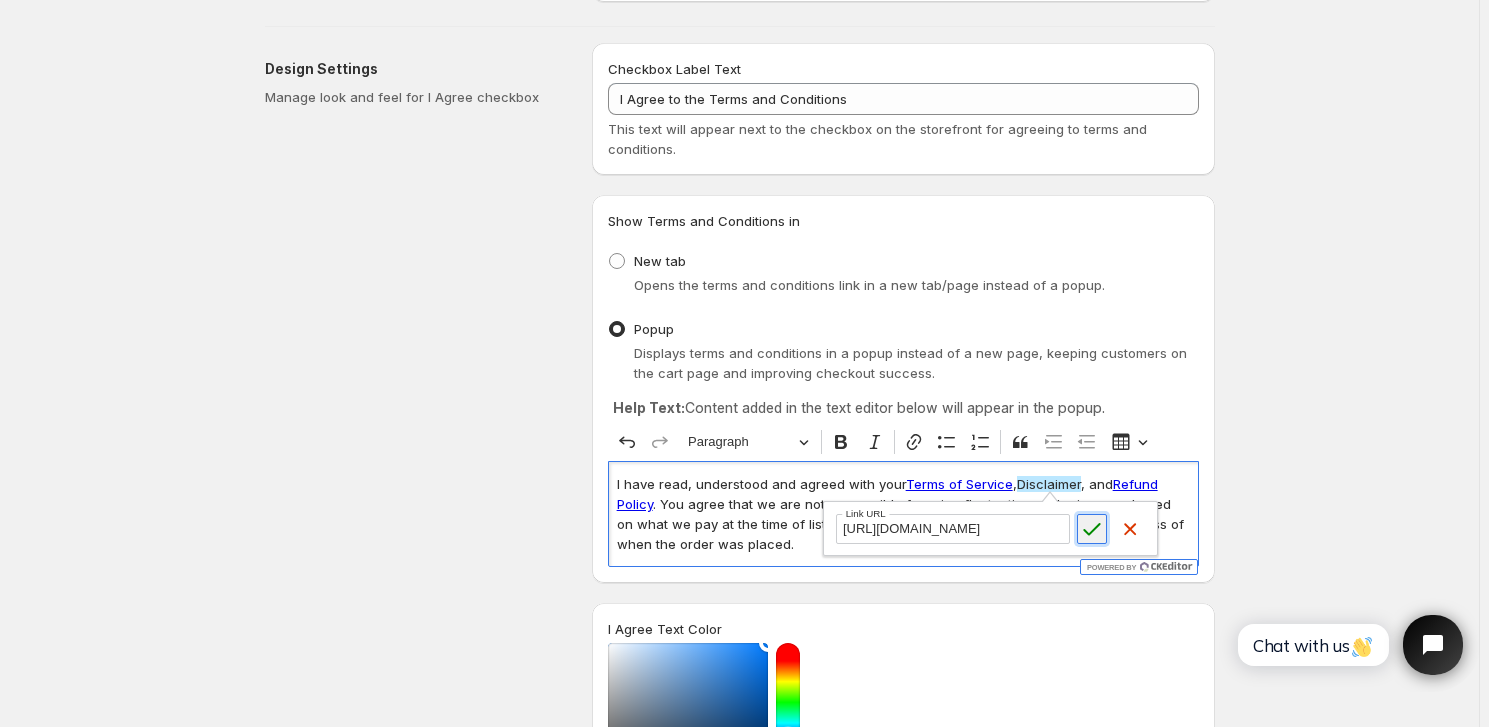 click 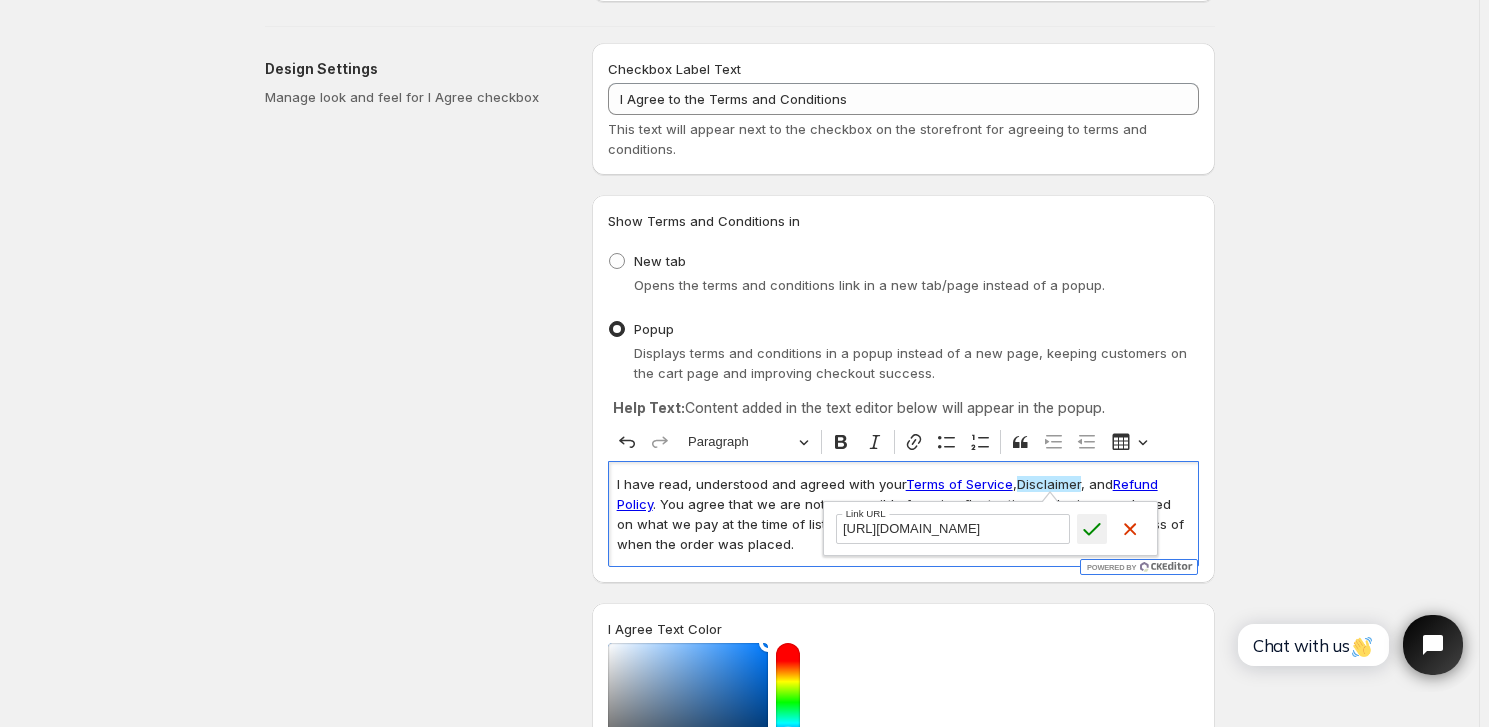 scroll, scrollTop: 0, scrollLeft: 0, axis: both 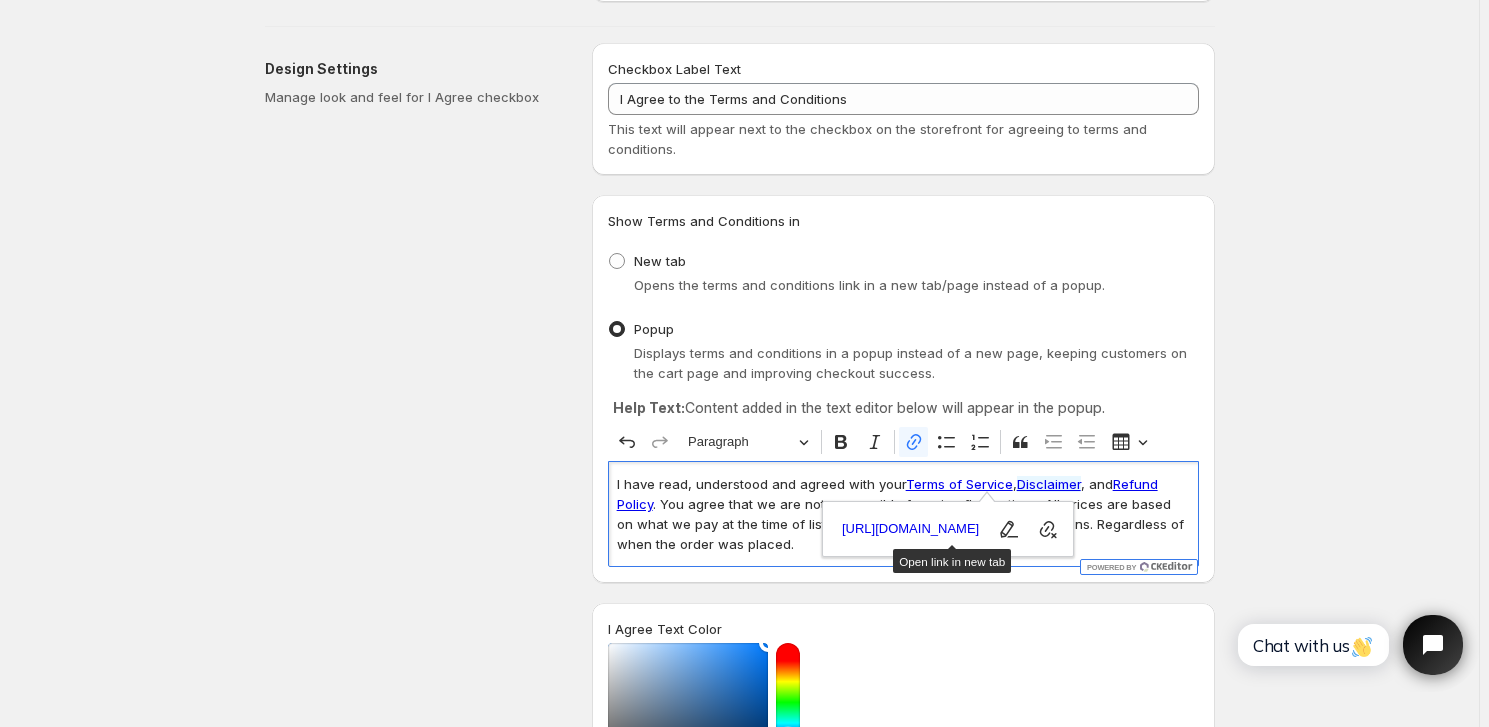 click on "Show Terms and Conditions in New tab Opens the terms and conditions link in a new tab/page instead of a popup. Popup Displays terms and conditions in a popup instead of a new page, keeping customers on the cart page and improving checkout success. Help Text:  Content added in the text editor below will appear in the popup. Rich Text Editor Undo Redo Paragraph Paragraph Heading 1 Heading 2 Heading 3 Heading 4 Heading 5 Heading 6 Bold Italic Link Bulleted List Numbered List Block quote Increase indent Decrease indent Insert table I have read, understood and agreed with your  Terms of Service  , Disclaimer , and  Refund Policy . You agree that we are not responsible for price fluctuations. All prices are based on what we pay at the time of listing.  There is a 10% Fee for Cancellations. Regardless of when the order was placed." at bounding box center (903, 389) 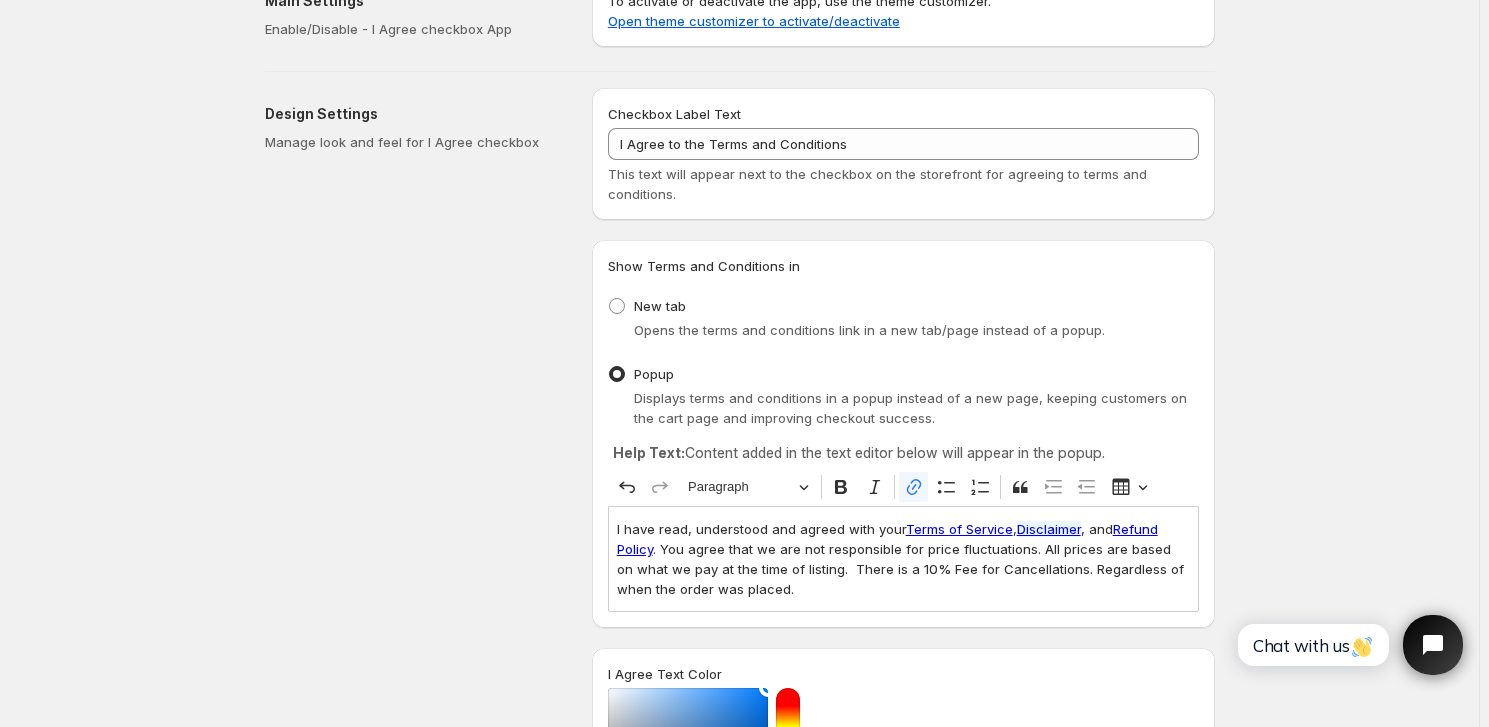 scroll, scrollTop: 0, scrollLeft: 0, axis: both 